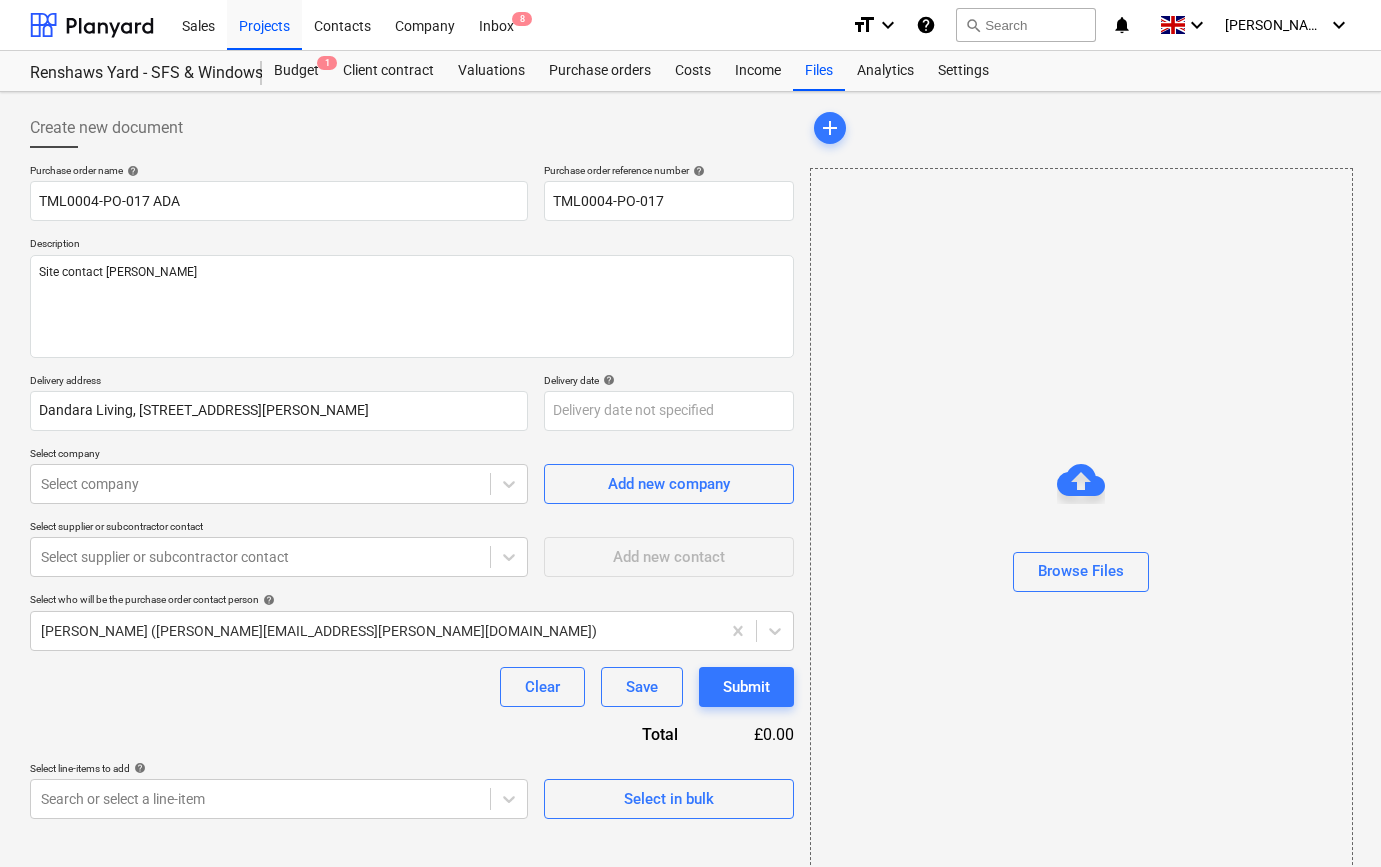 scroll, scrollTop: 0, scrollLeft: 0, axis: both 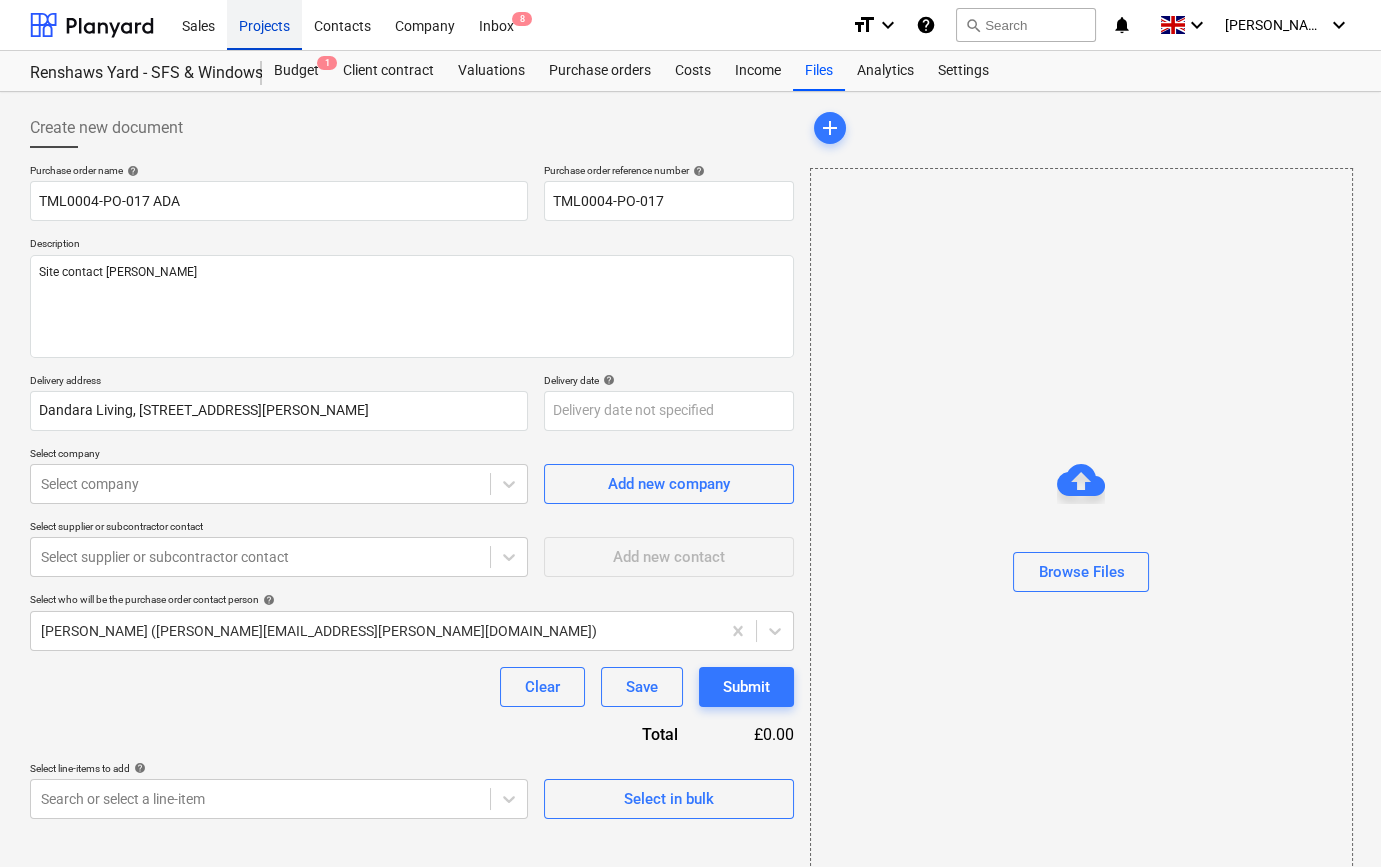 click on "Projects" at bounding box center [264, 24] 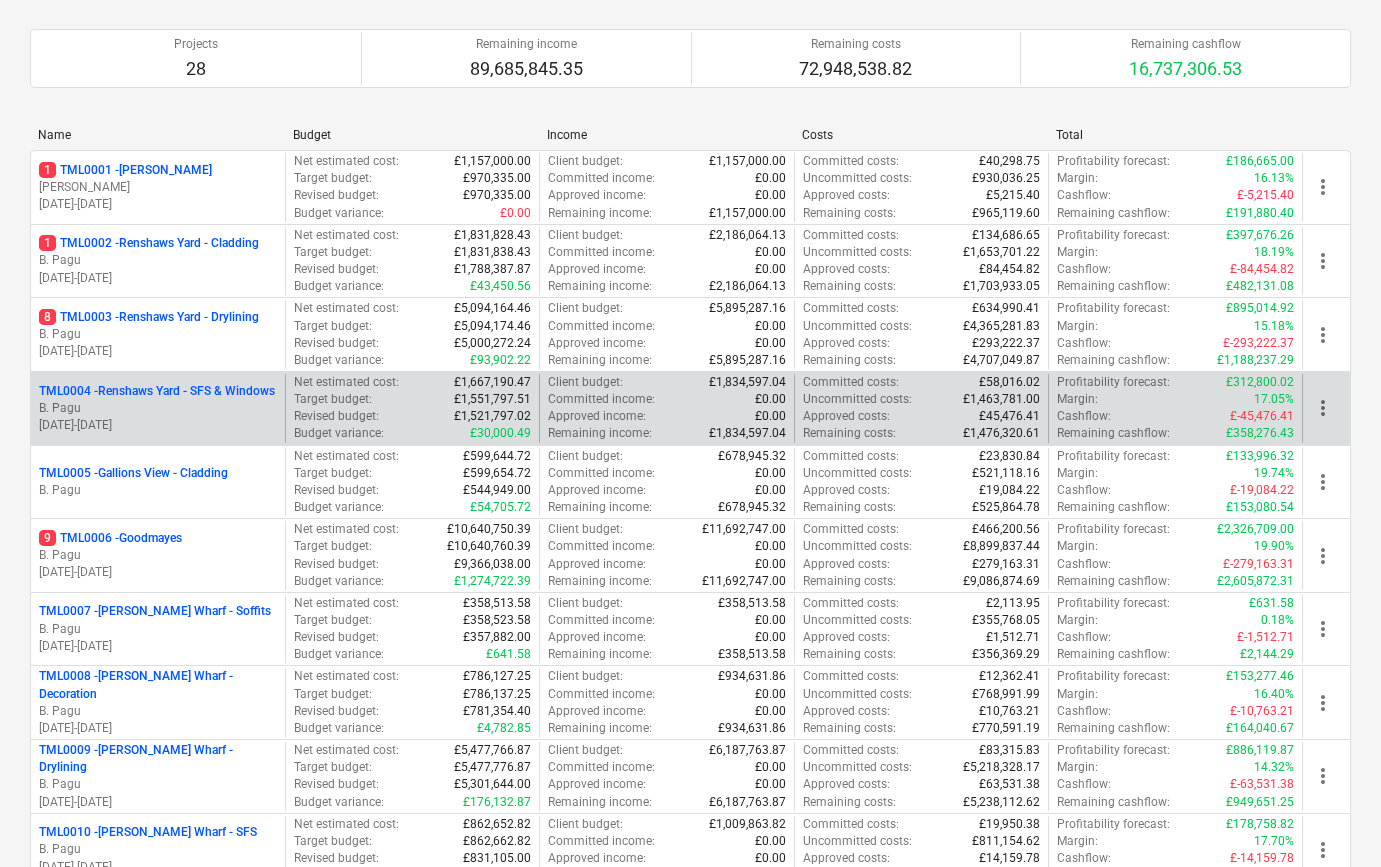 scroll, scrollTop: 181, scrollLeft: 0, axis: vertical 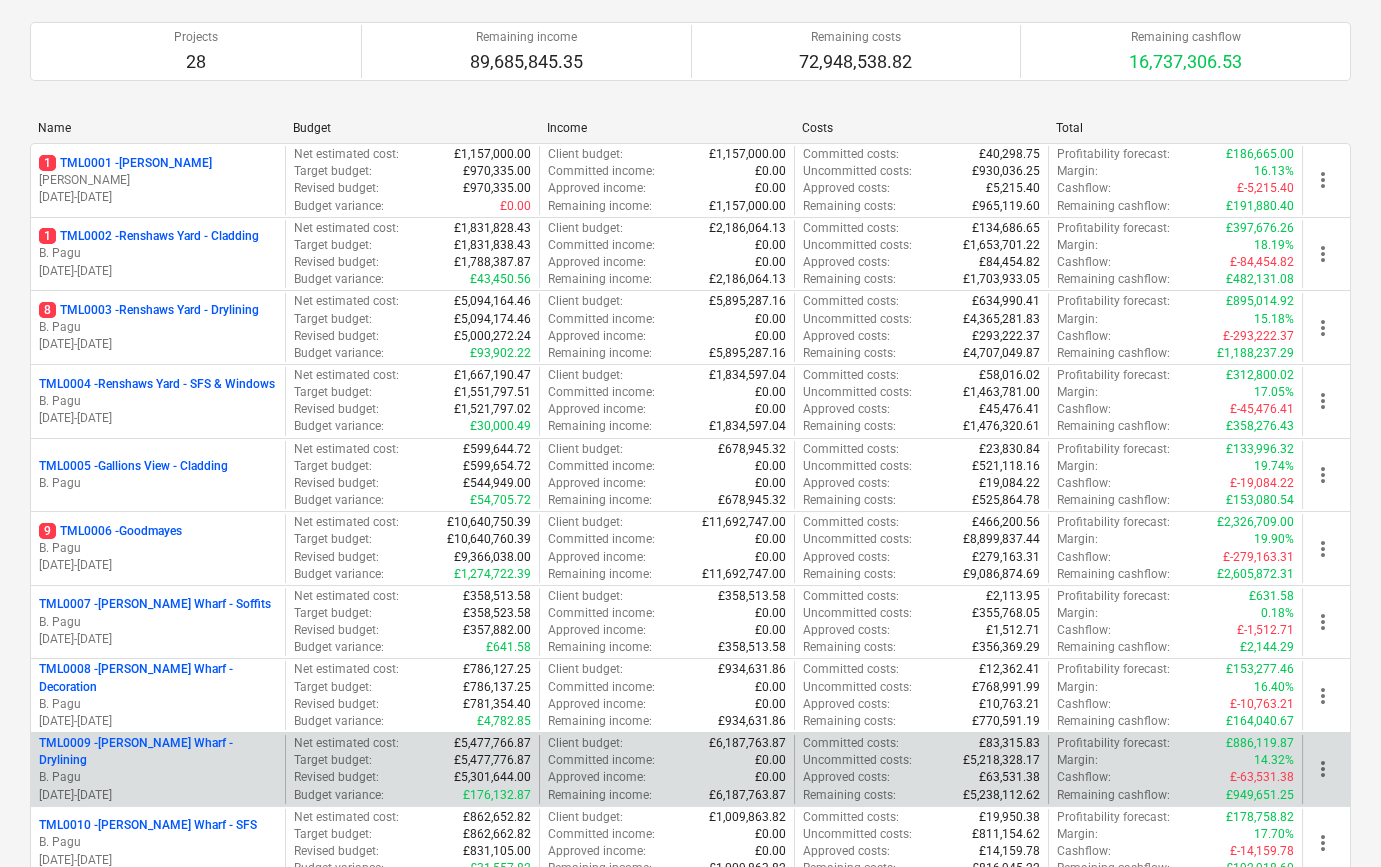 click on "TML0009 -  [PERSON_NAME] Wharf - Drylining" at bounding box center (158, 752) 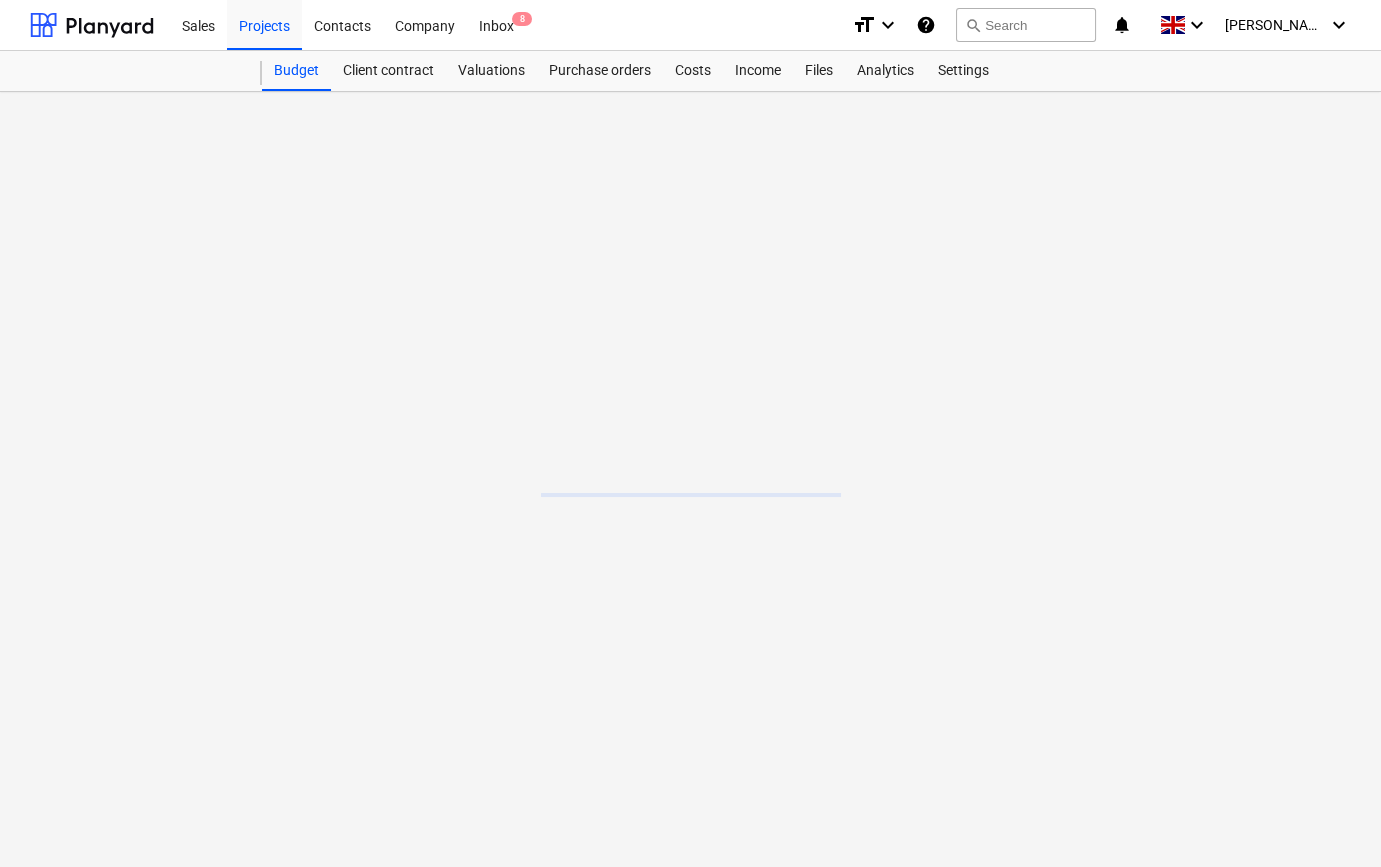 scroll, scrollTop: 0, scrollLeft: 0, axis: both 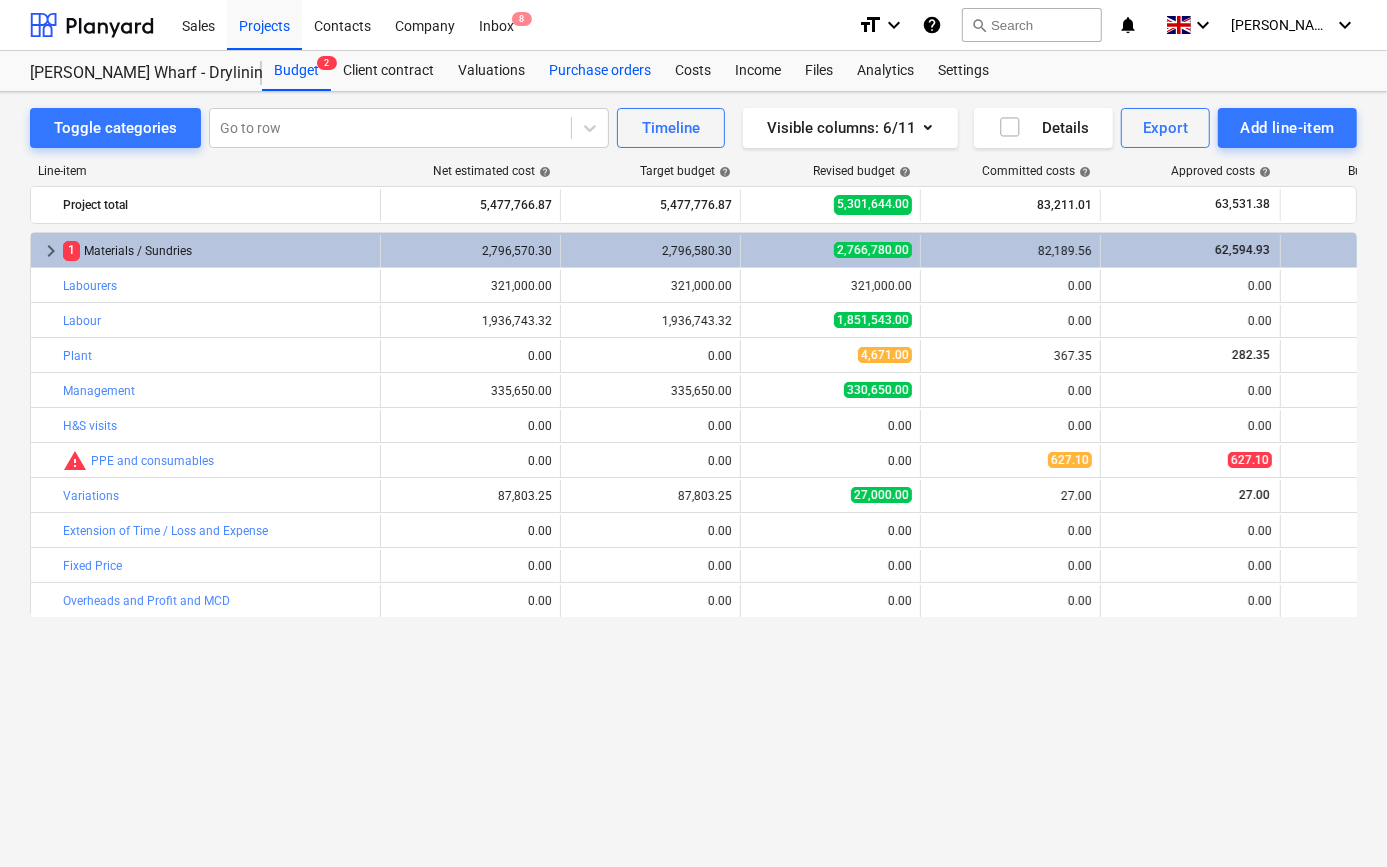click on "Purchase orders" at bounding box center (600, 71) 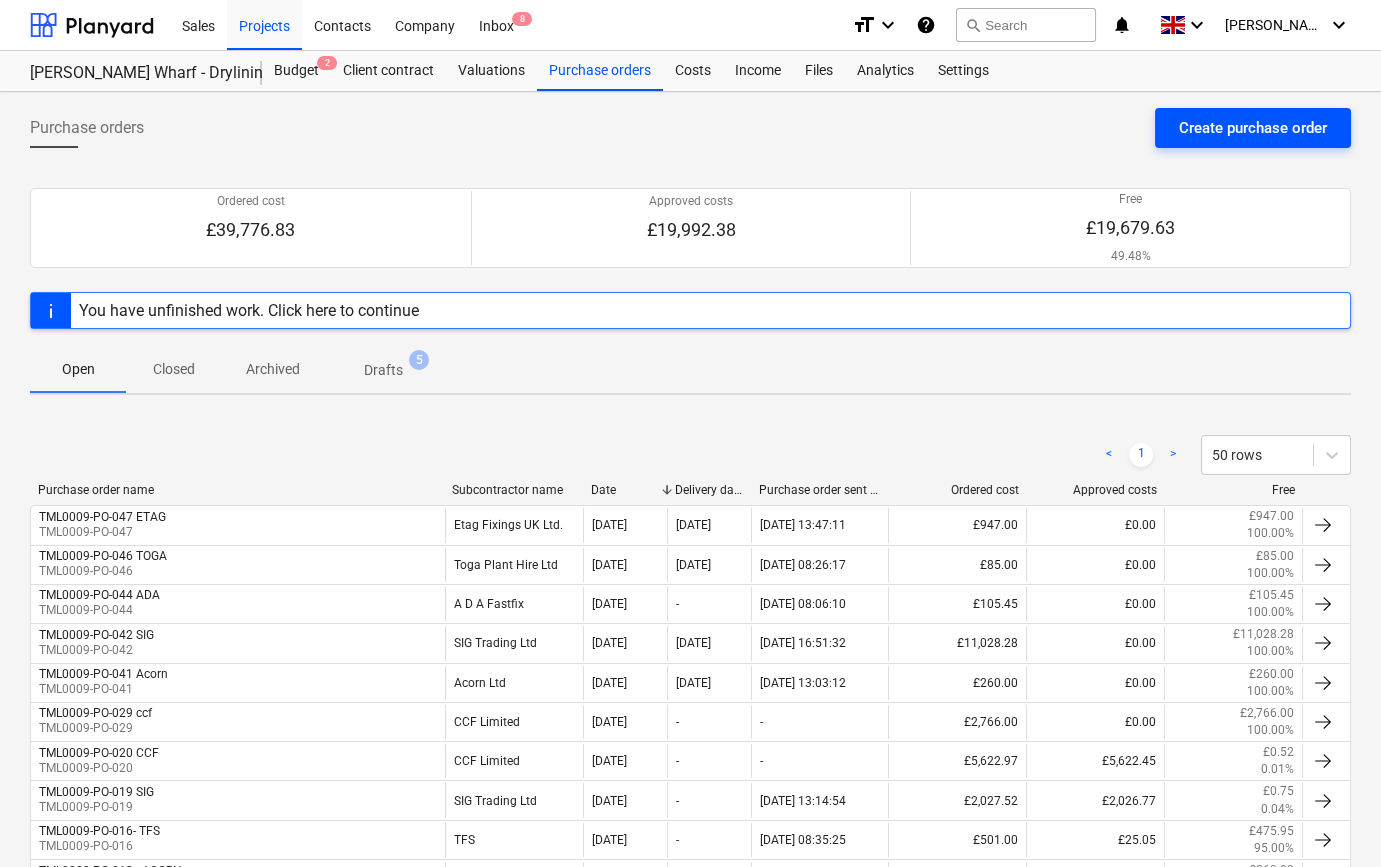 click on "Create purchase order" at bounding box center (1253, 128) 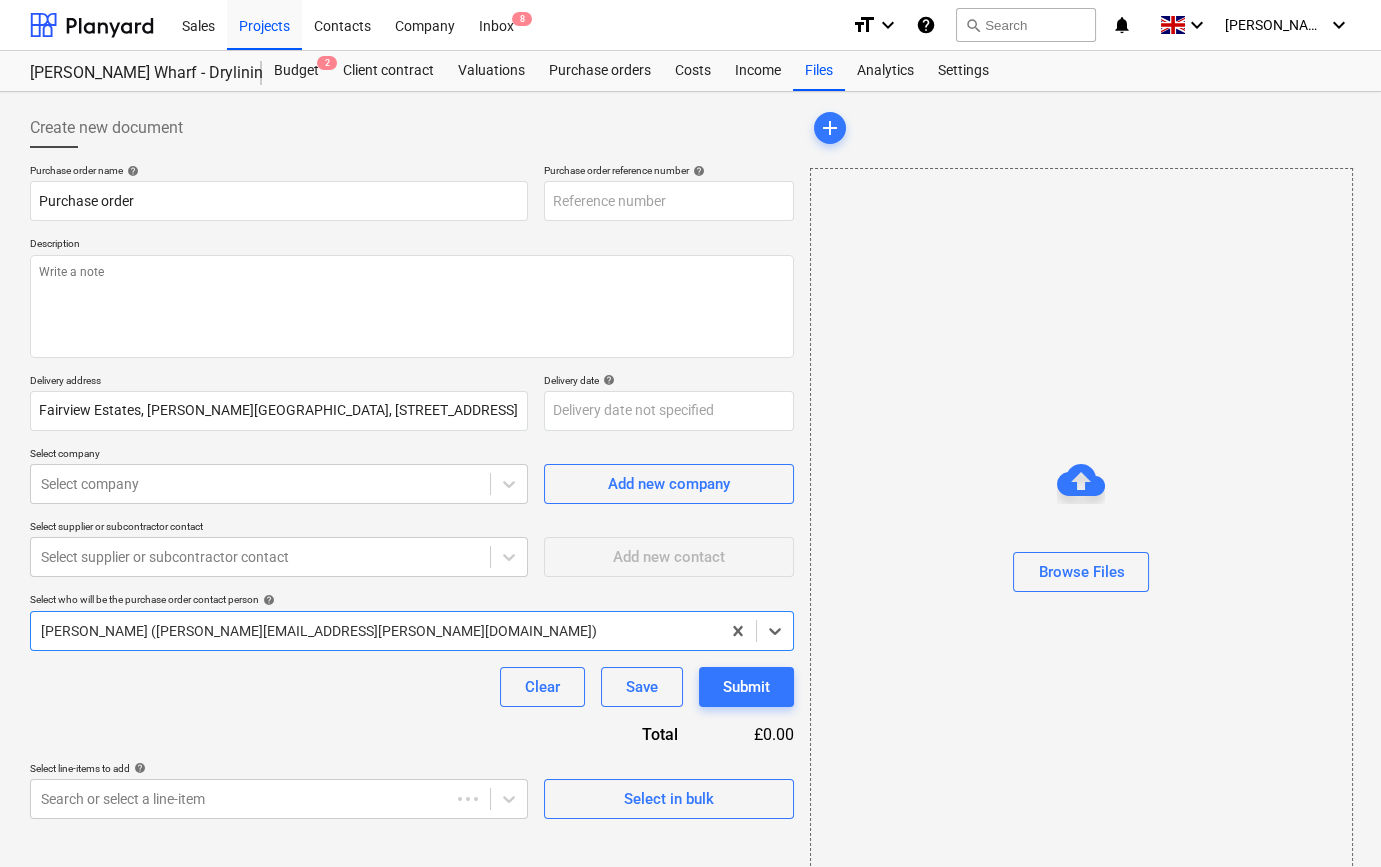 type on "x" 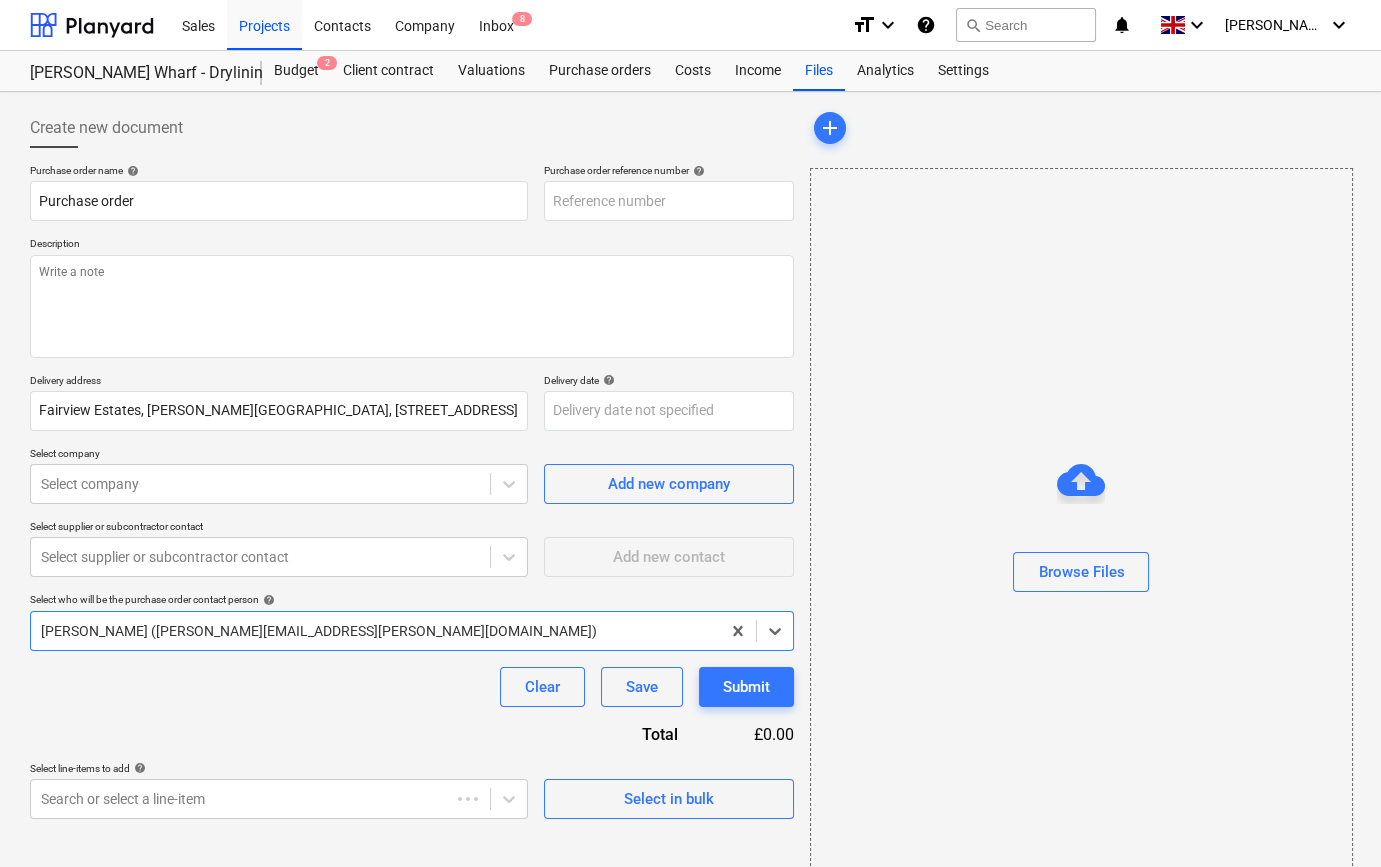 type on "TML0009-PO-048" 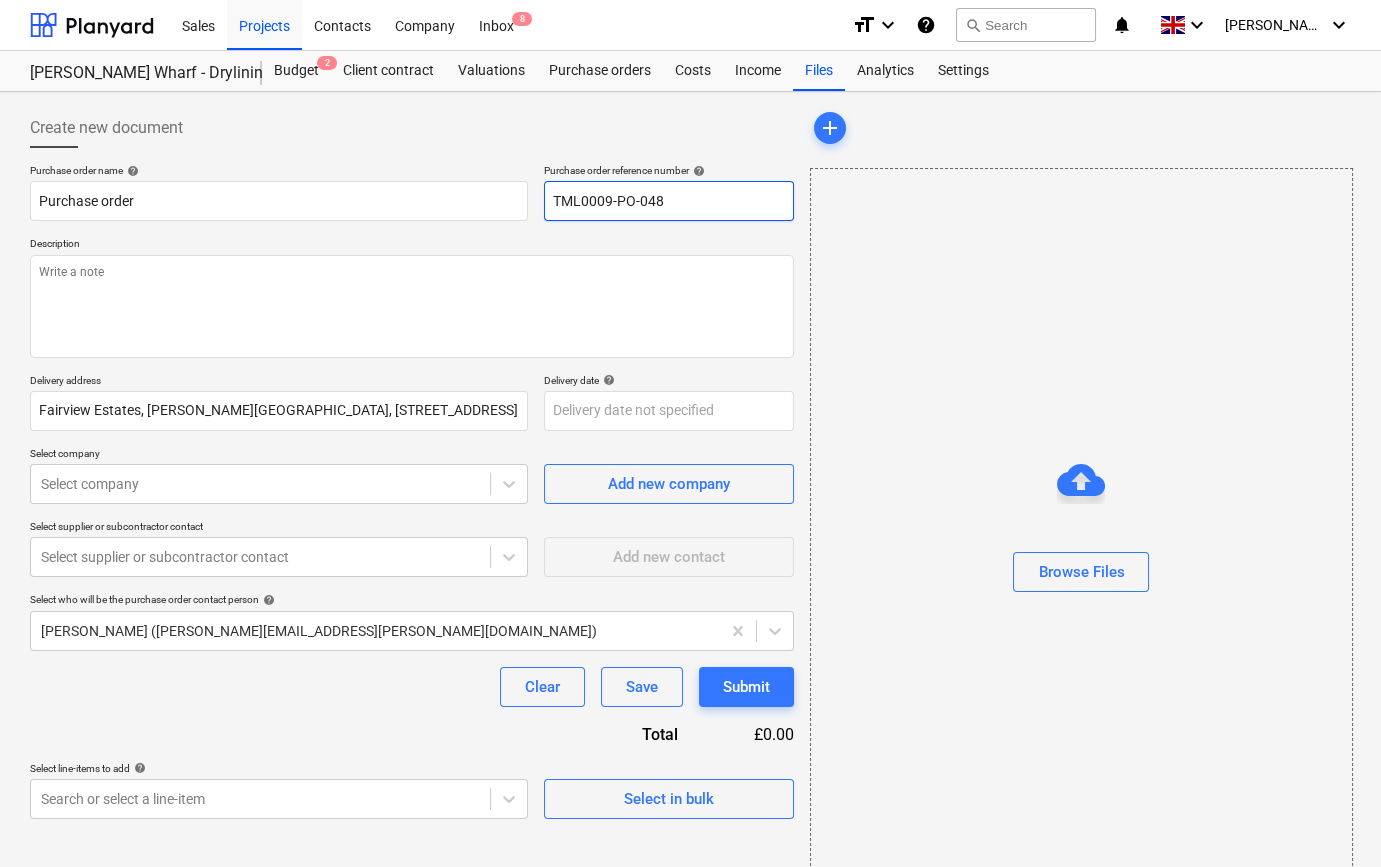 drag, startPoint x: 670, startPoint y: 198, endPoint x: 547, endPoint y: 200, distance: 123.01626 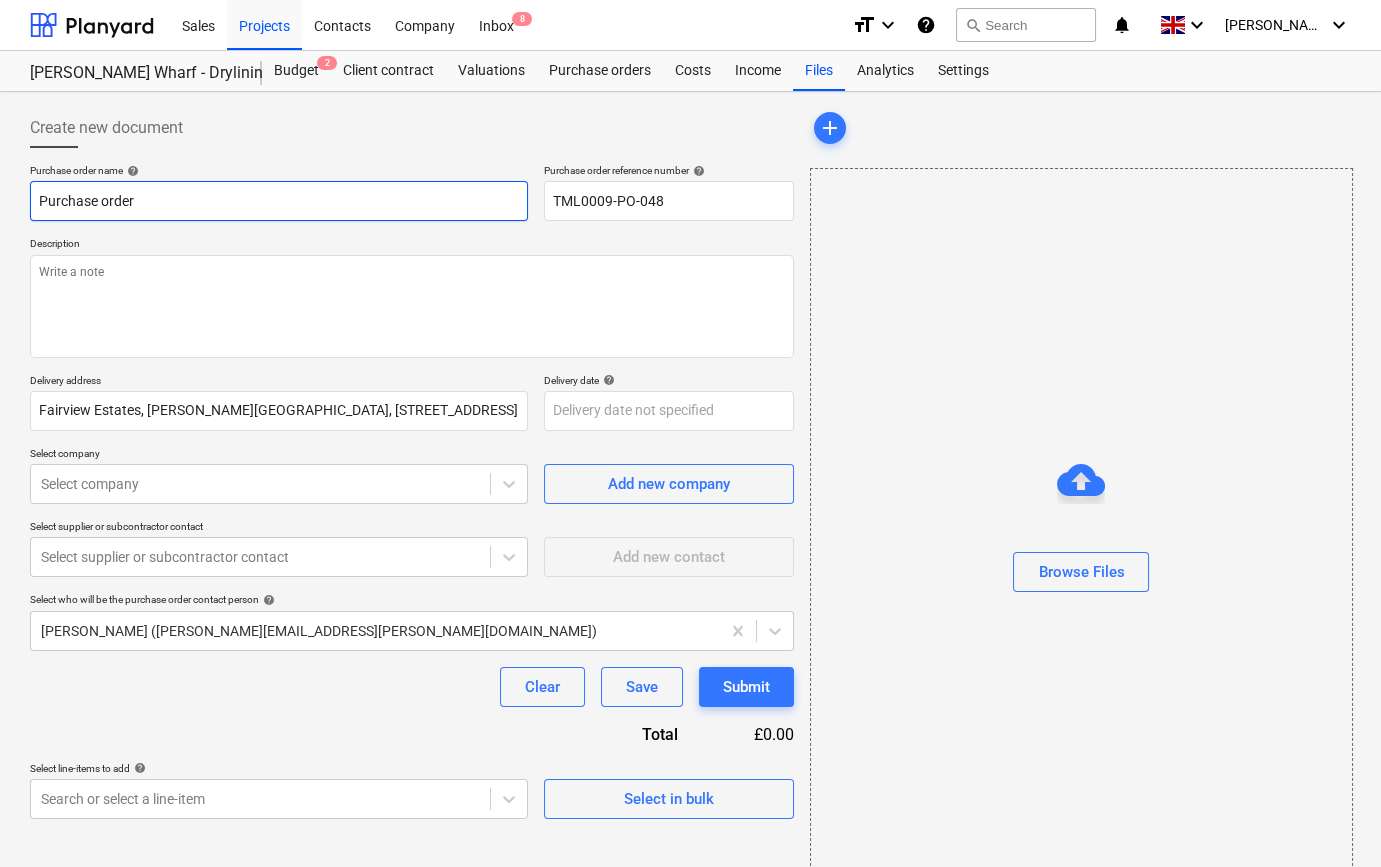 paste on "TML0009-PO-048" 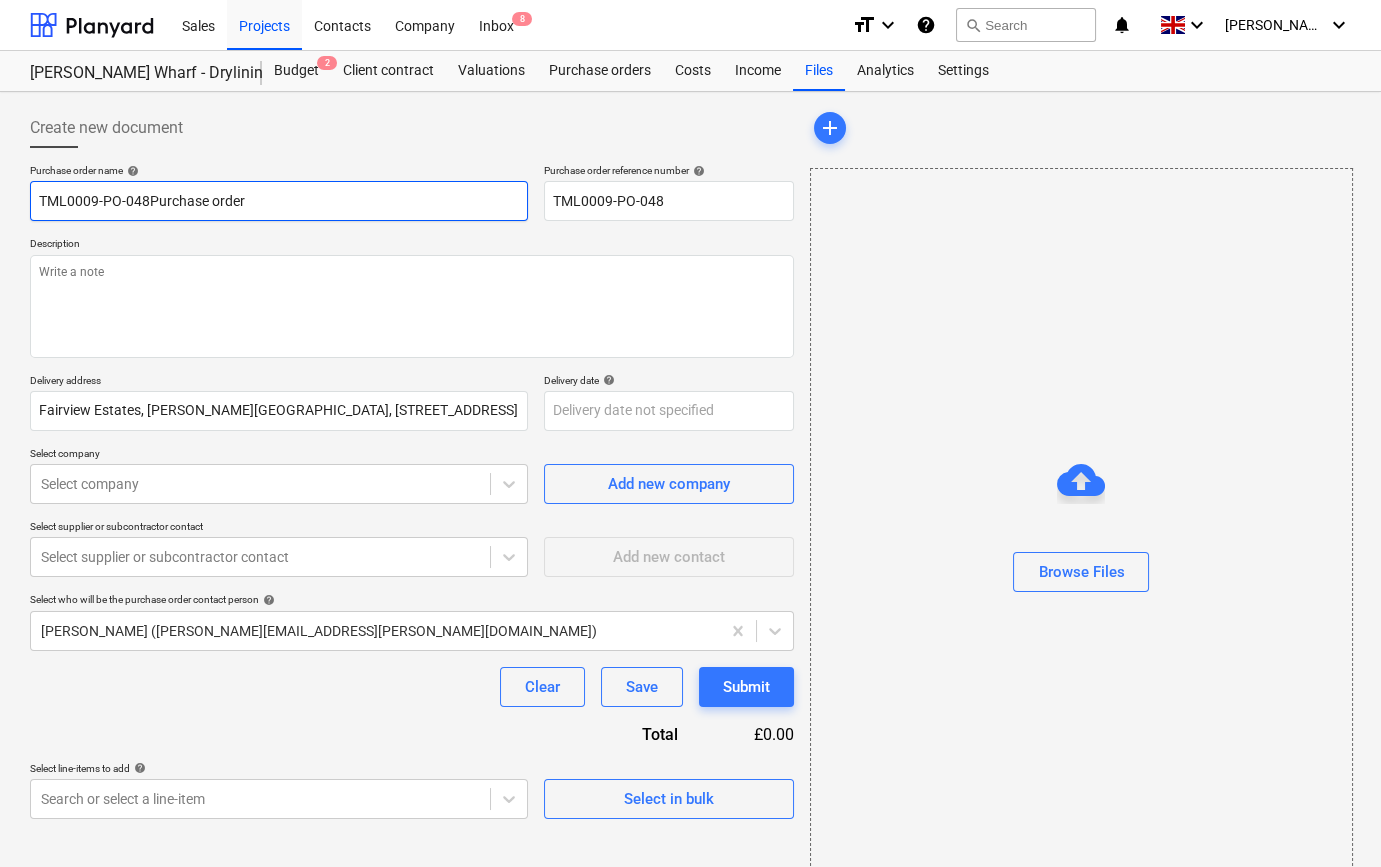 type on "x" 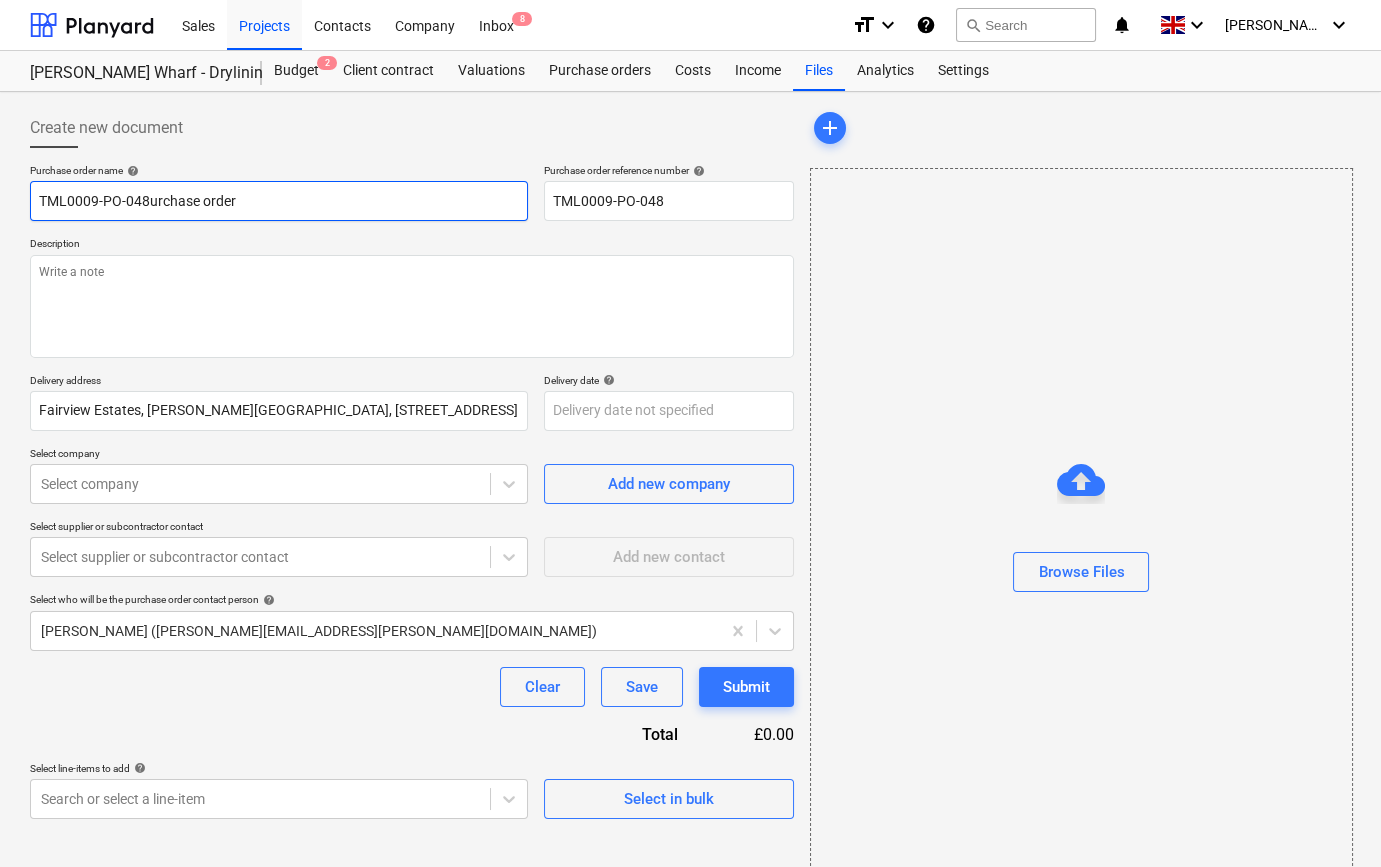 type on "x" 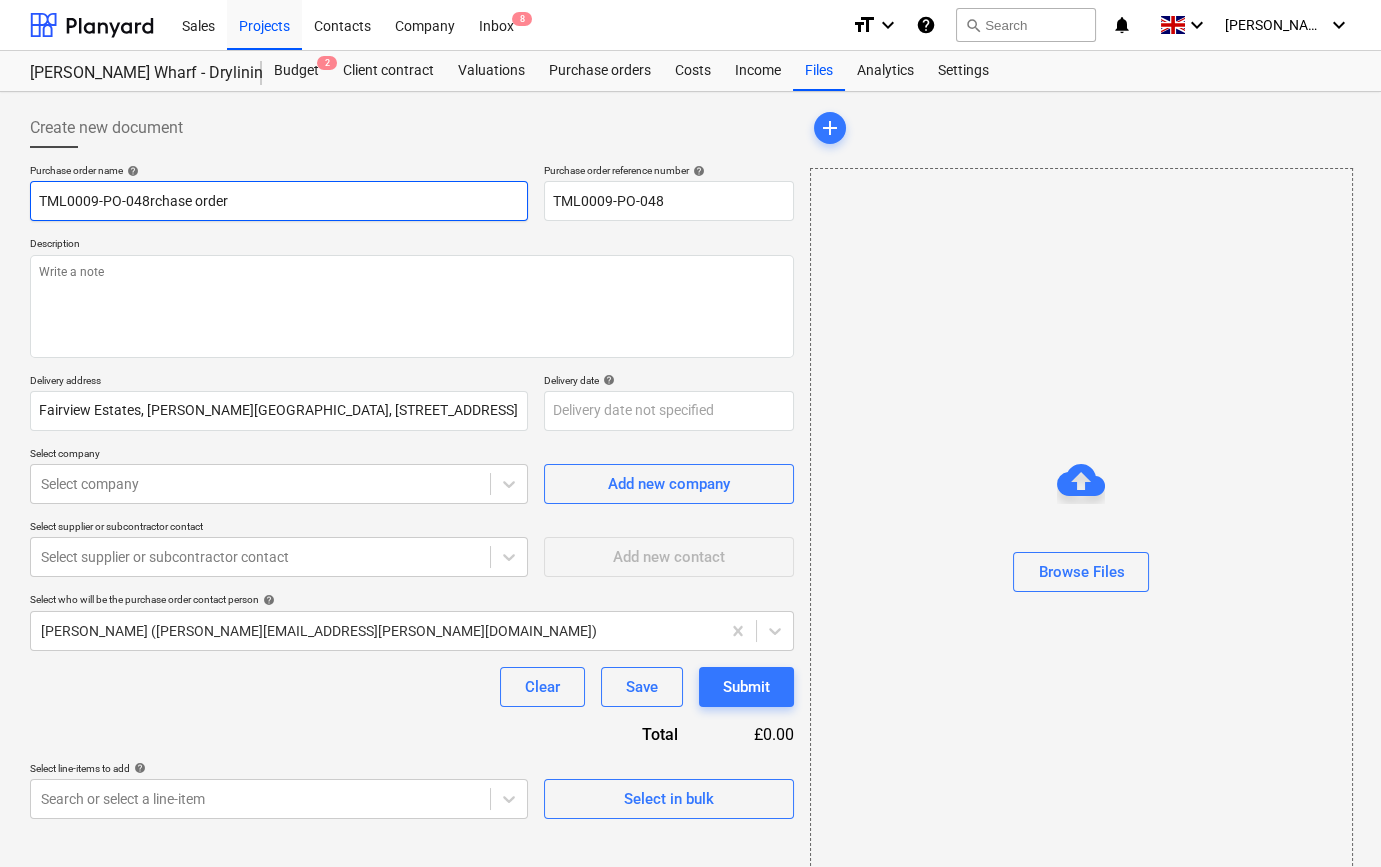 type on "x" 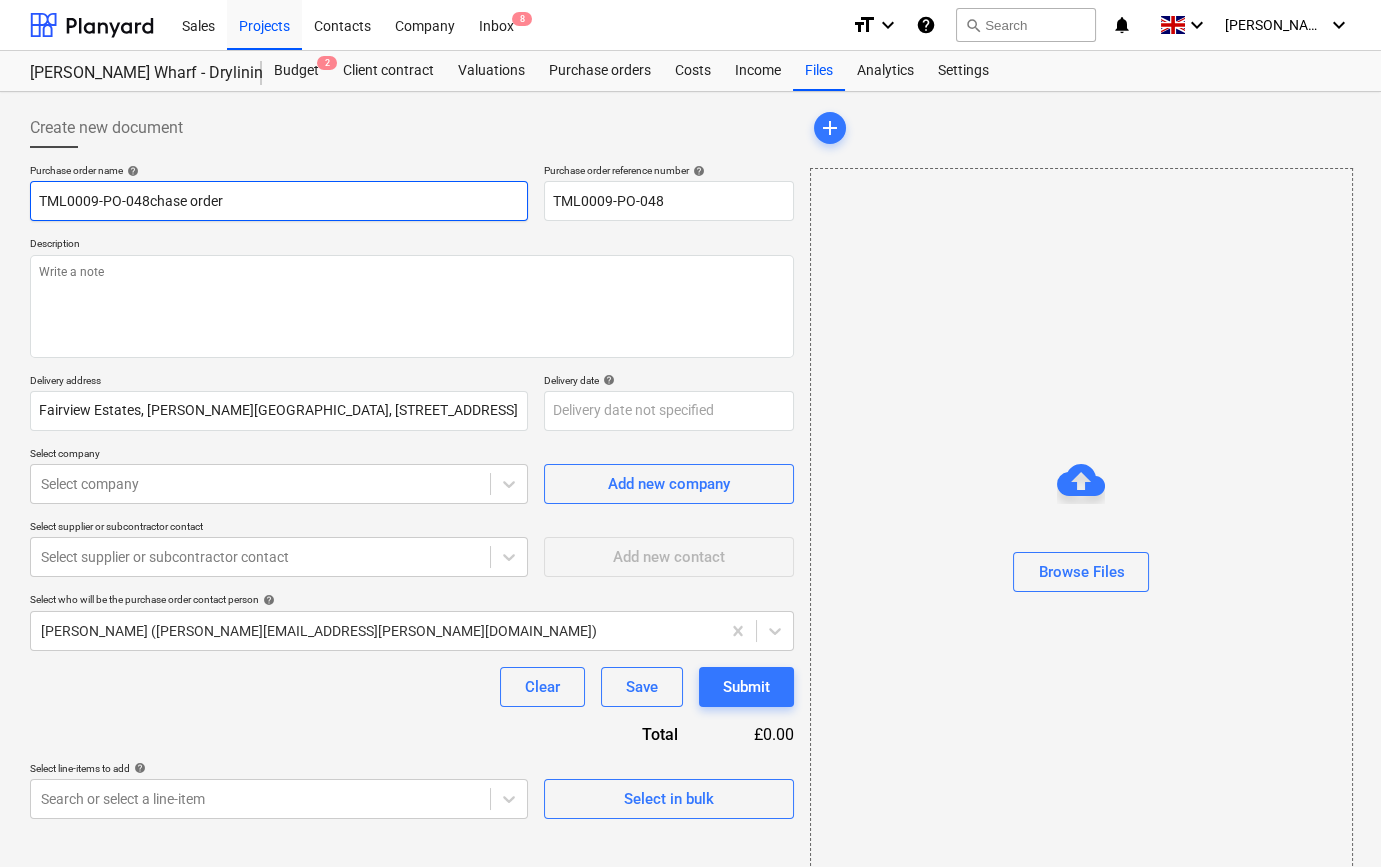 type on "x" 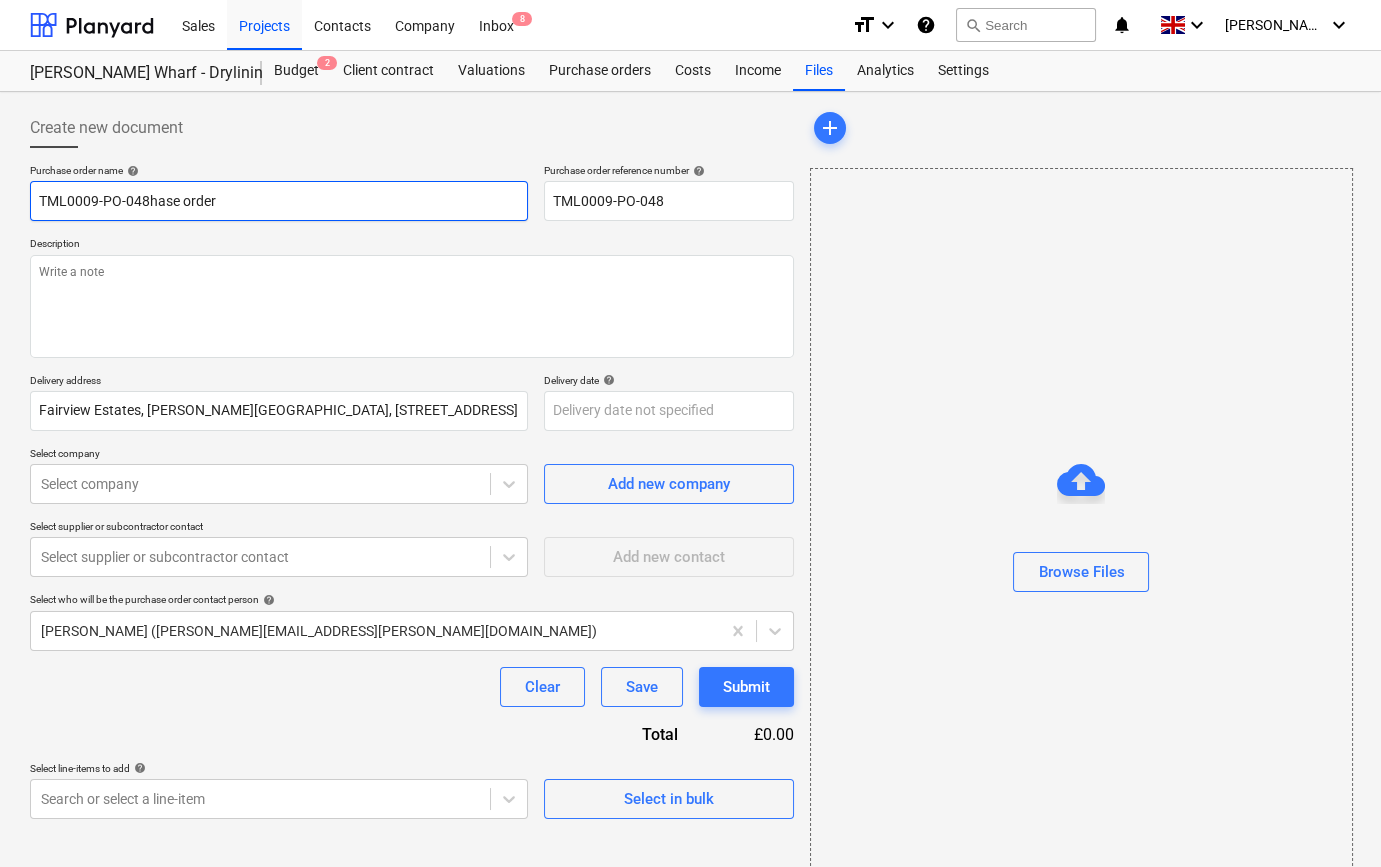 type on "x" 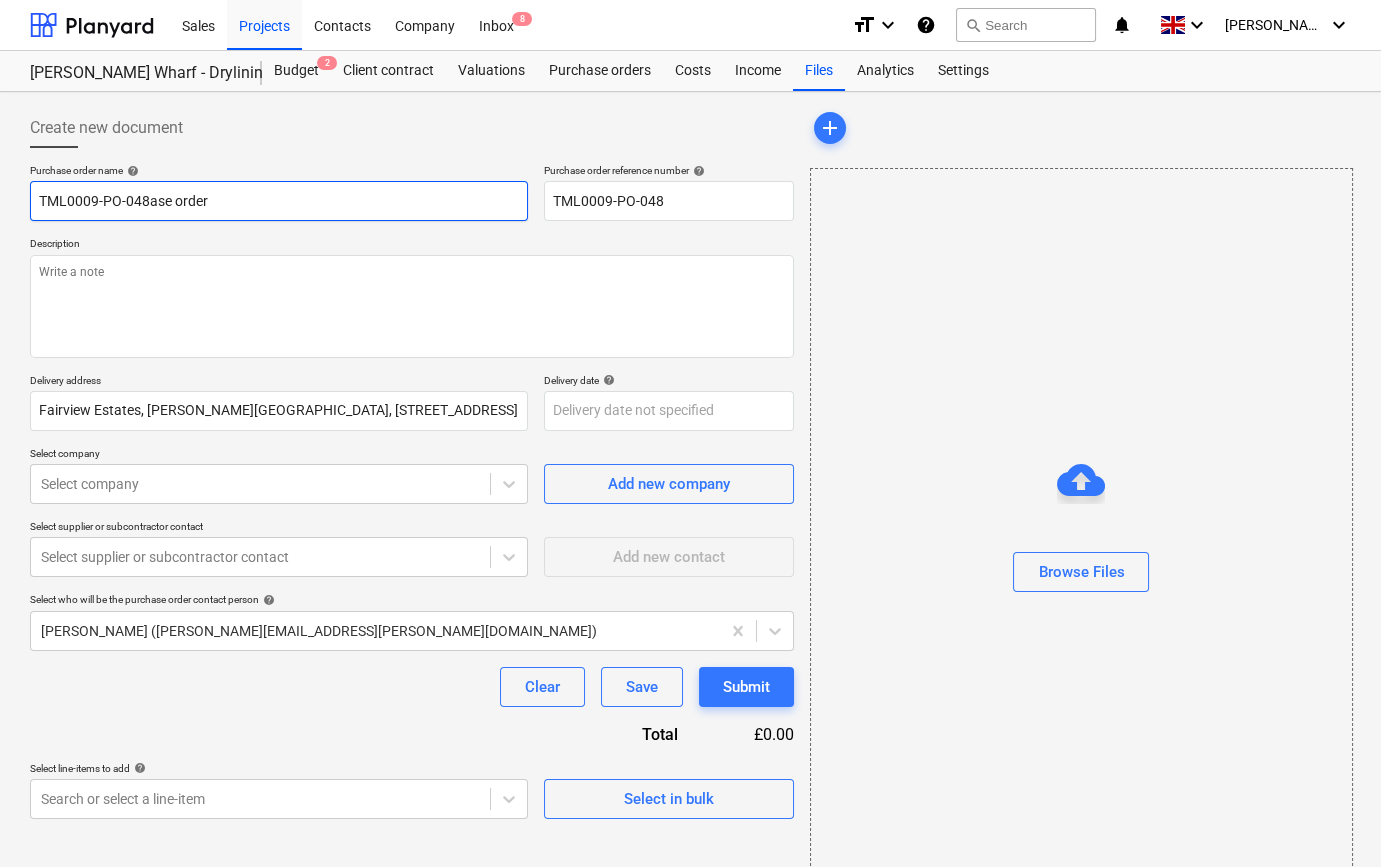 type on "x" 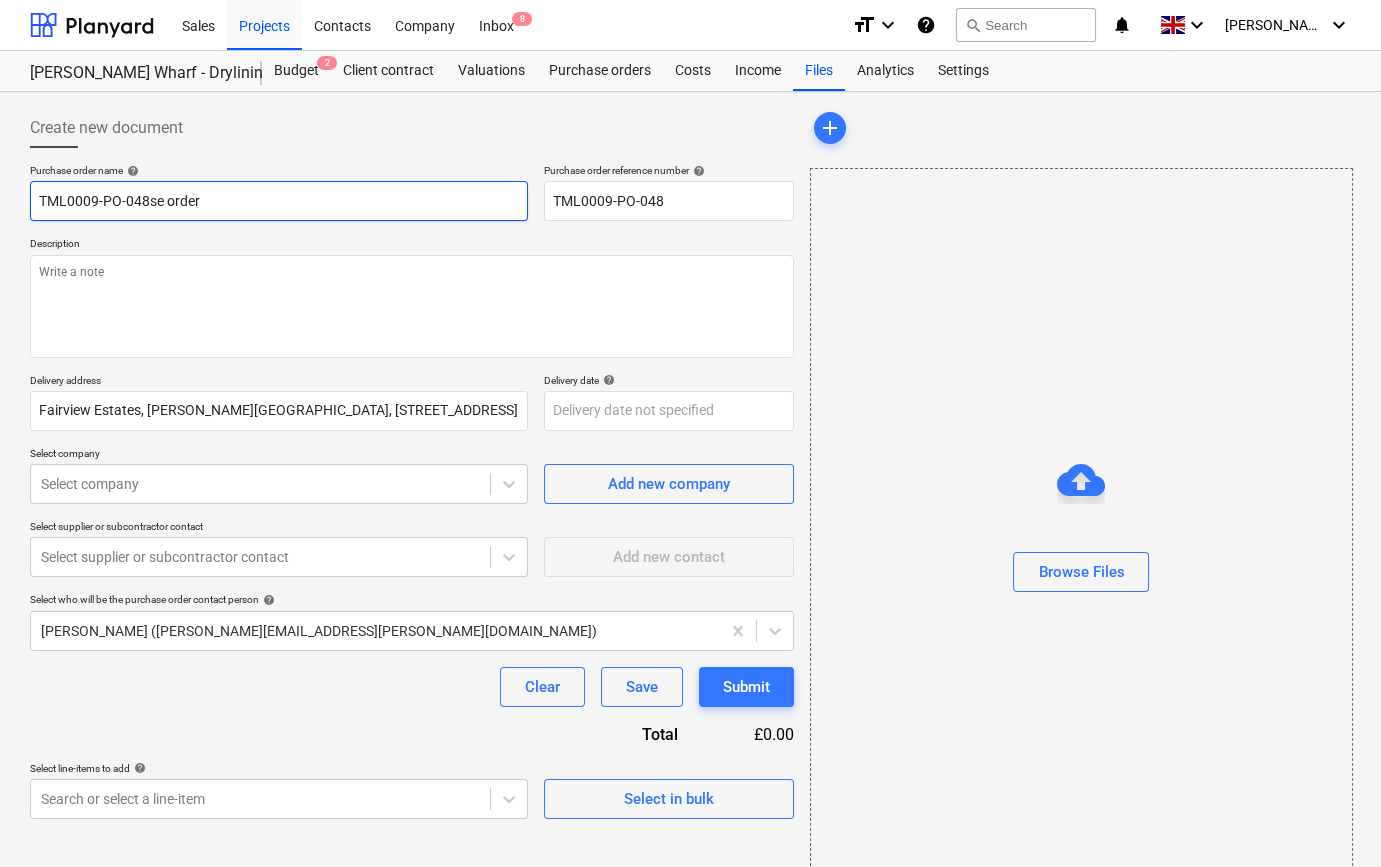 type on "x" 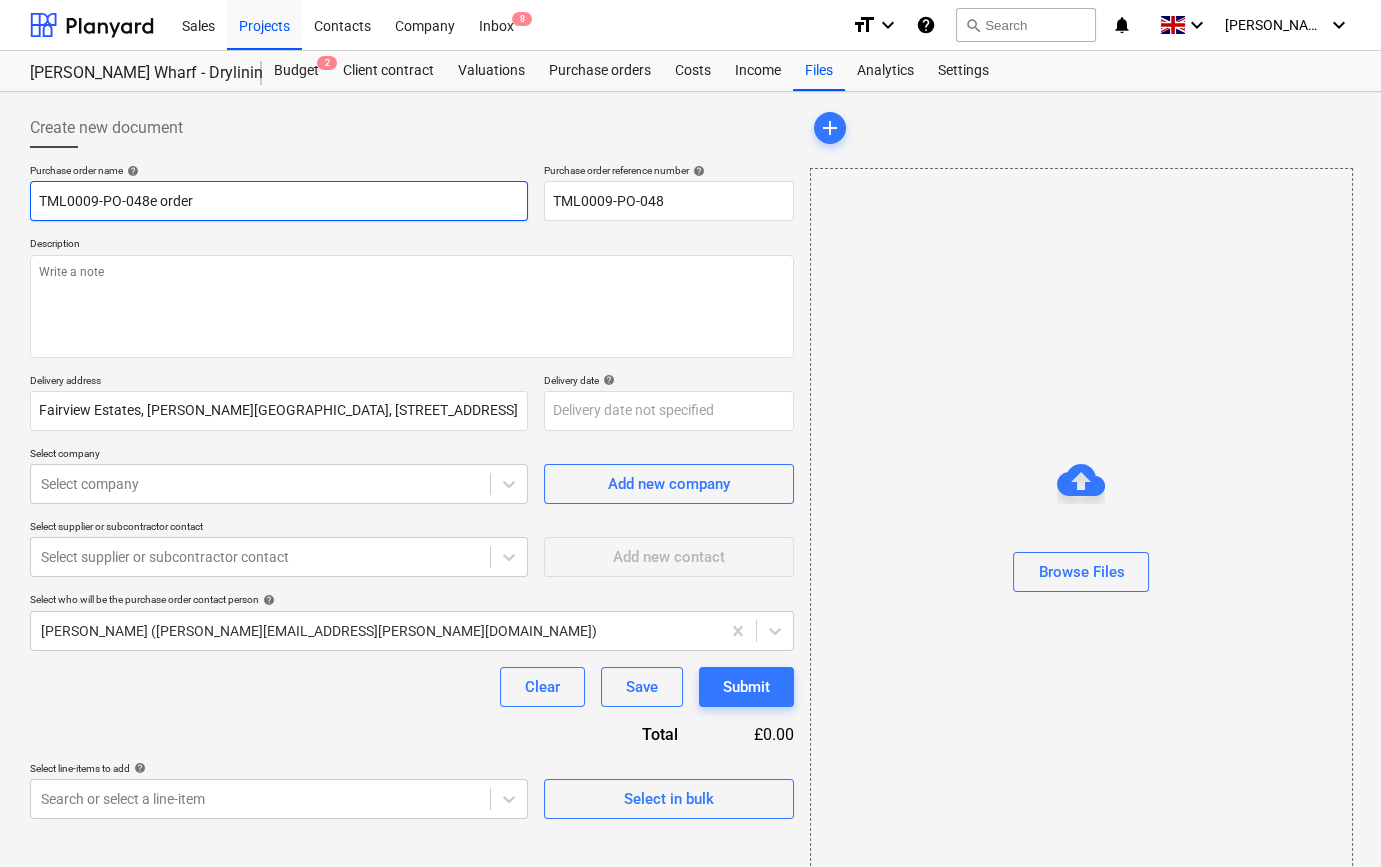 type on "x" 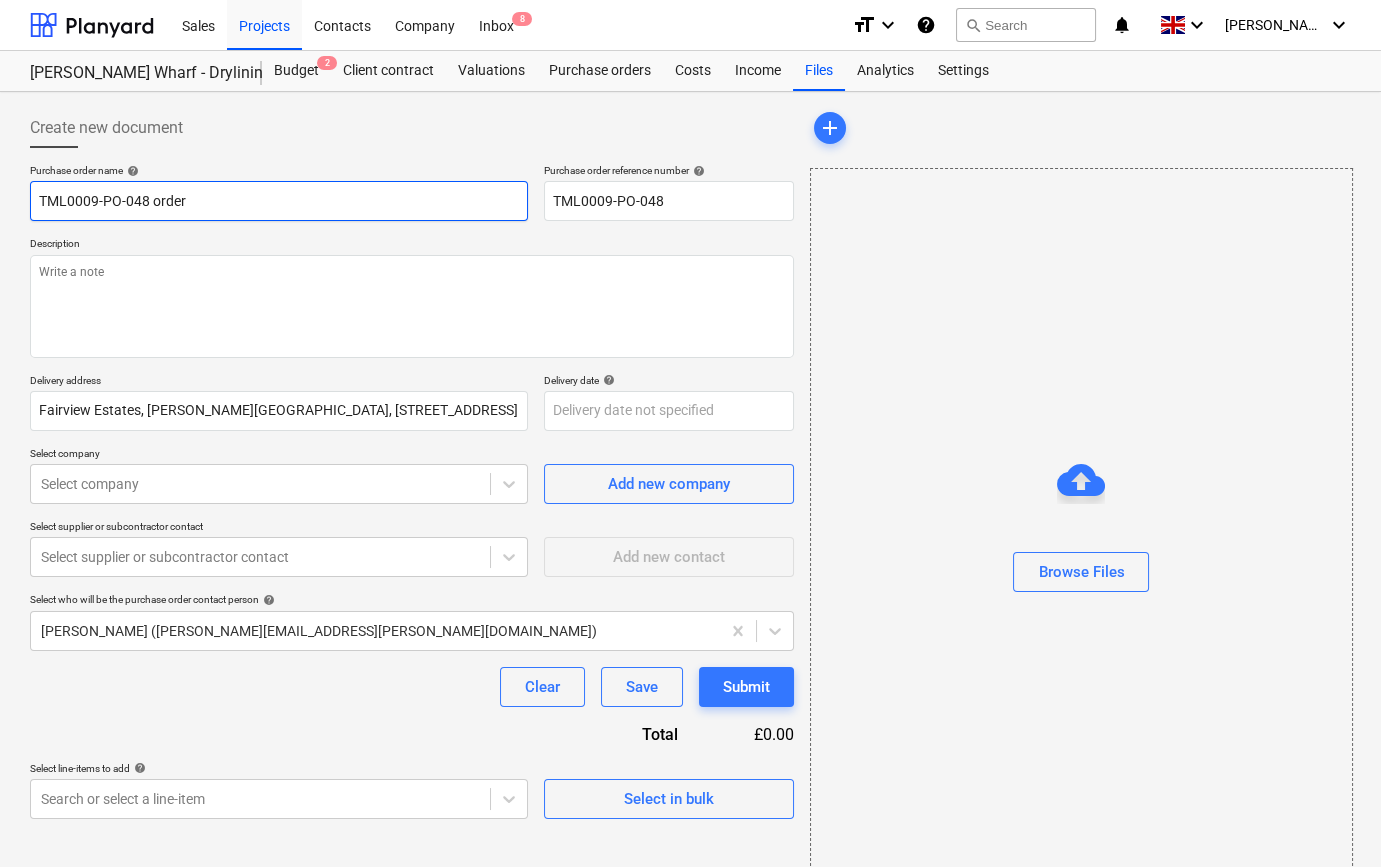 type on "x" 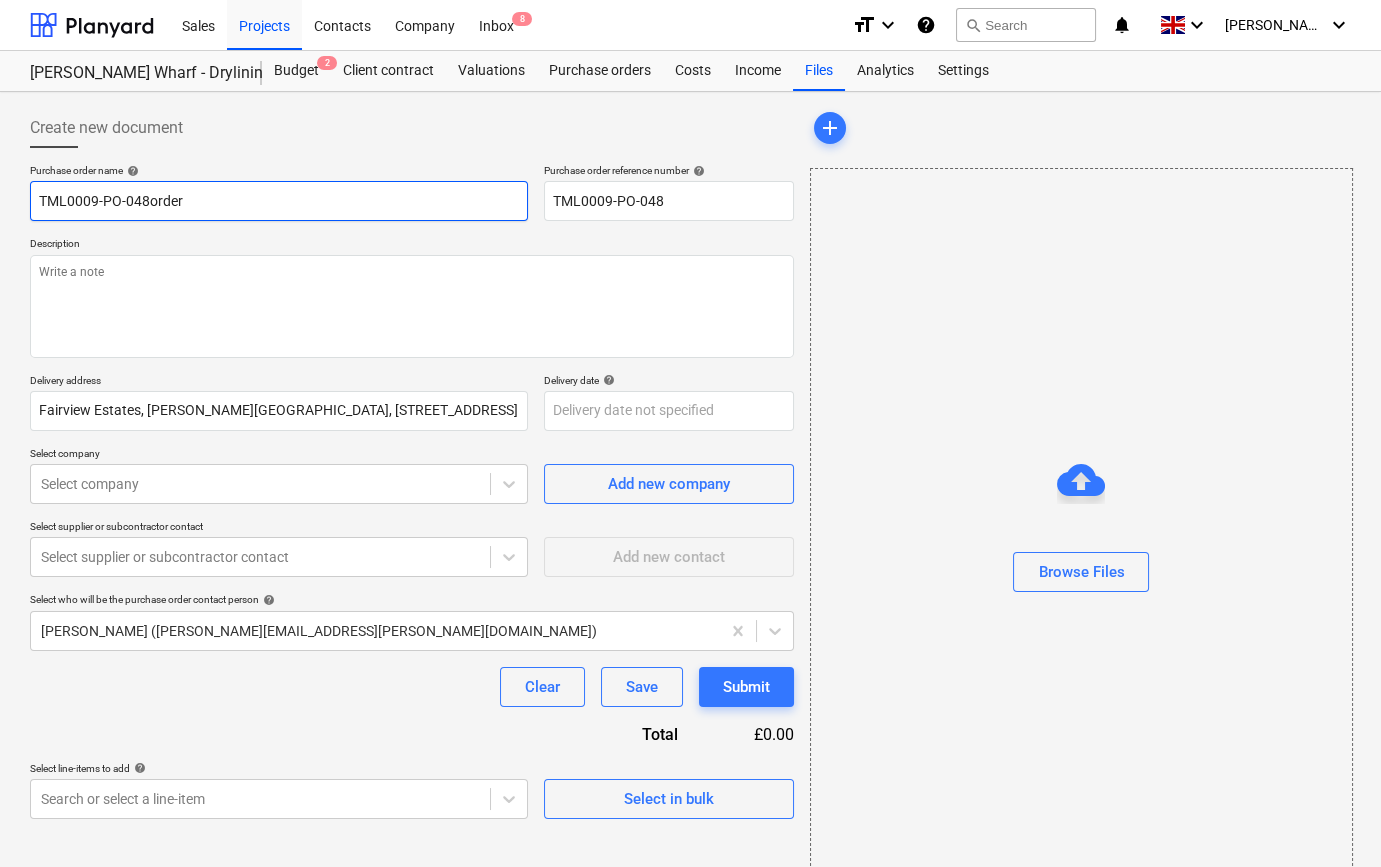 type on "x" 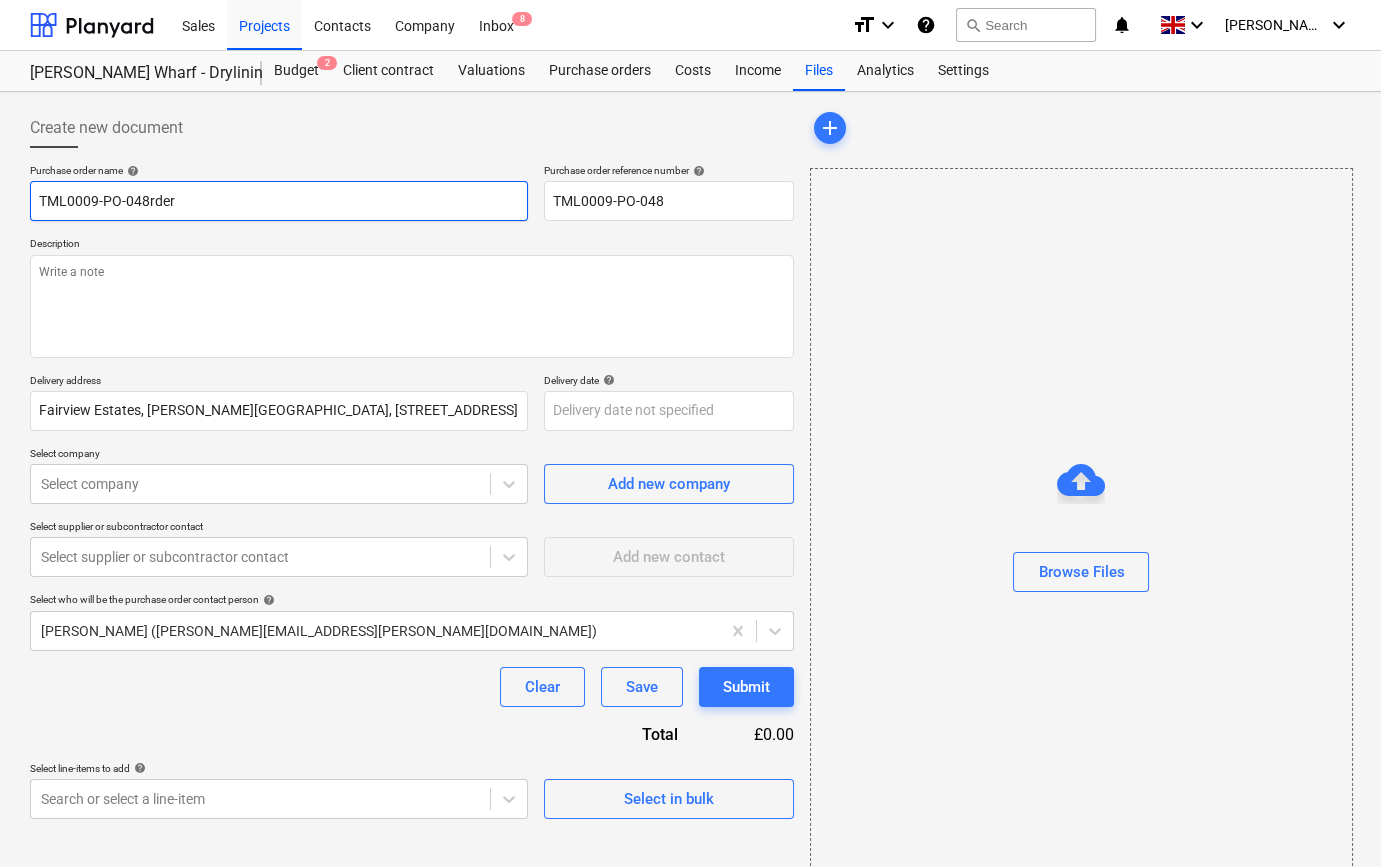 type on "x" 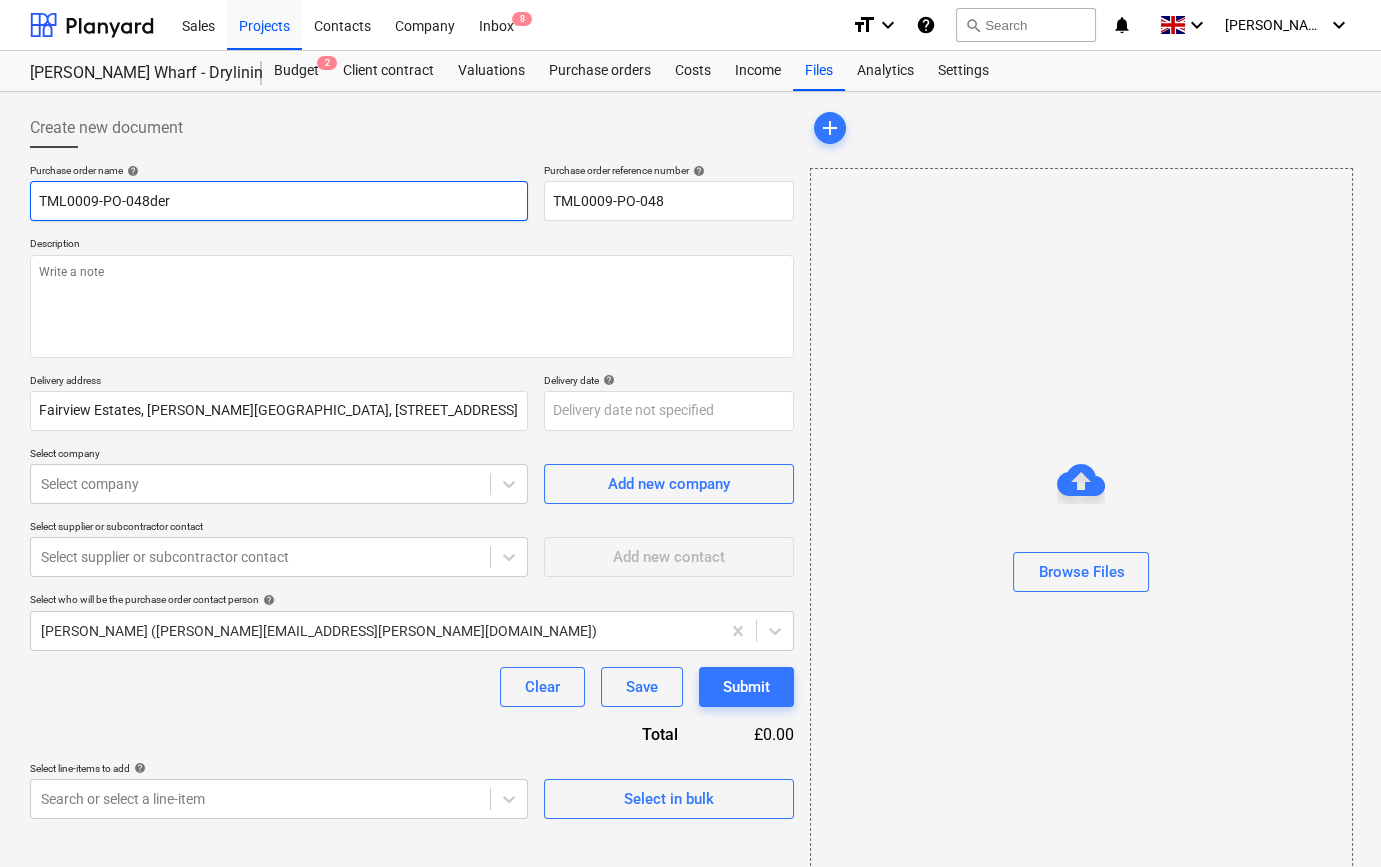 type on "x" 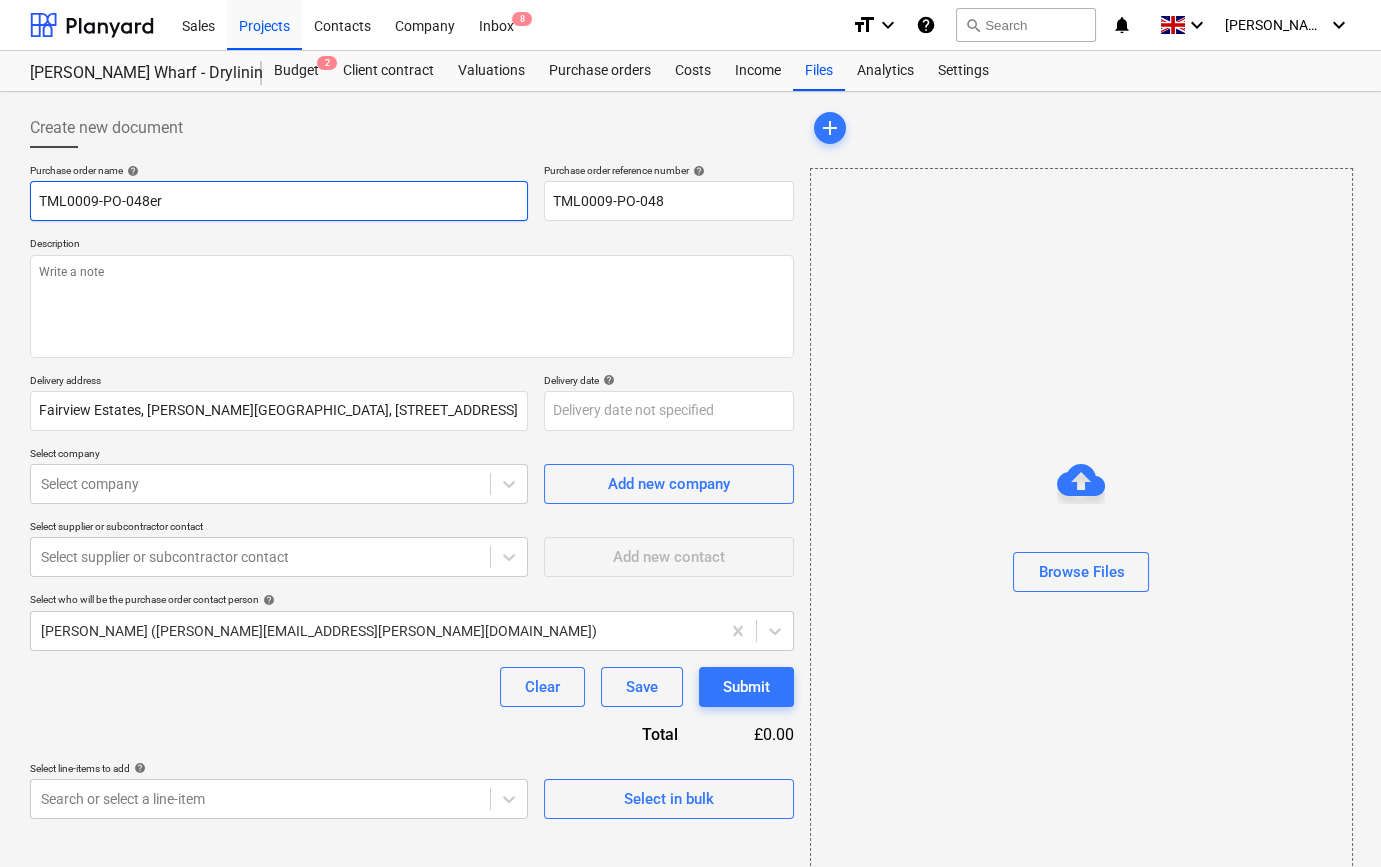type on "x" 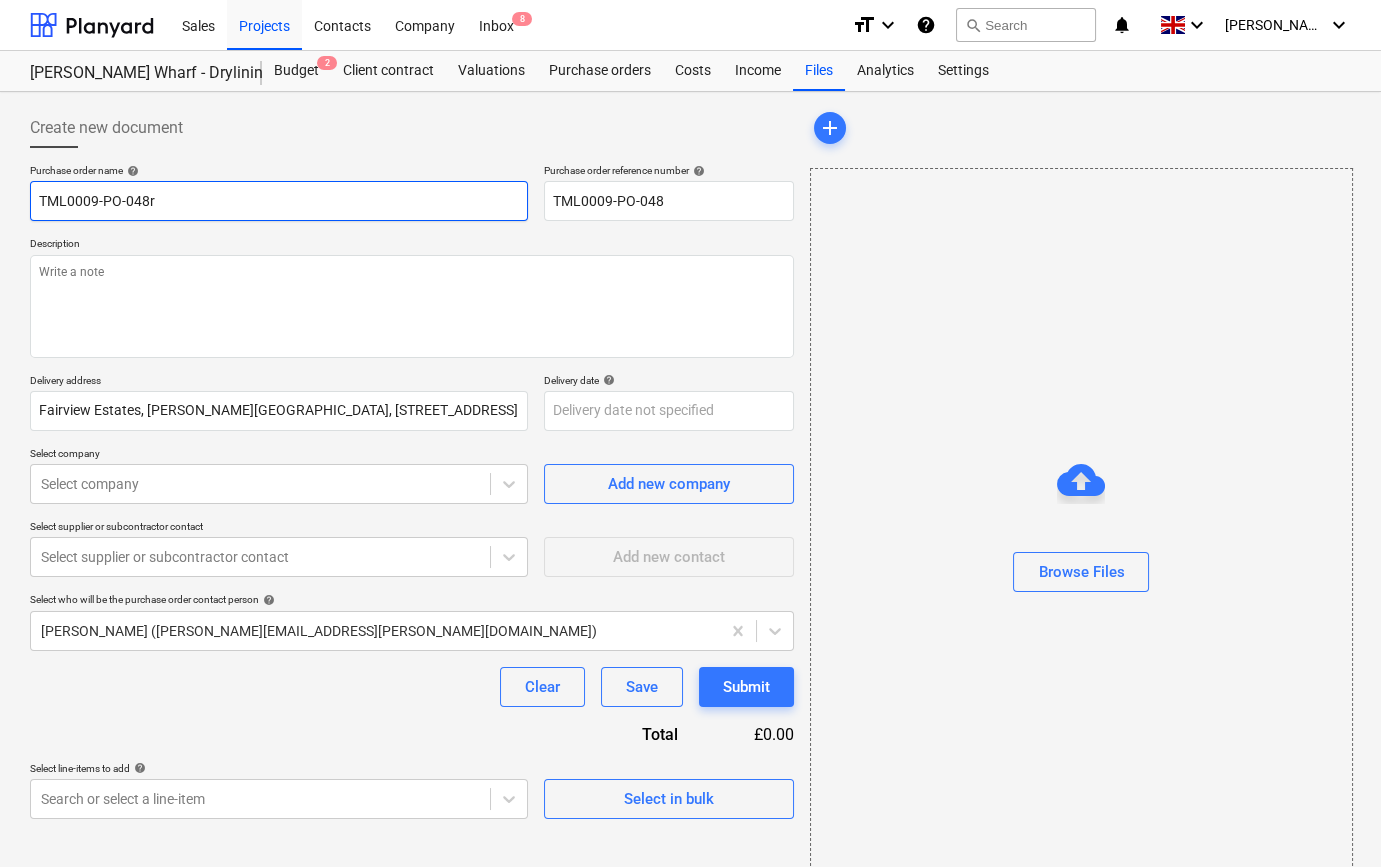 type on "x" 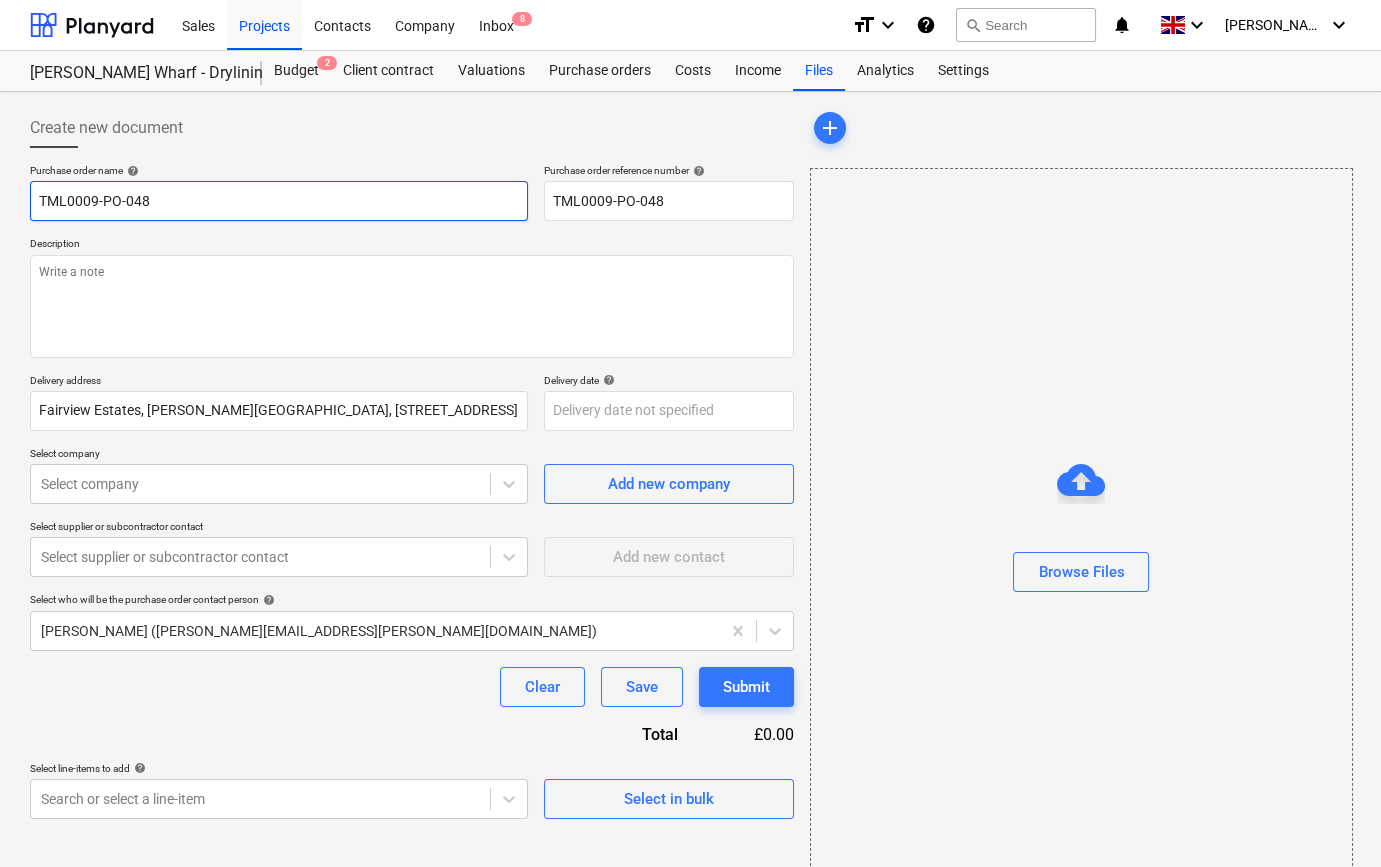 type on "x" 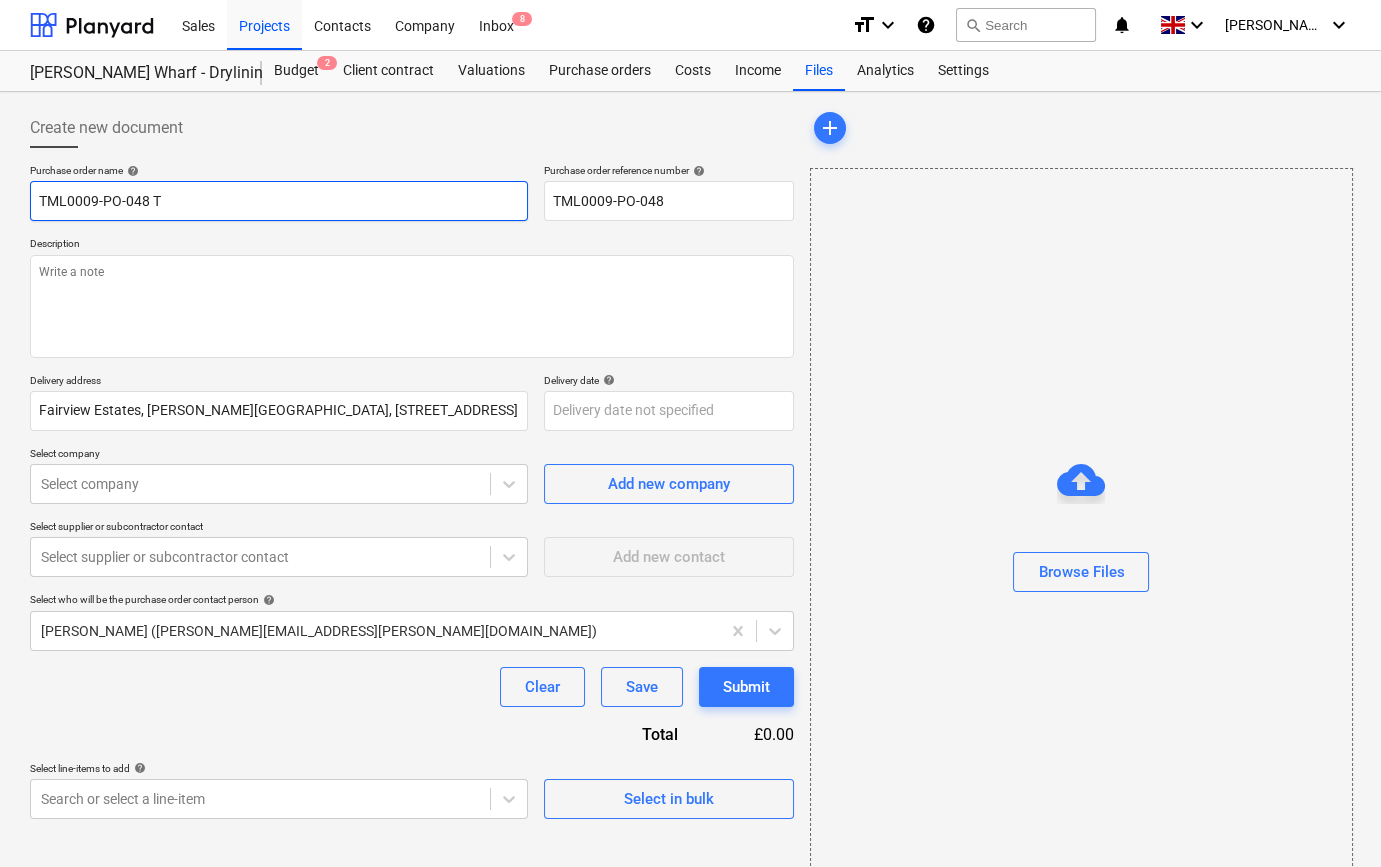 type on "x" 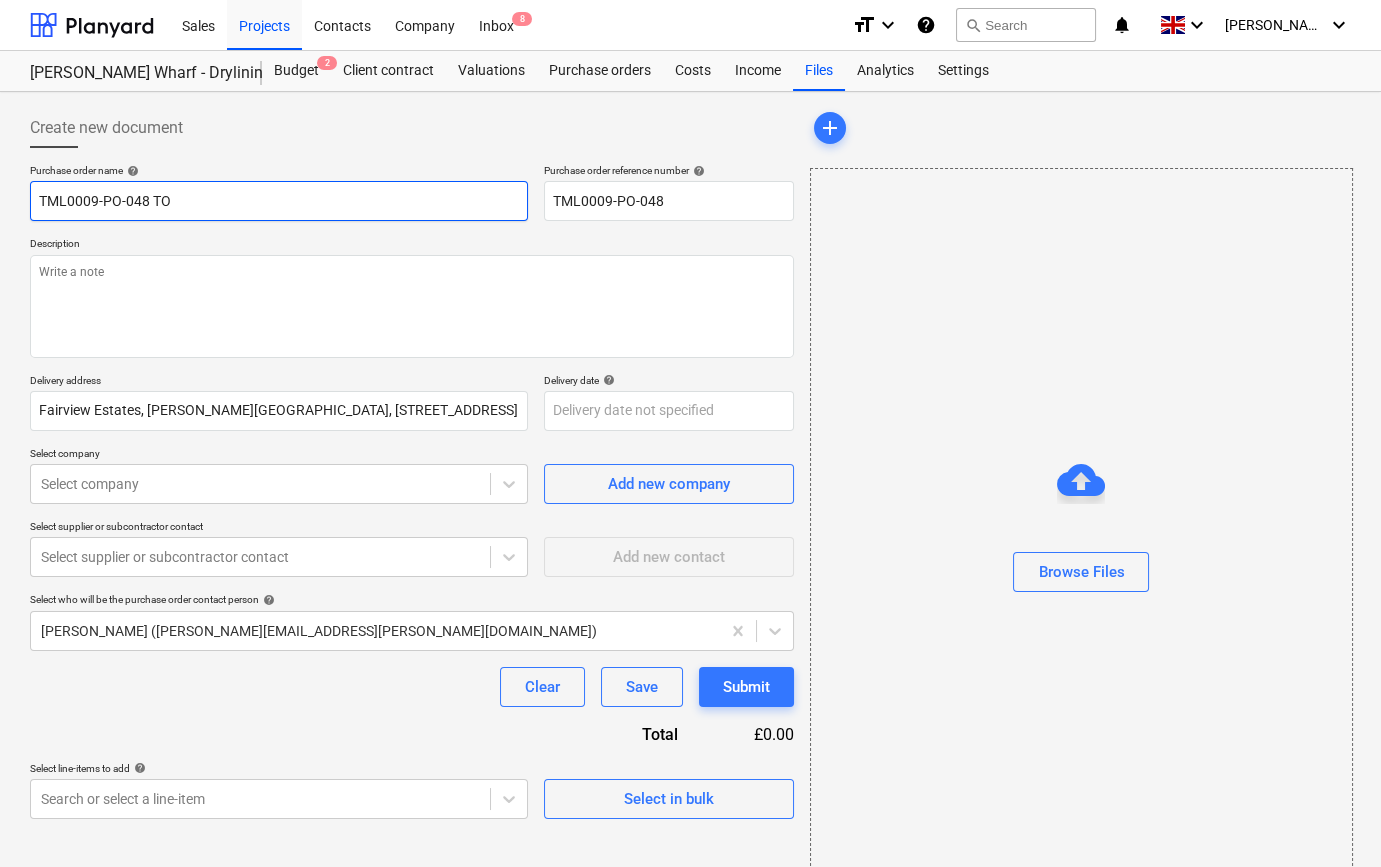 type on "x" 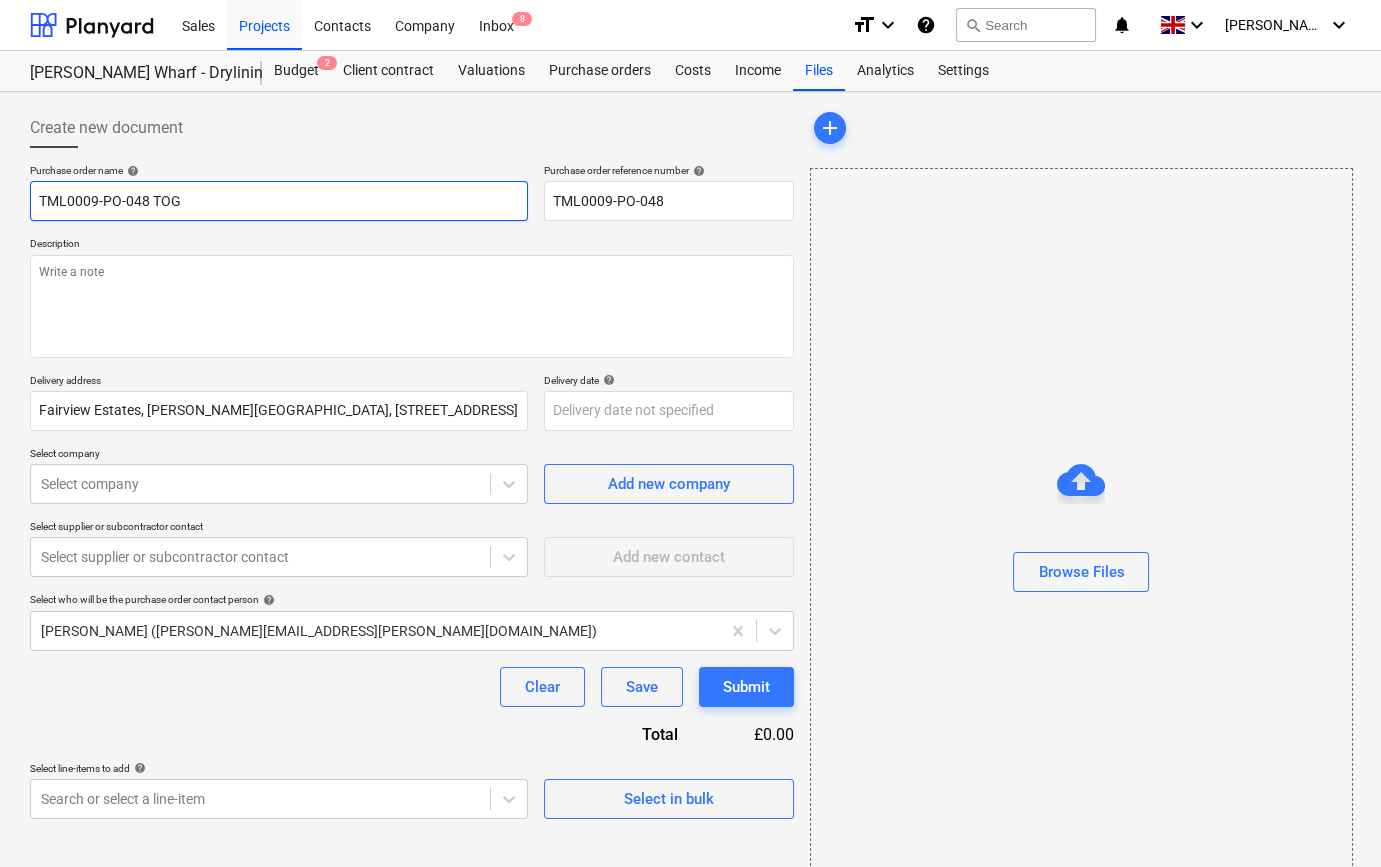 type on "x" 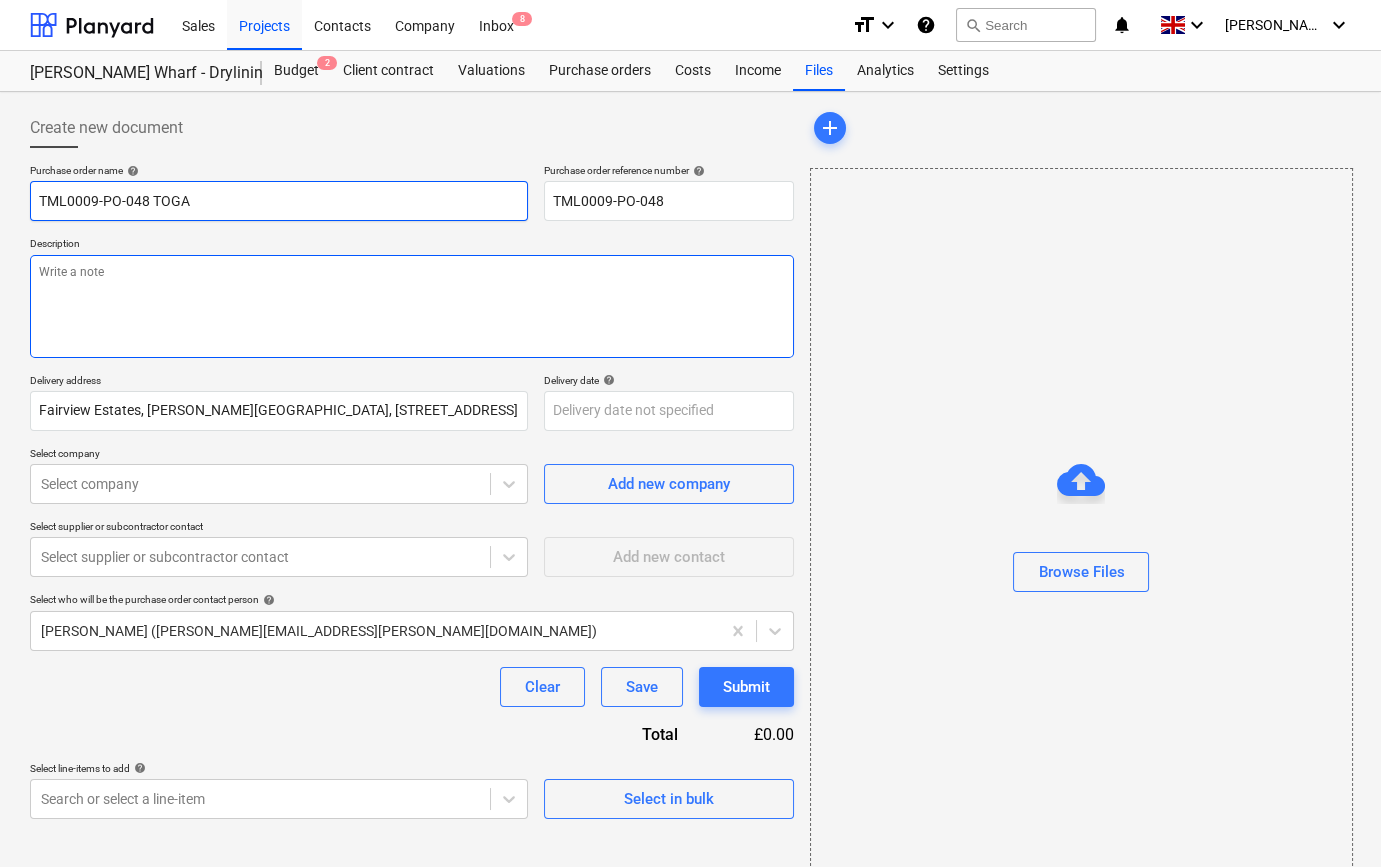type on "TML0009-PO-048 TOGA" 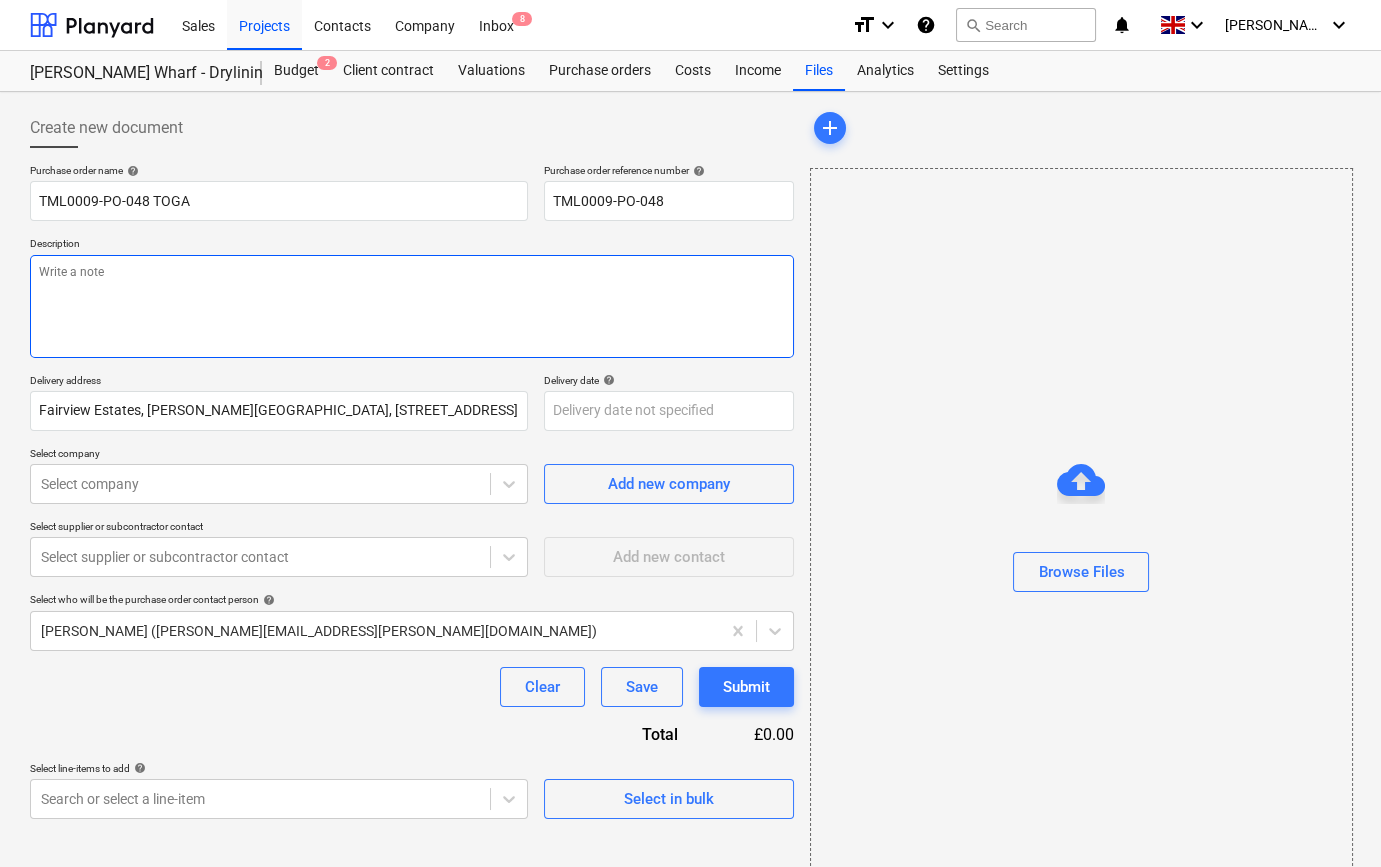 click at bounding box center (412, 306) 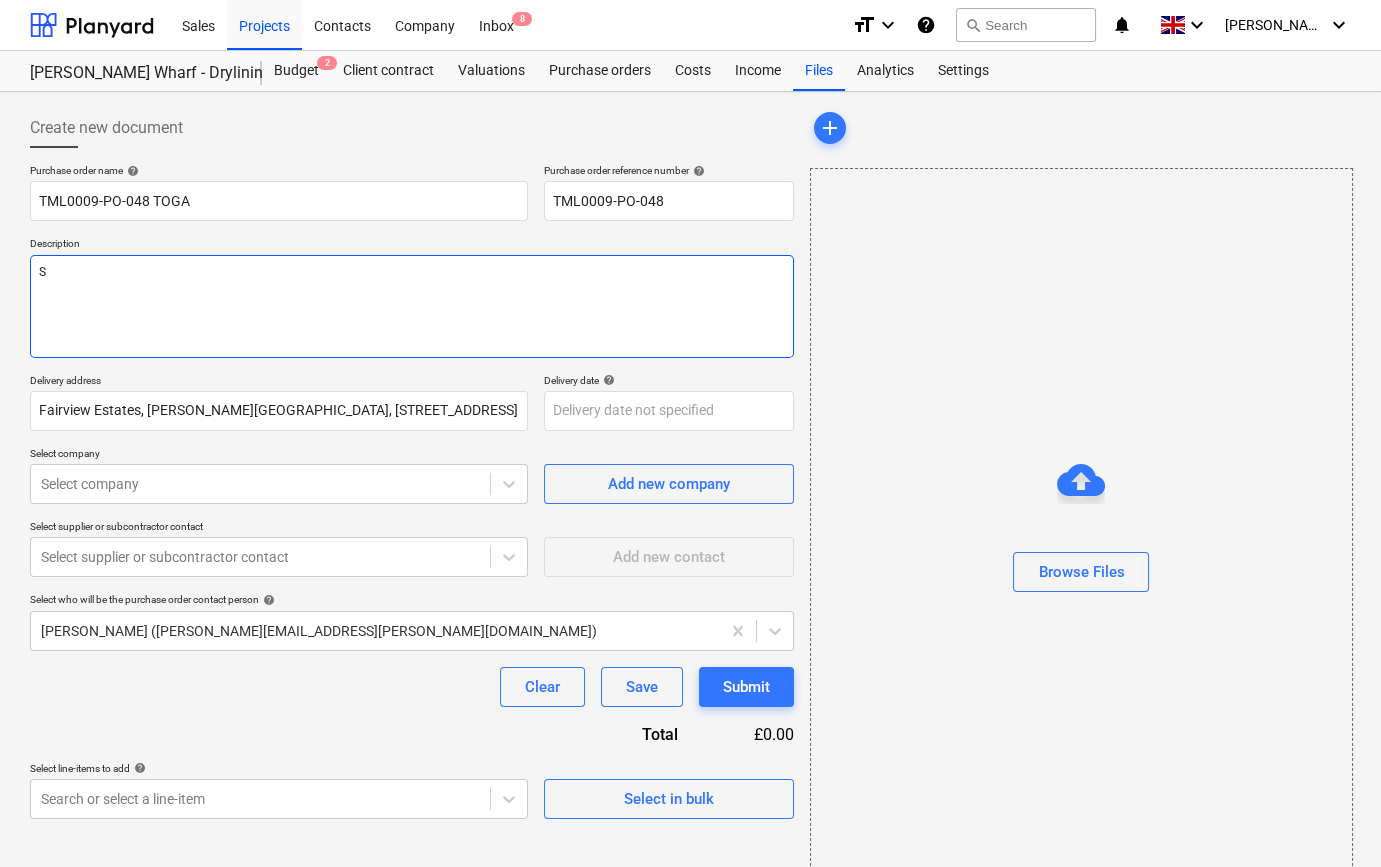 type on "x" 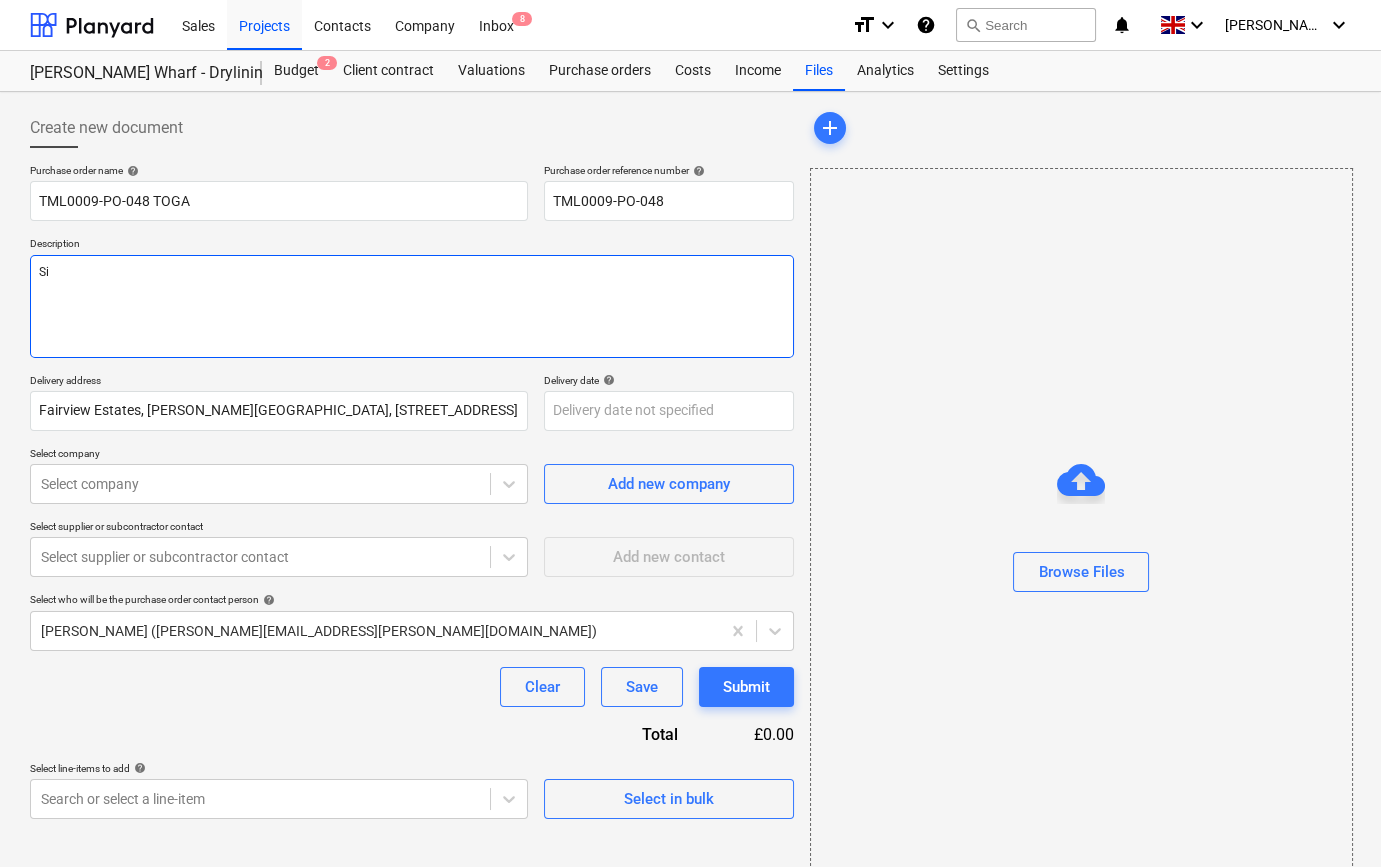 type on "x" 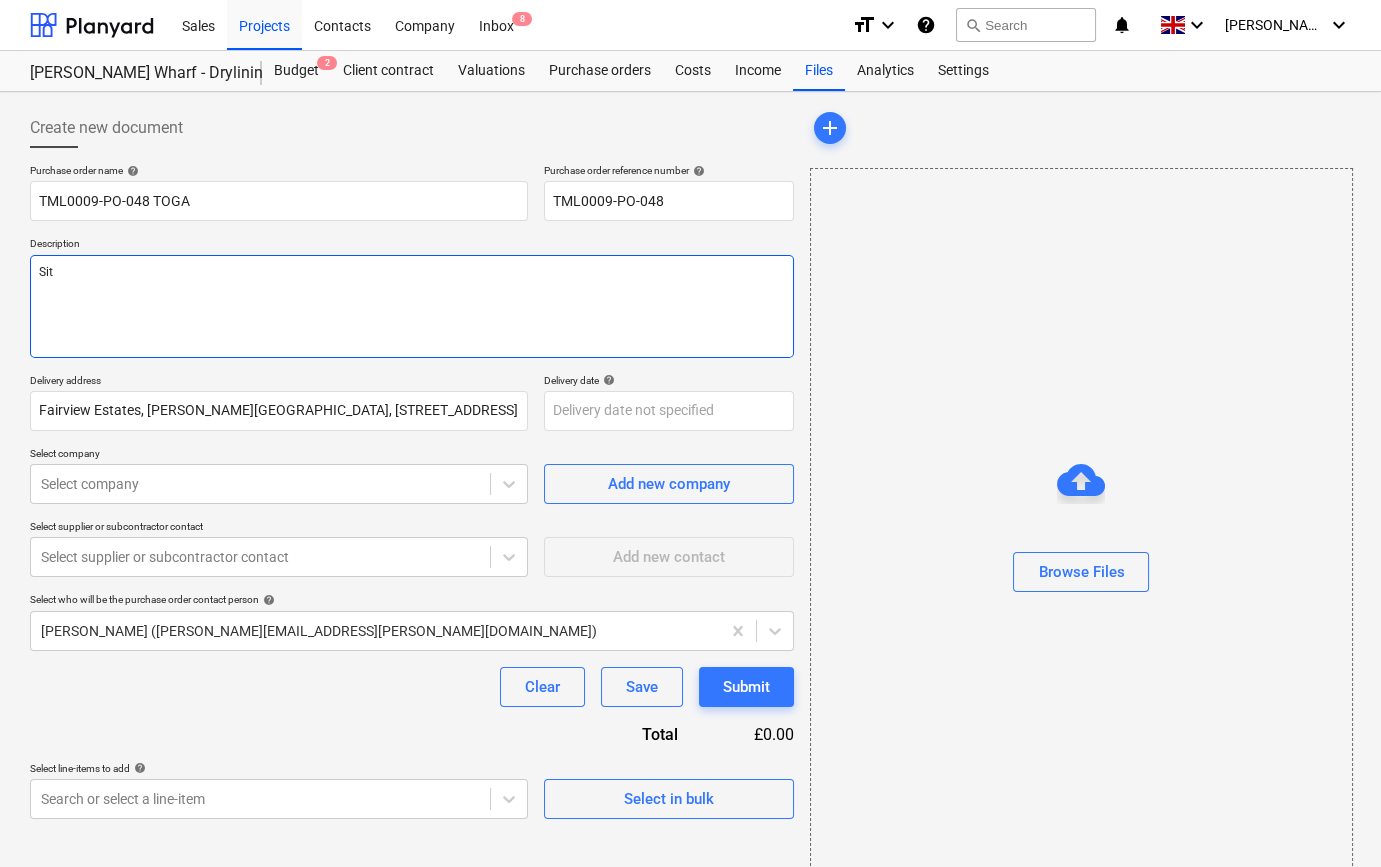 type on "x" 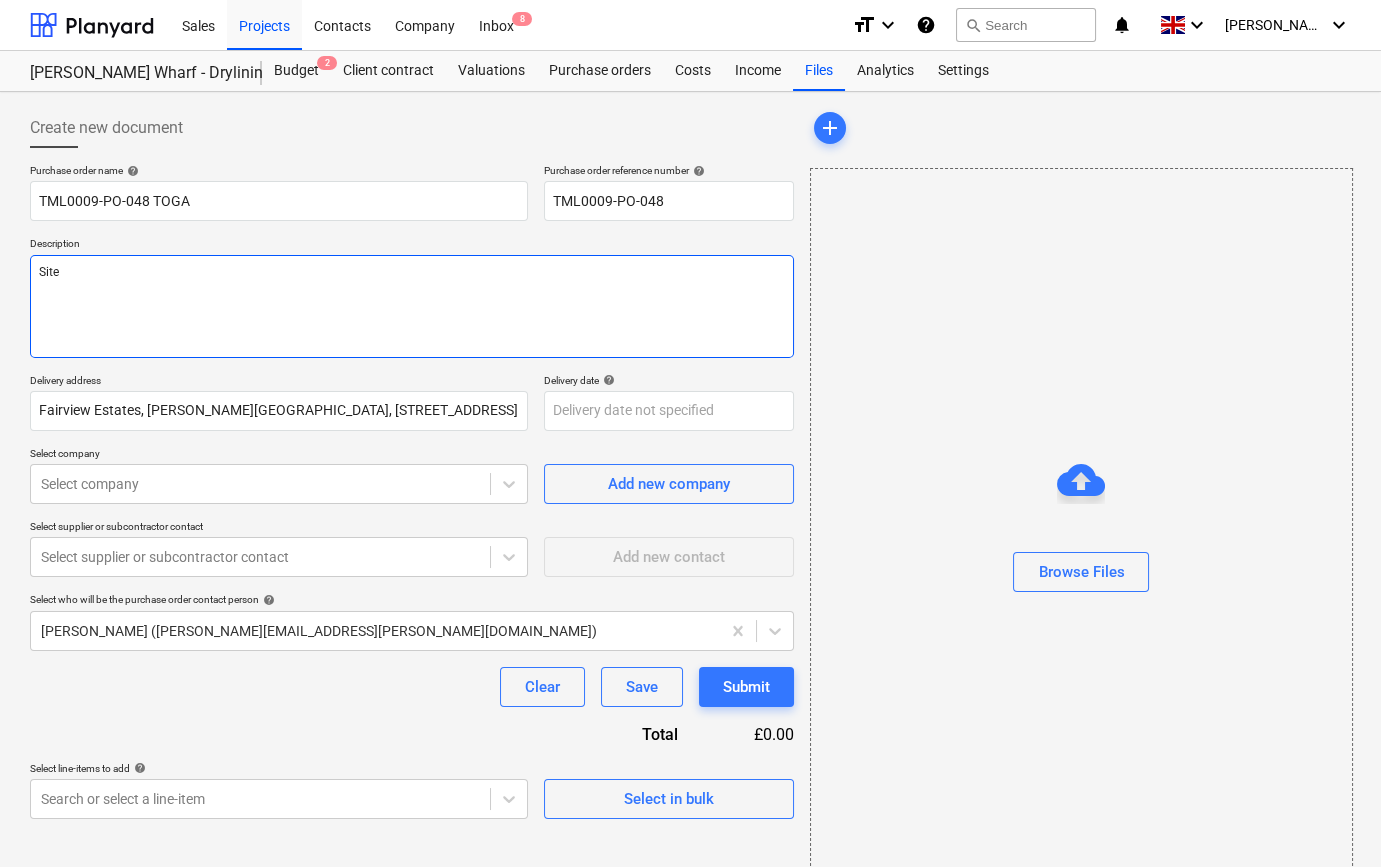type on "x" 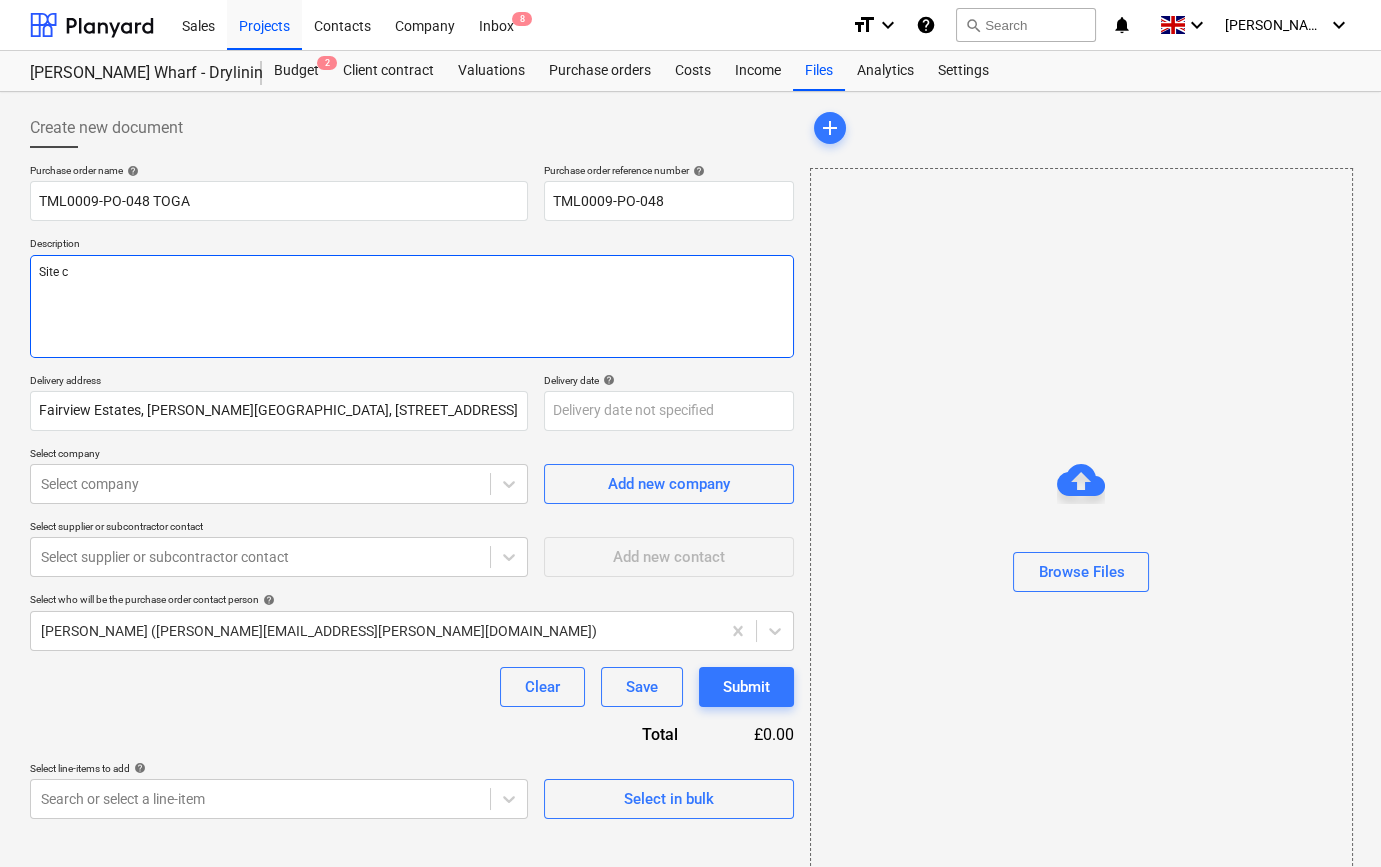 type on "x" 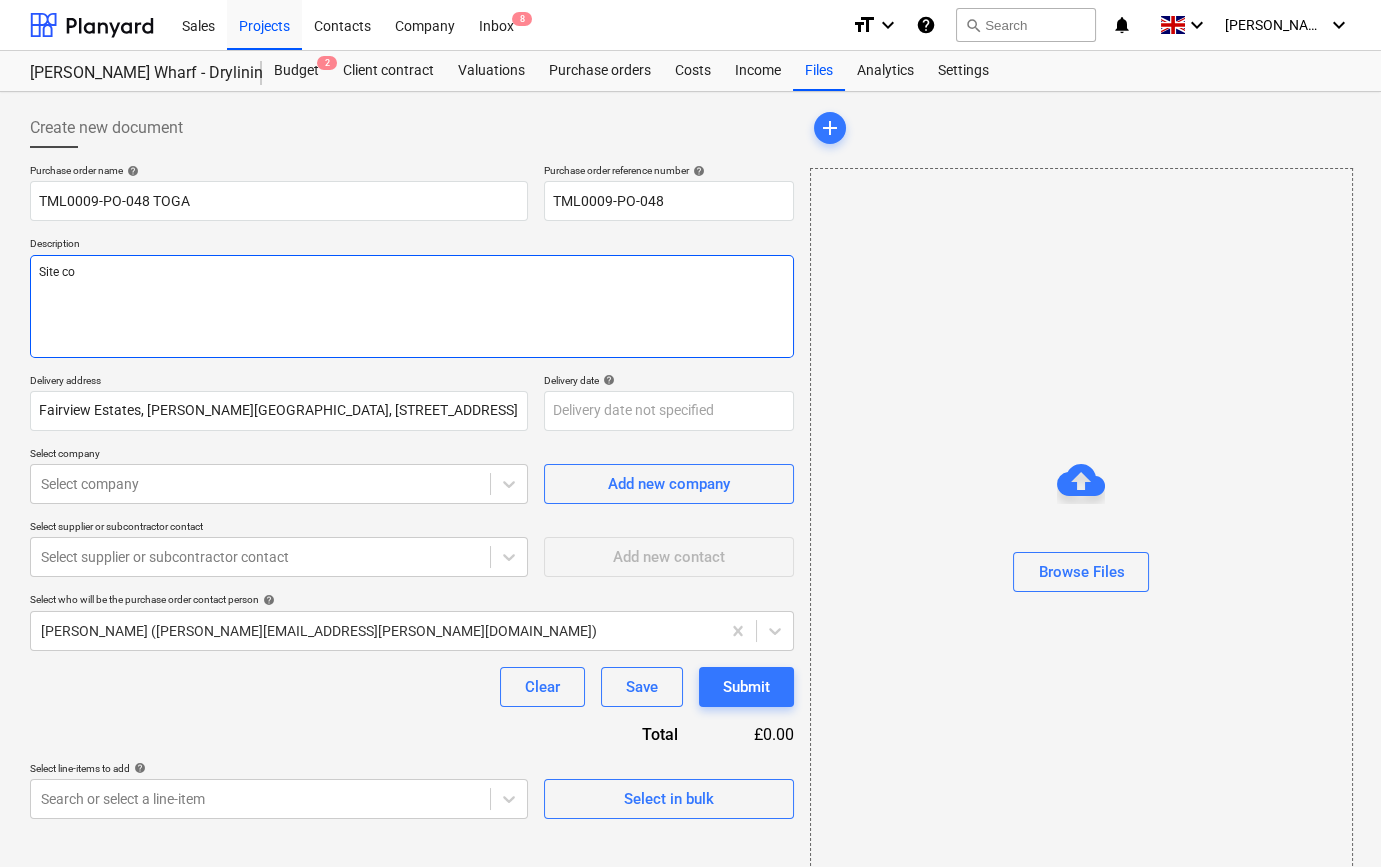 type on "x" 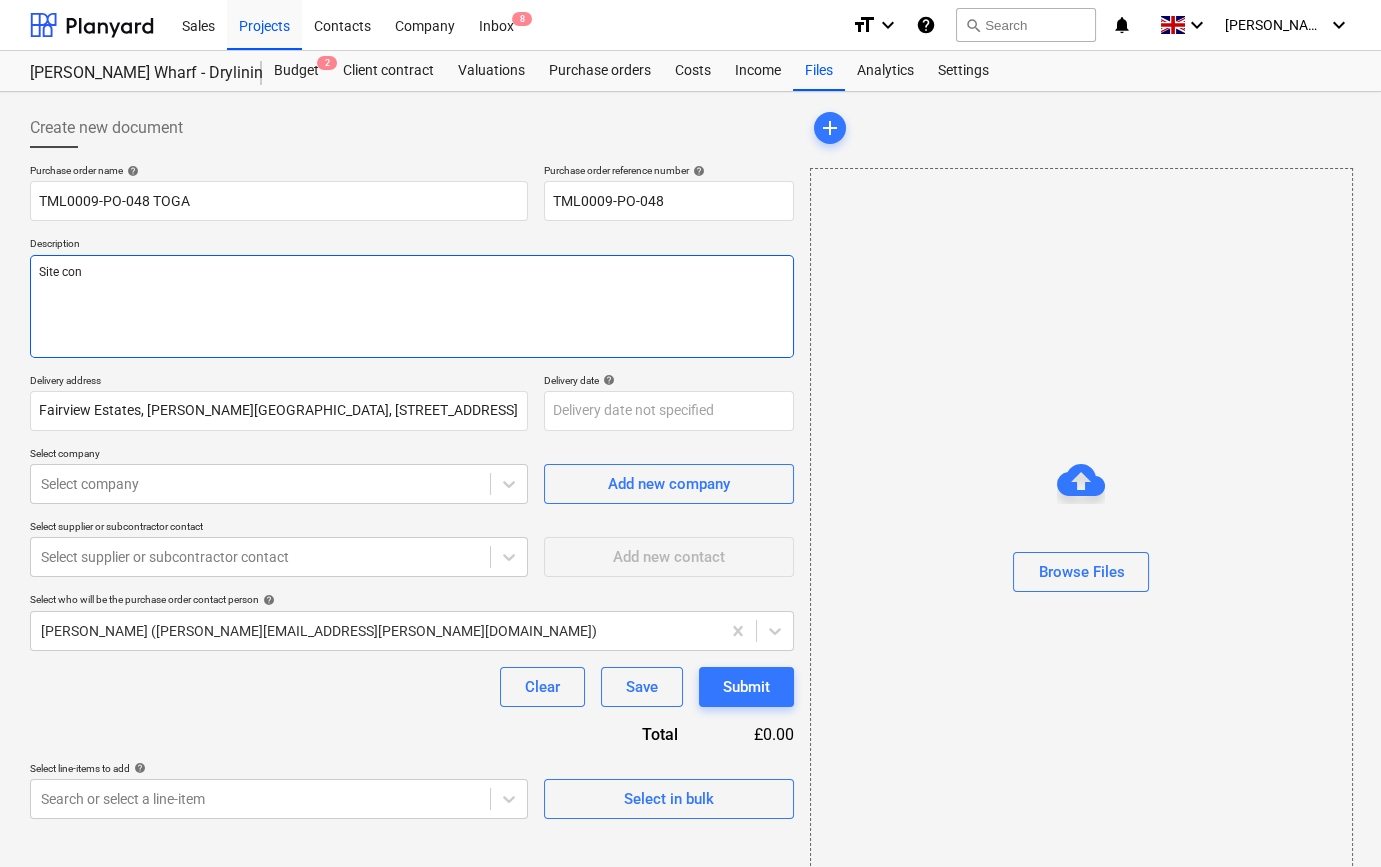 type on "x" 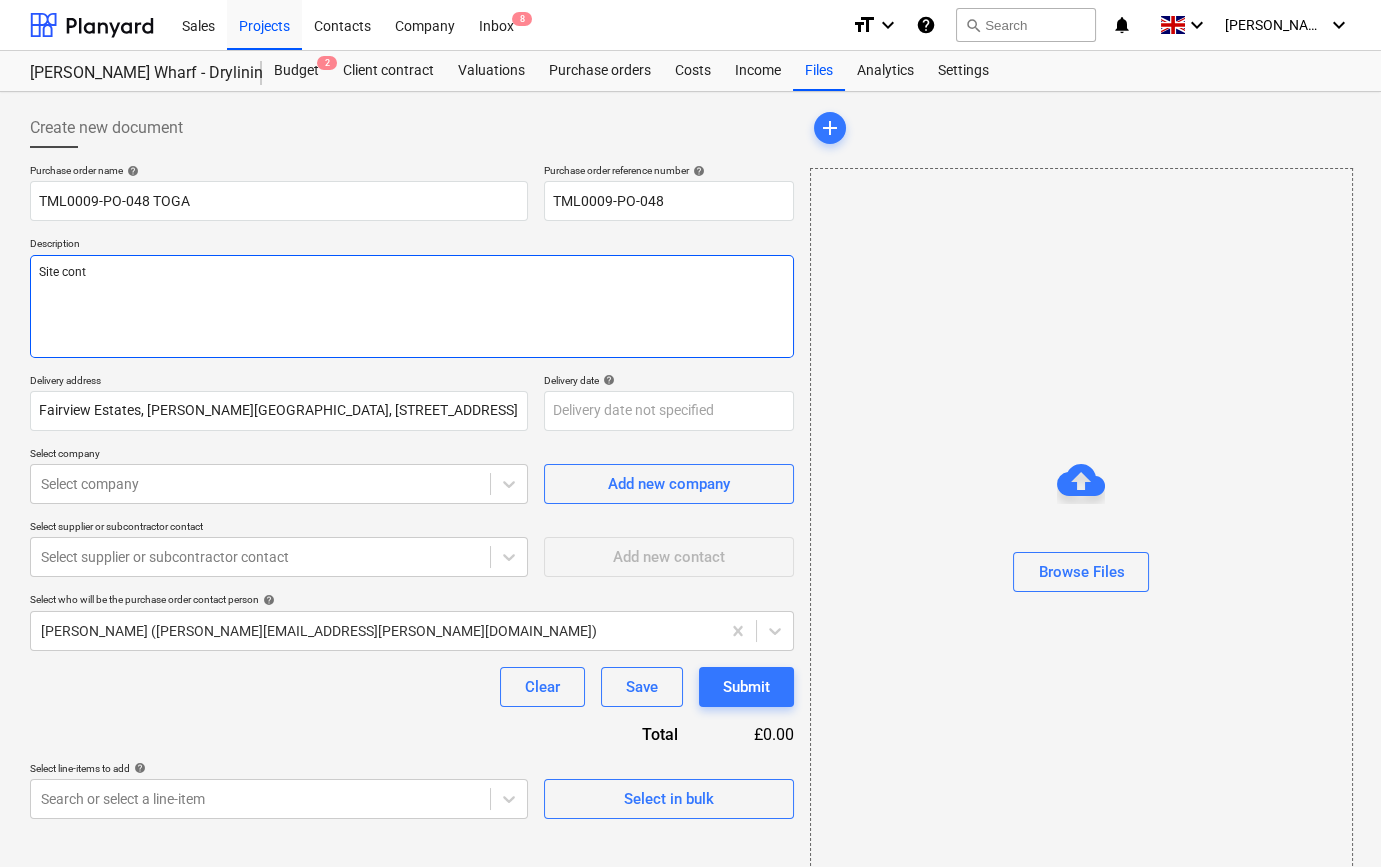 type on "x" 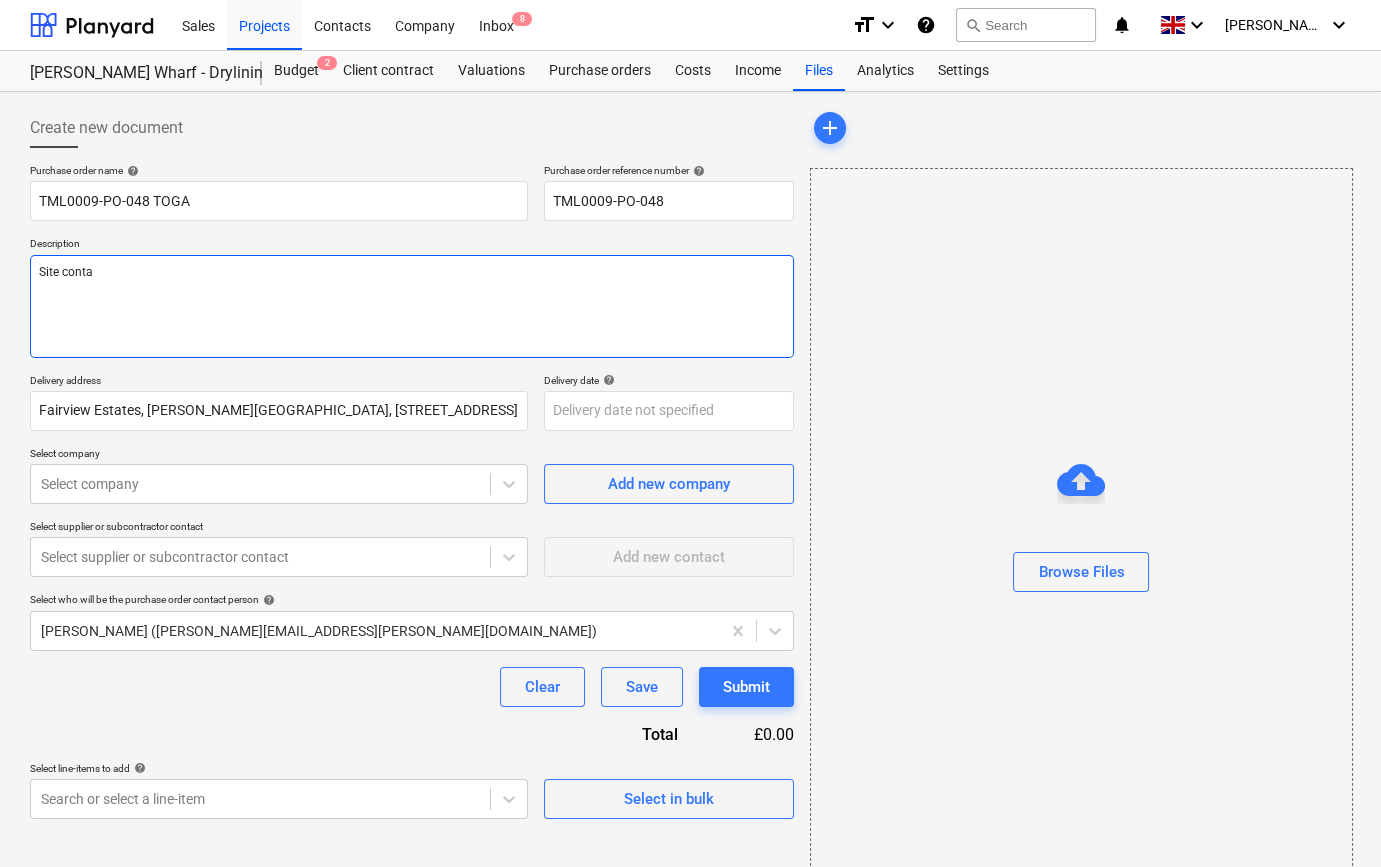 type on "x" 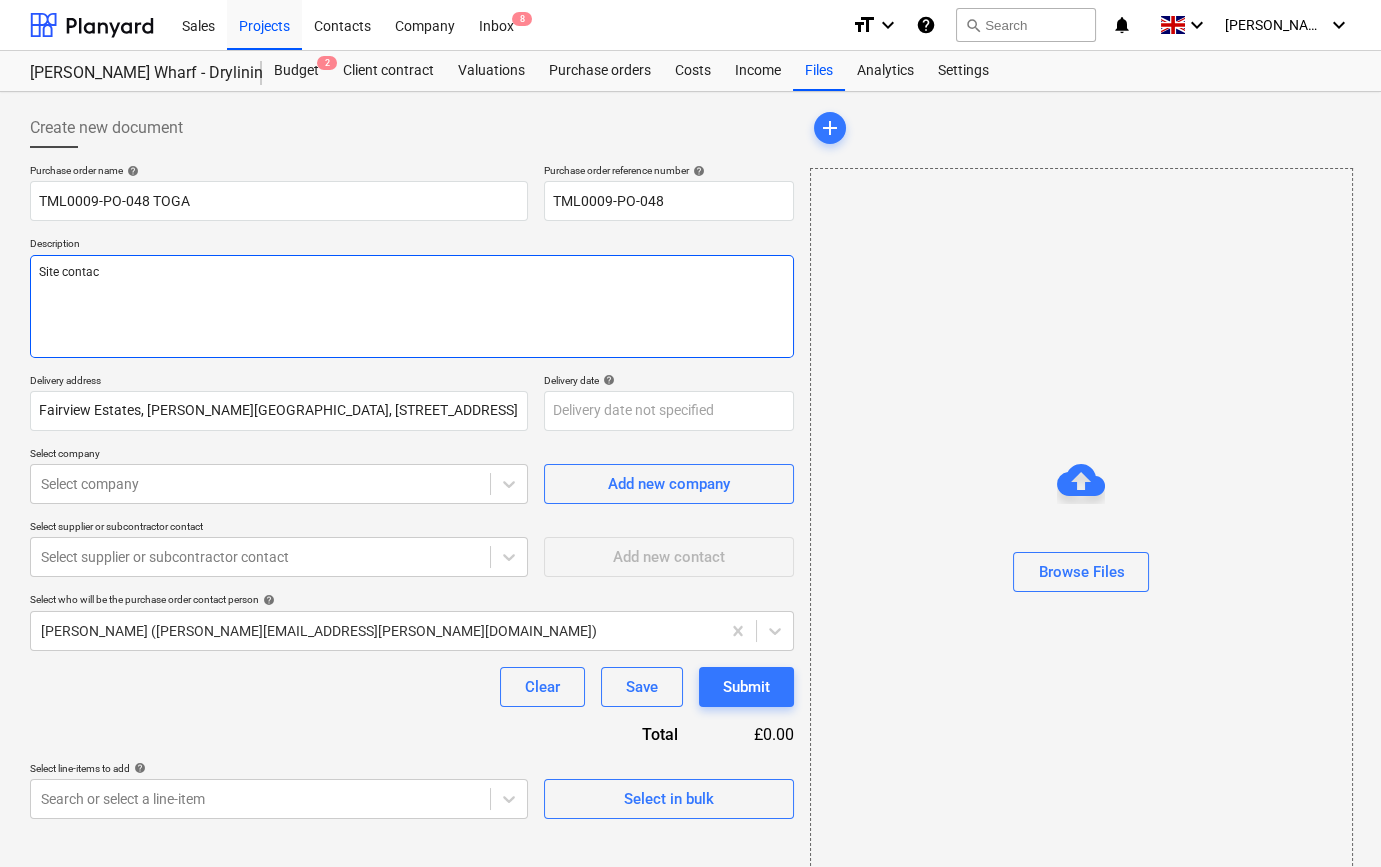 type on "x" 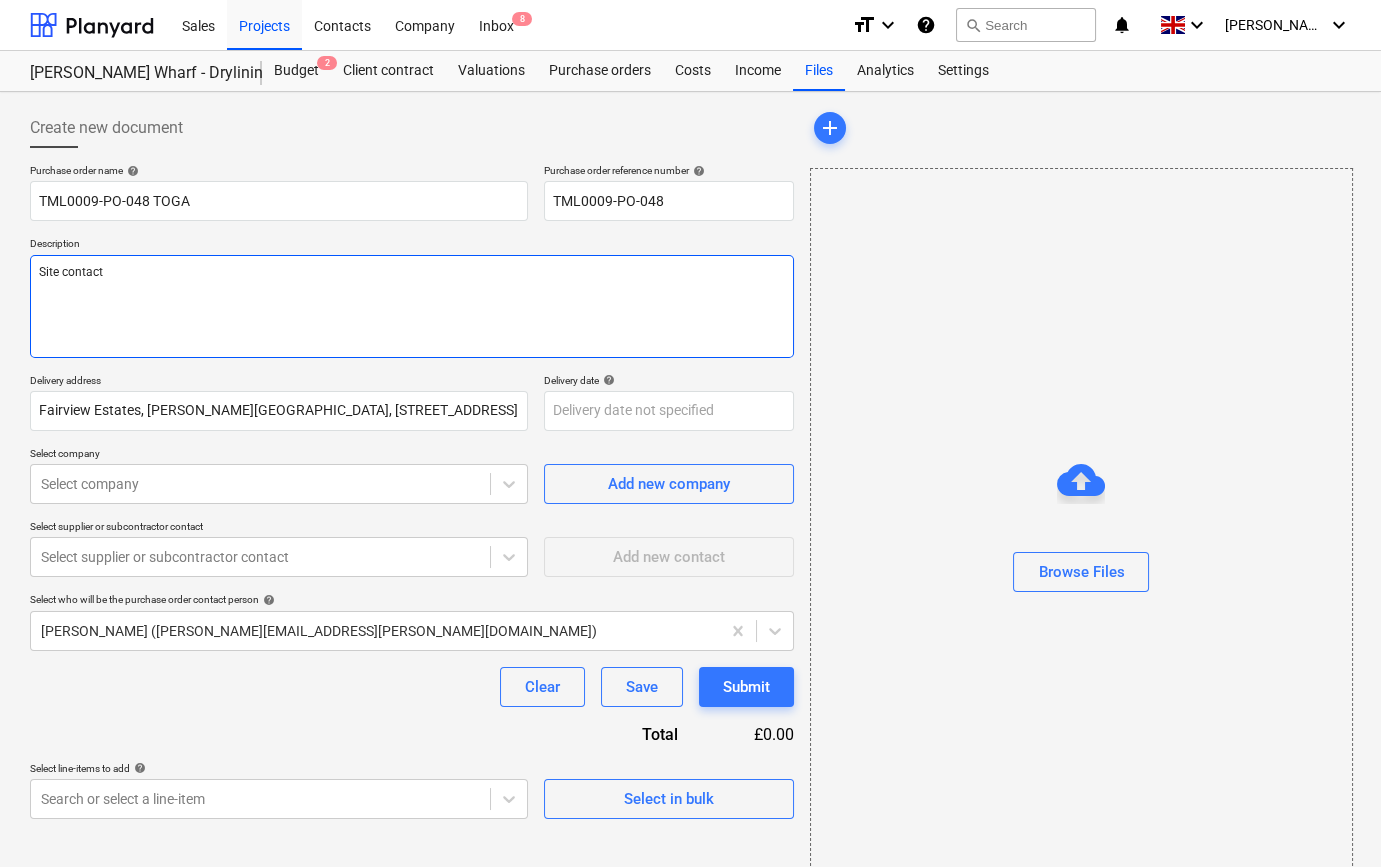 type on "x" 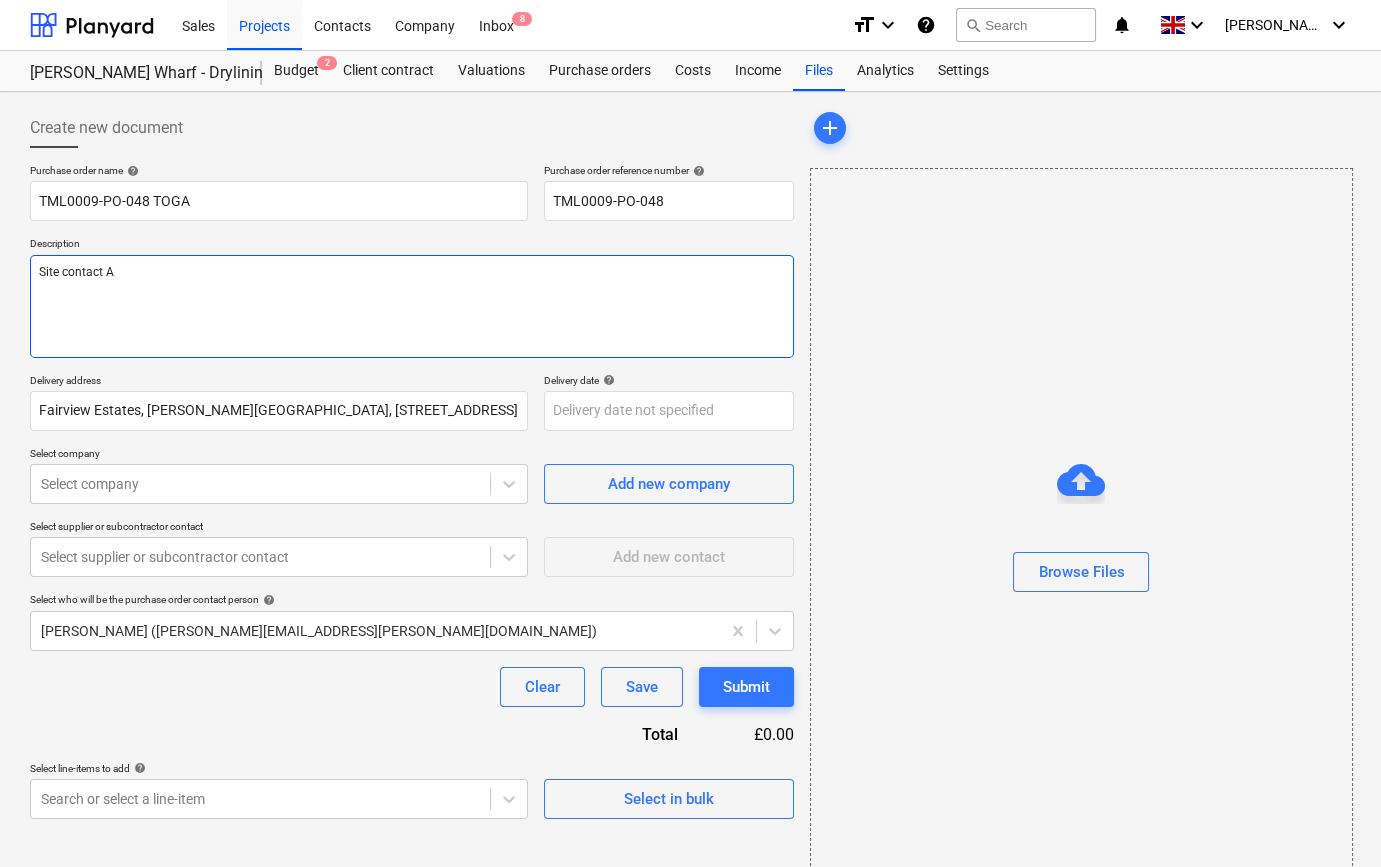 type on "x" 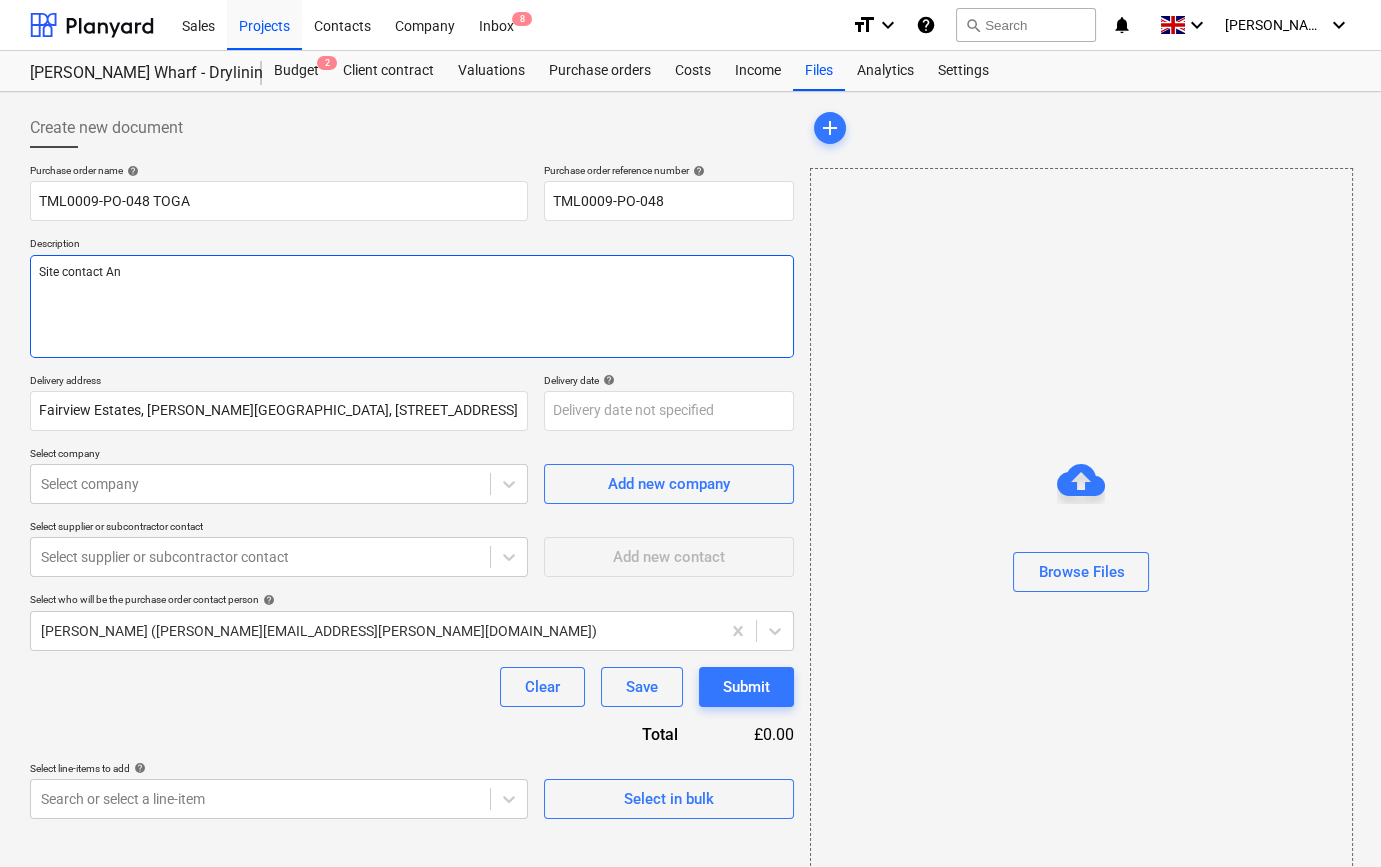 type on "x" 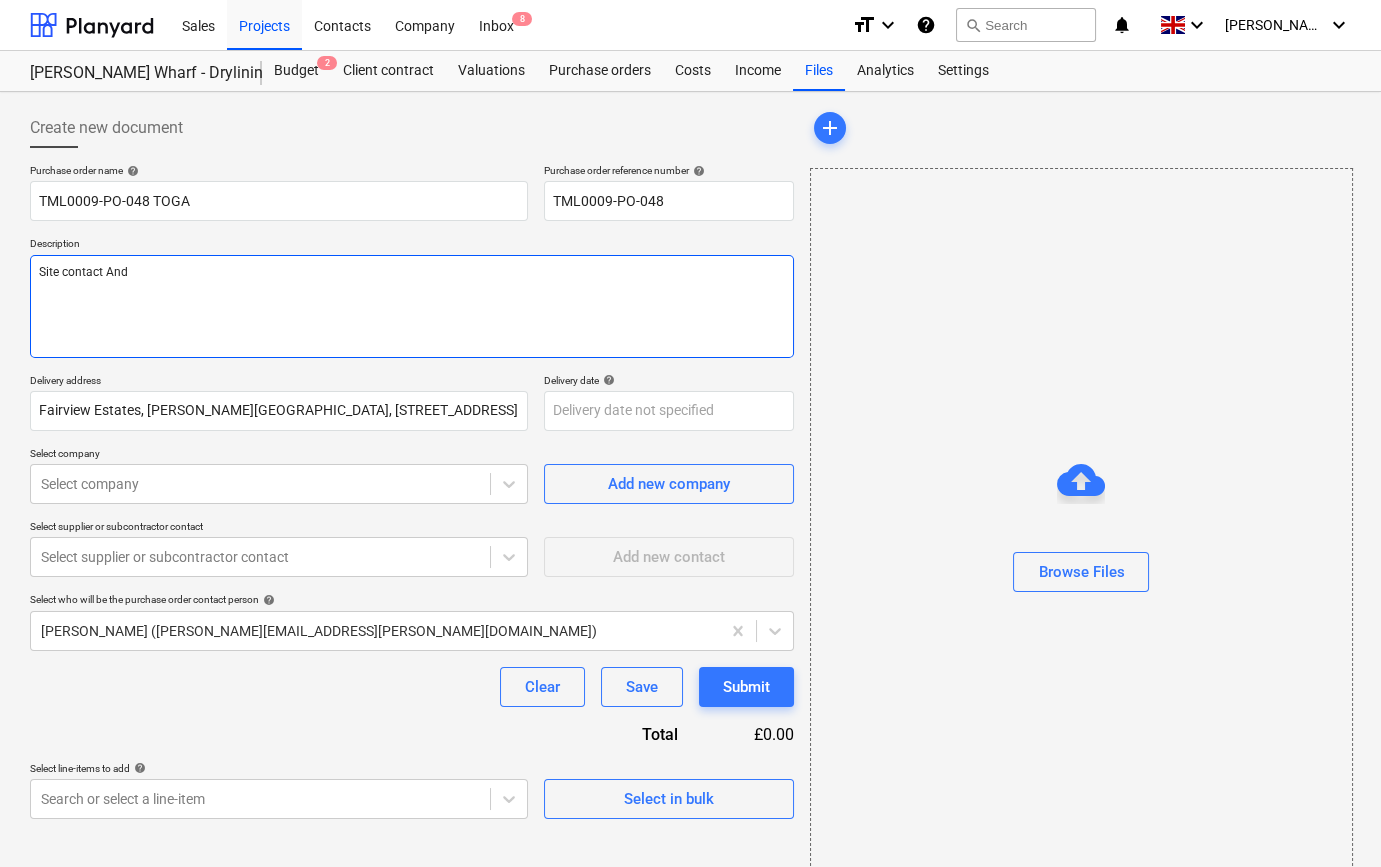 type on "x" 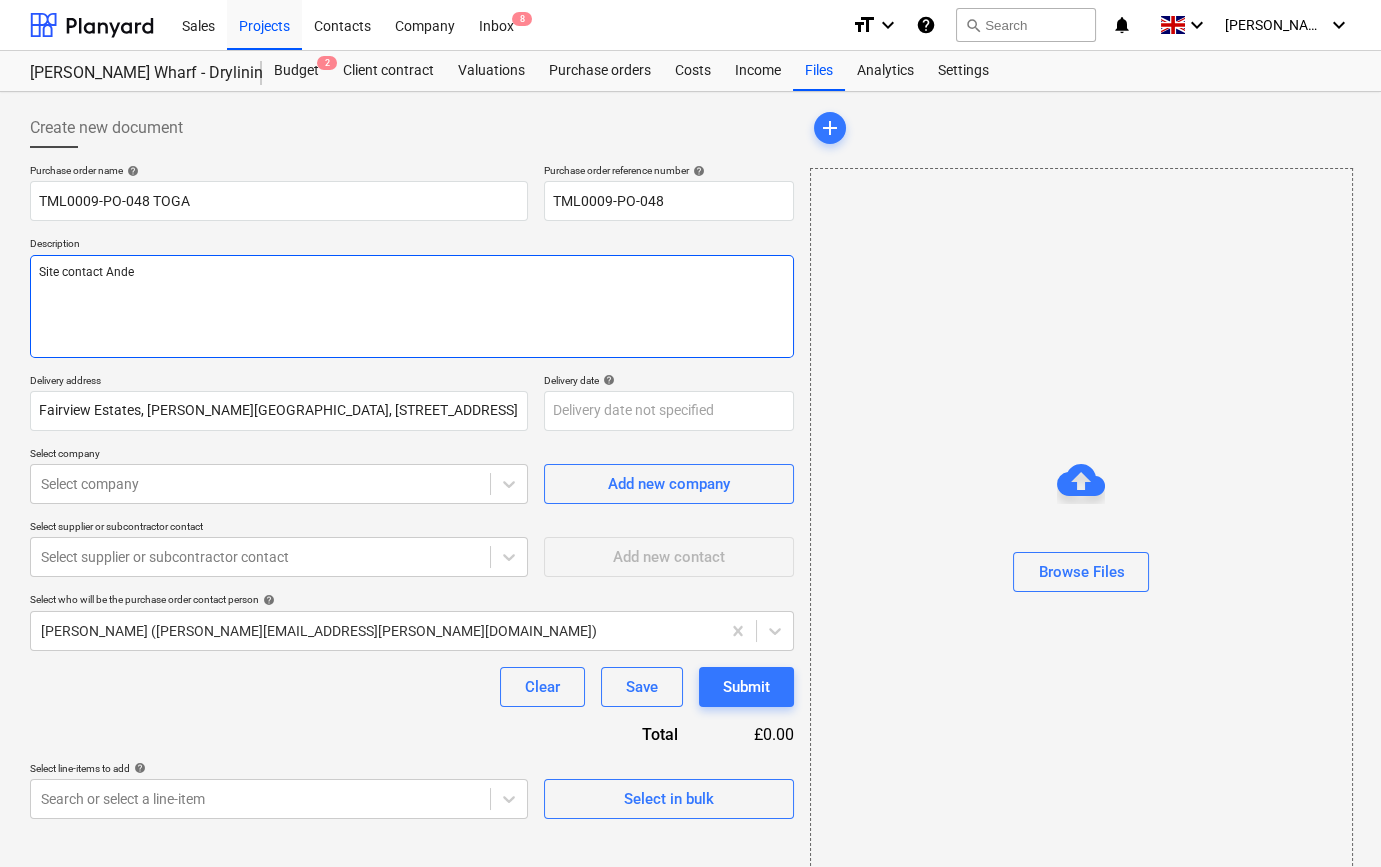 type on "x" 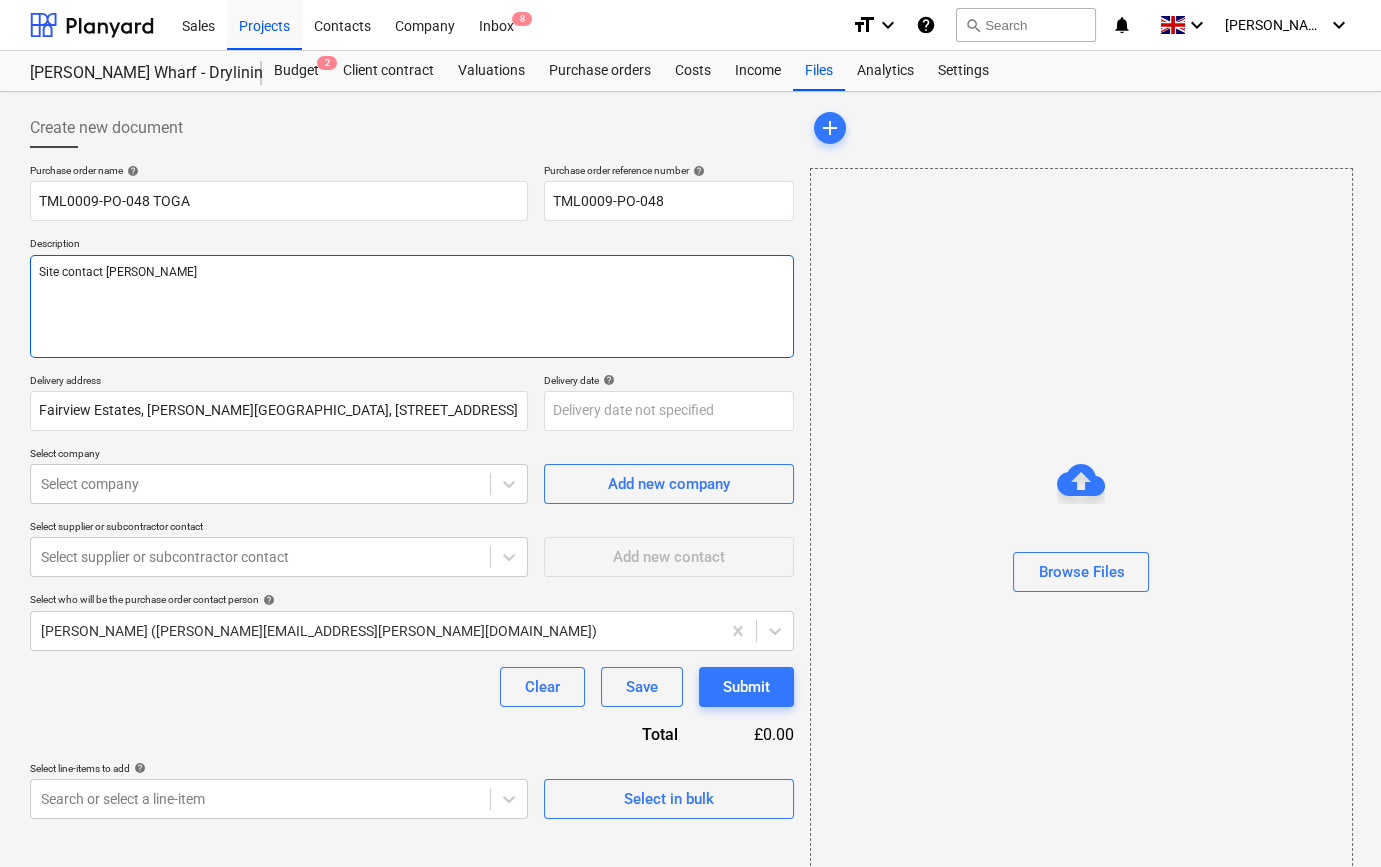 type on "x" 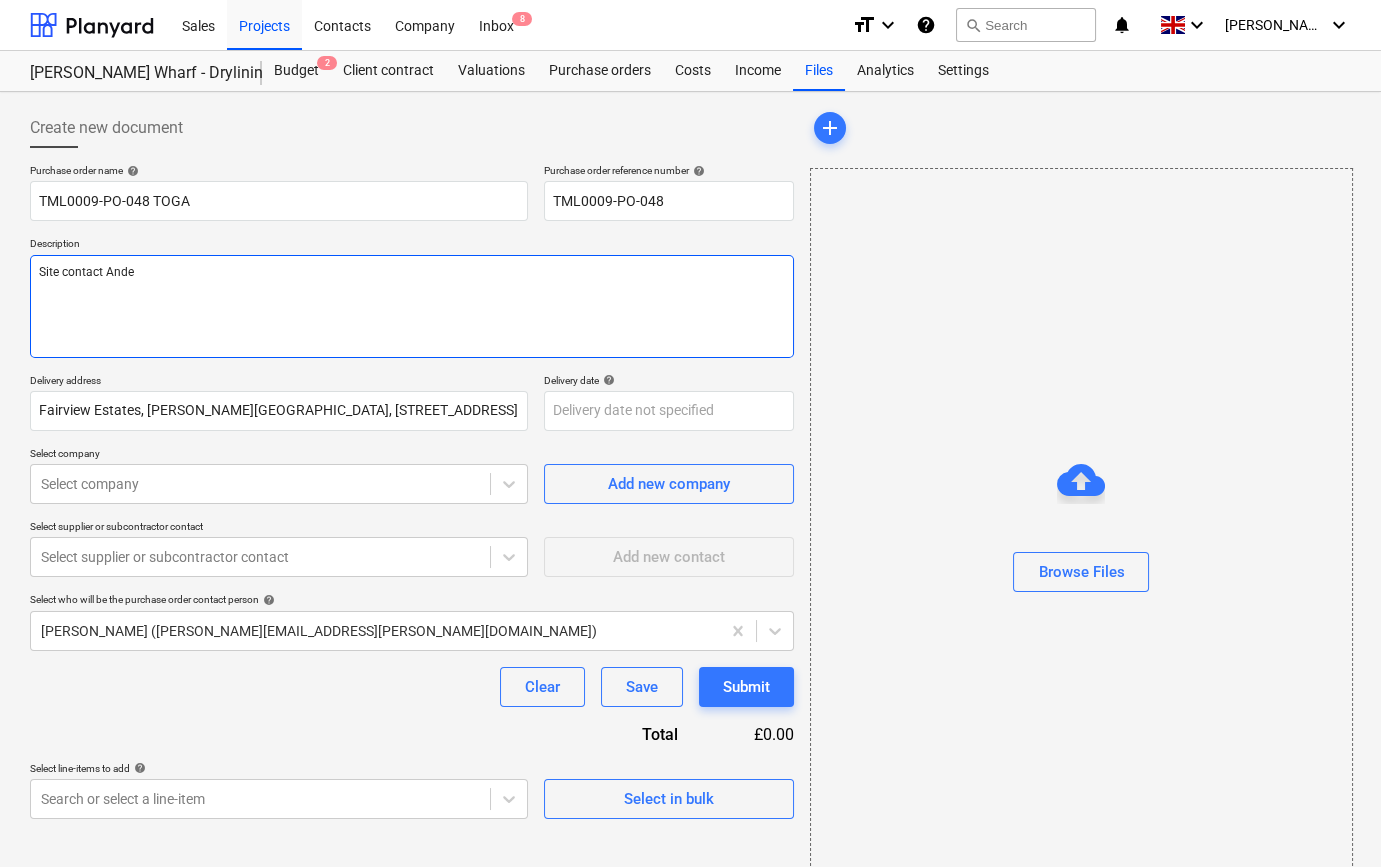 type on "x" 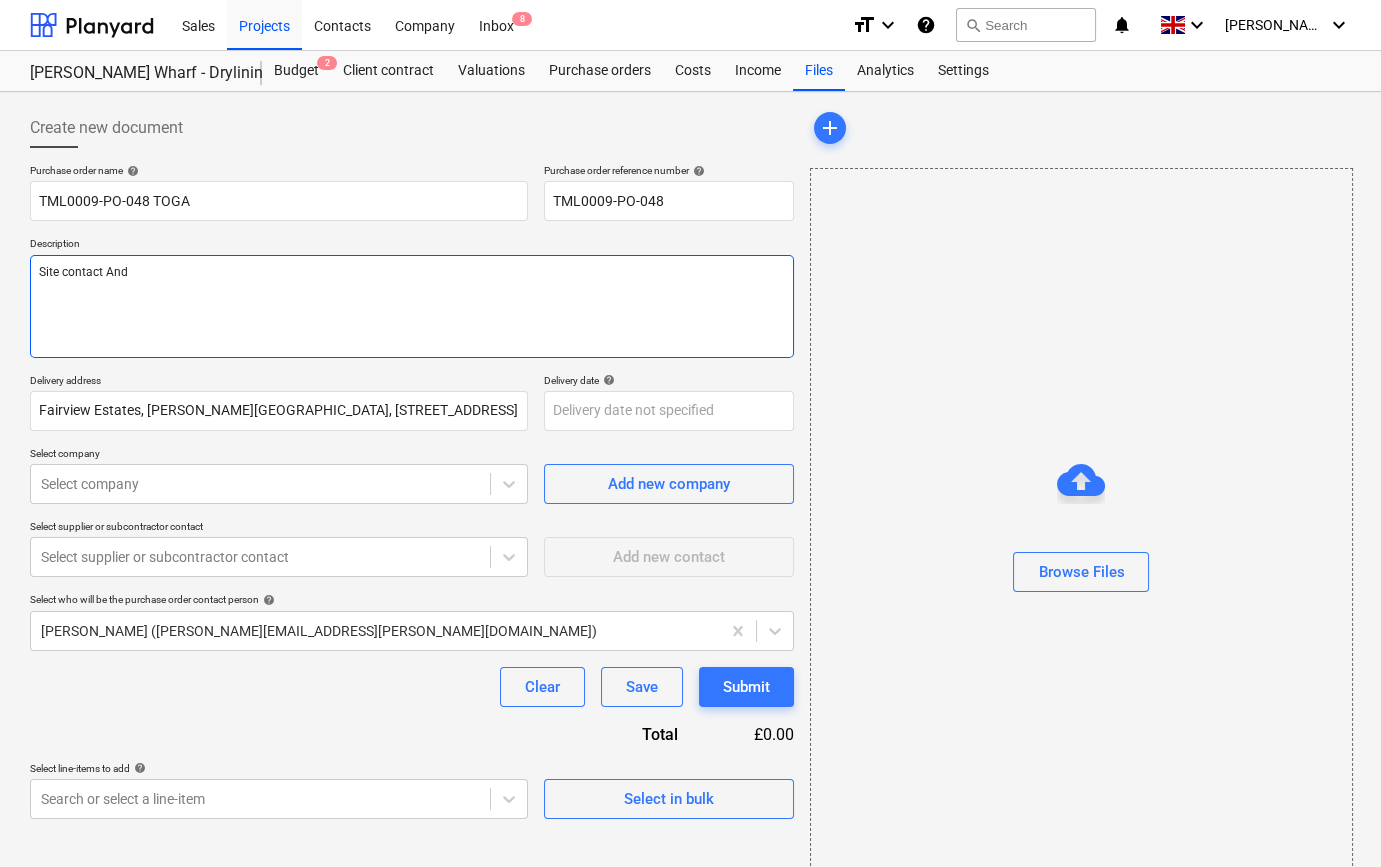 type on "x" 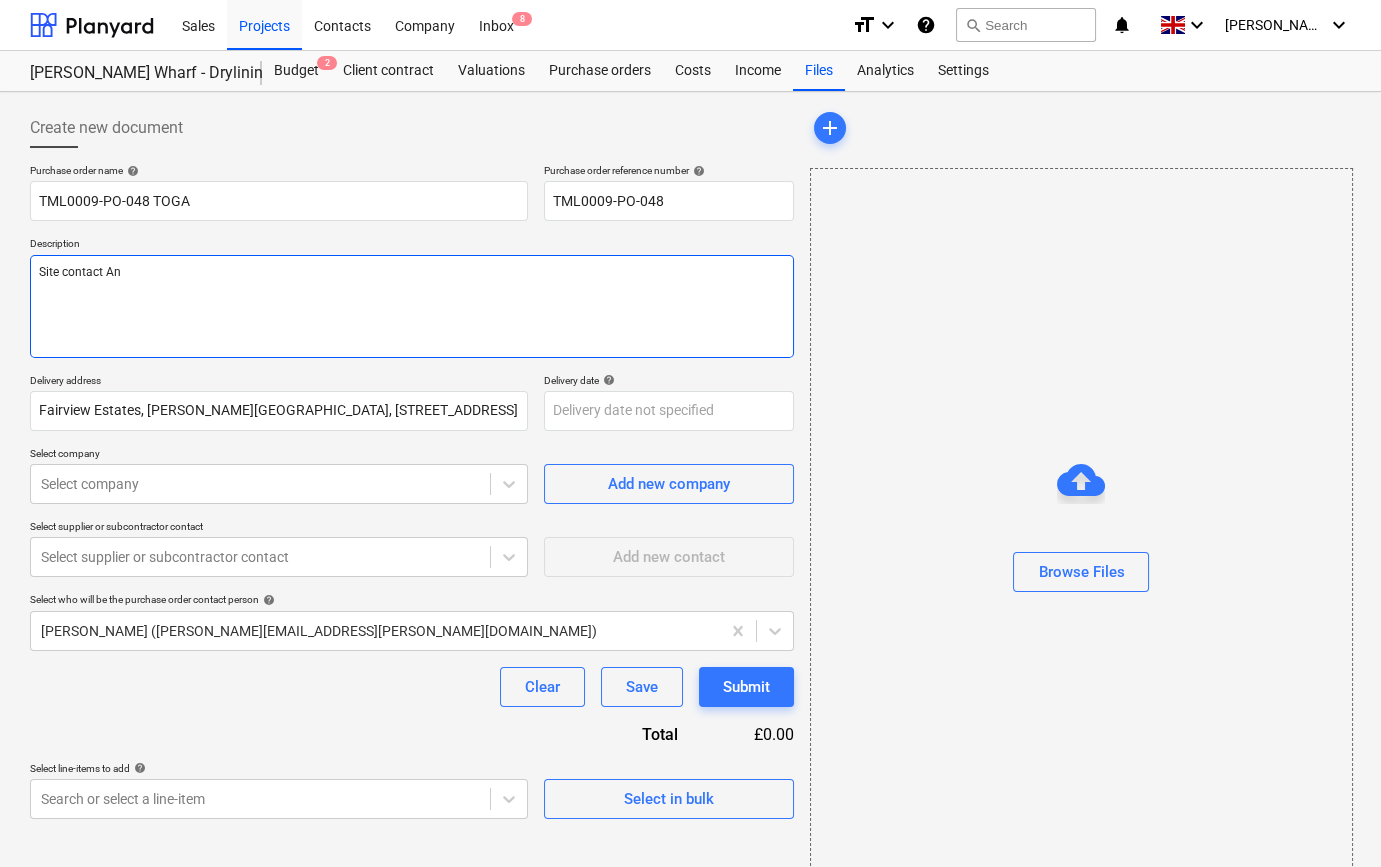 type on "x" 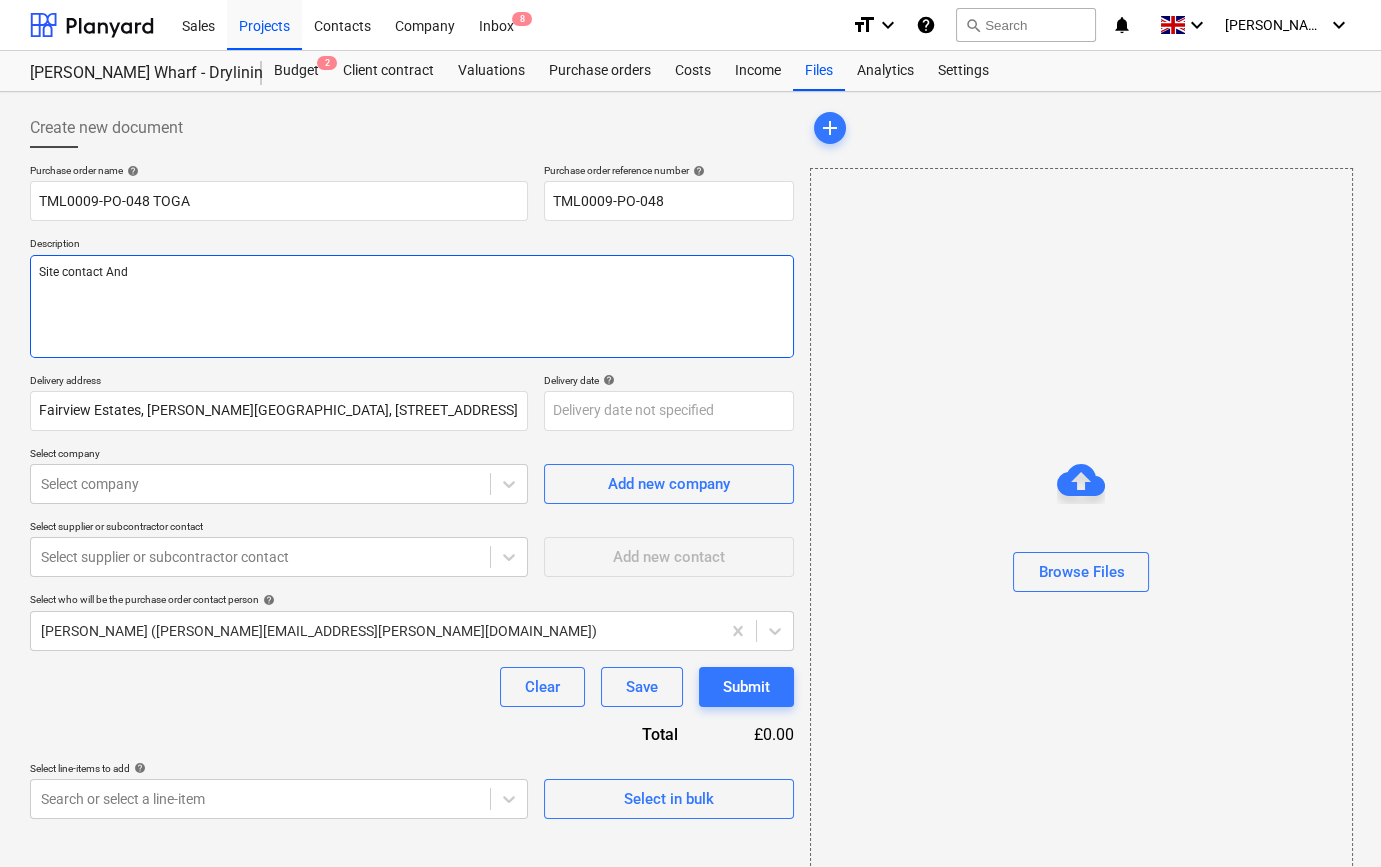 type on "x" 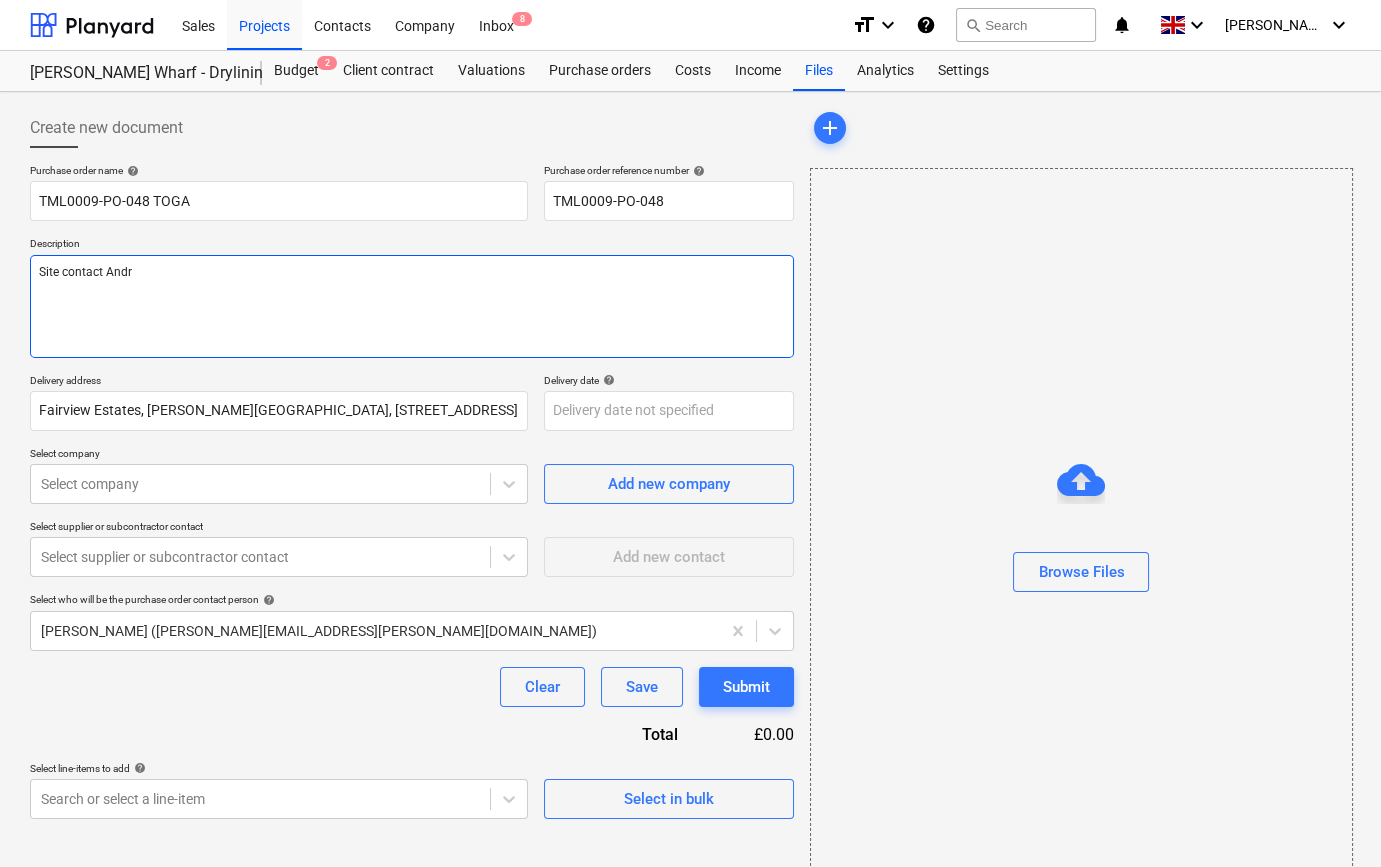 type on "x" 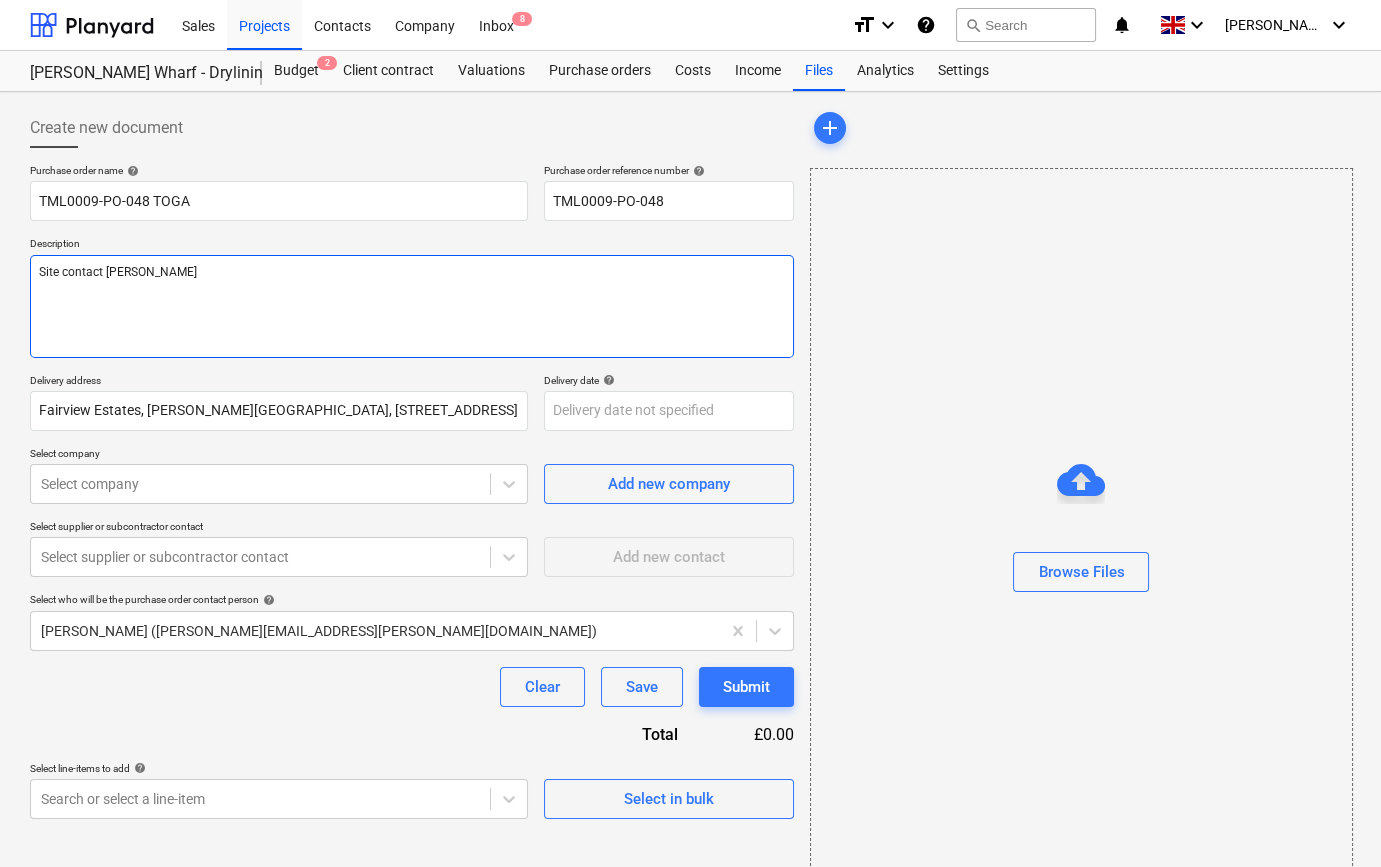 type on "x" 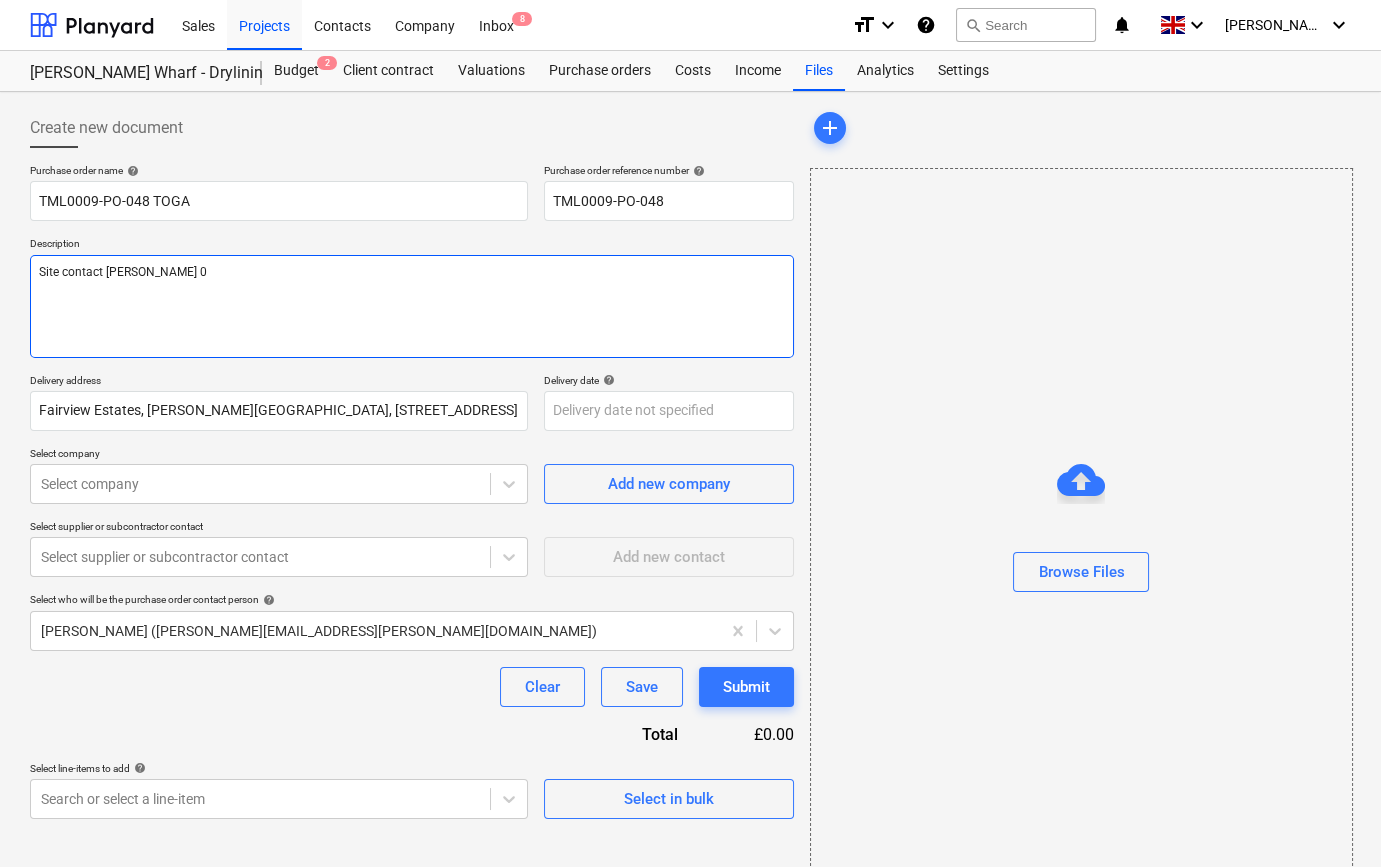 type on "x" 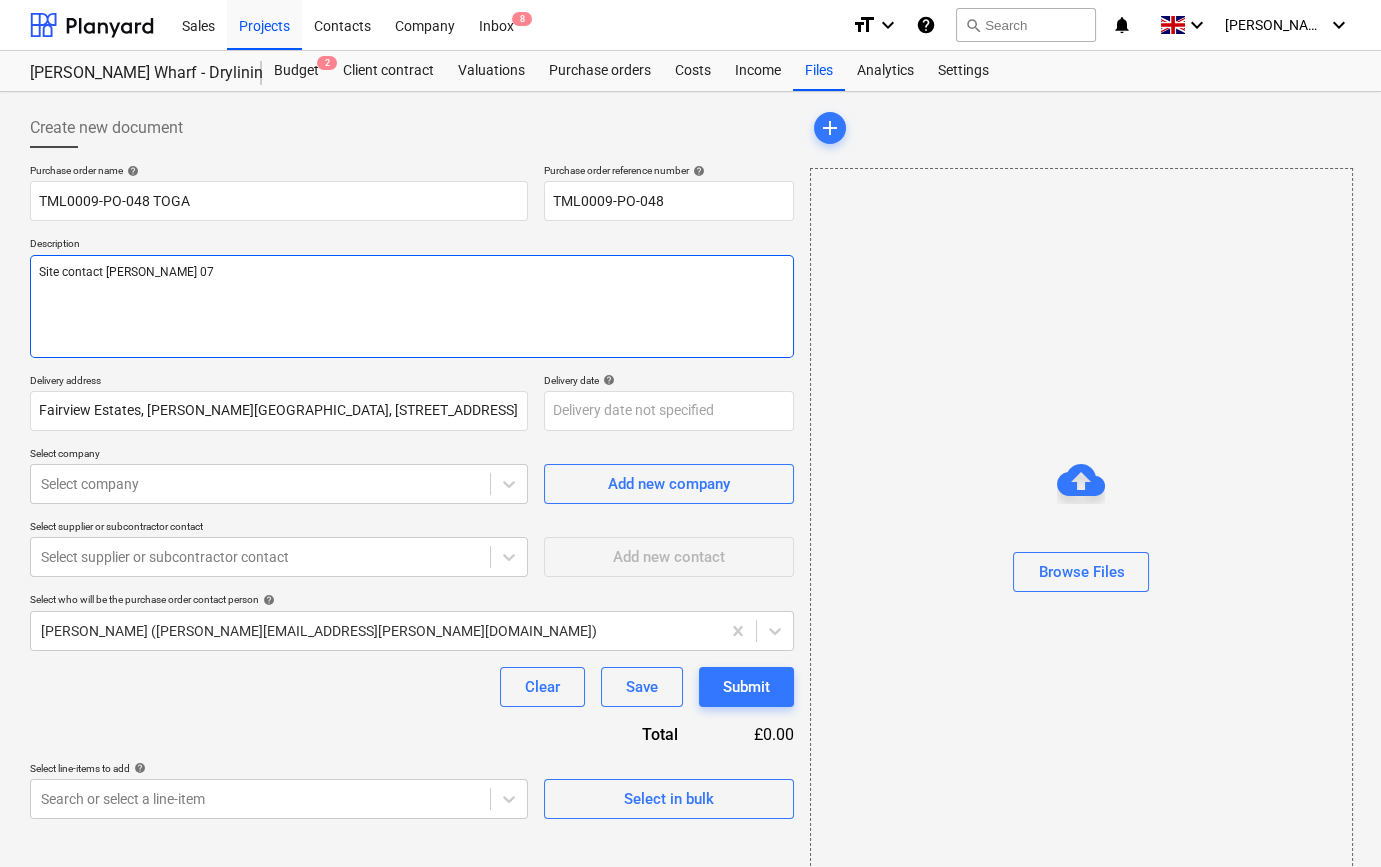 type on "x" 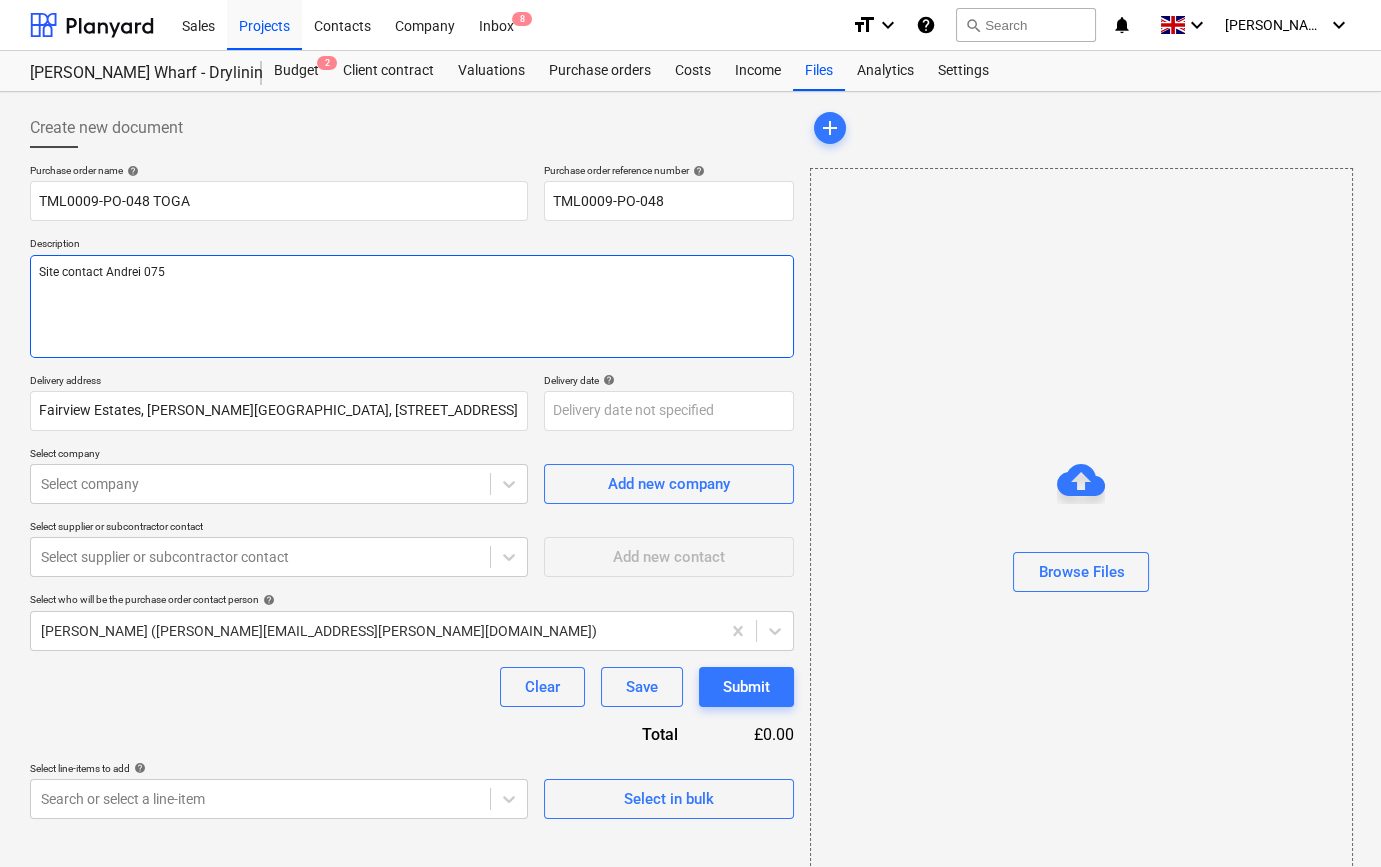 type on "x" 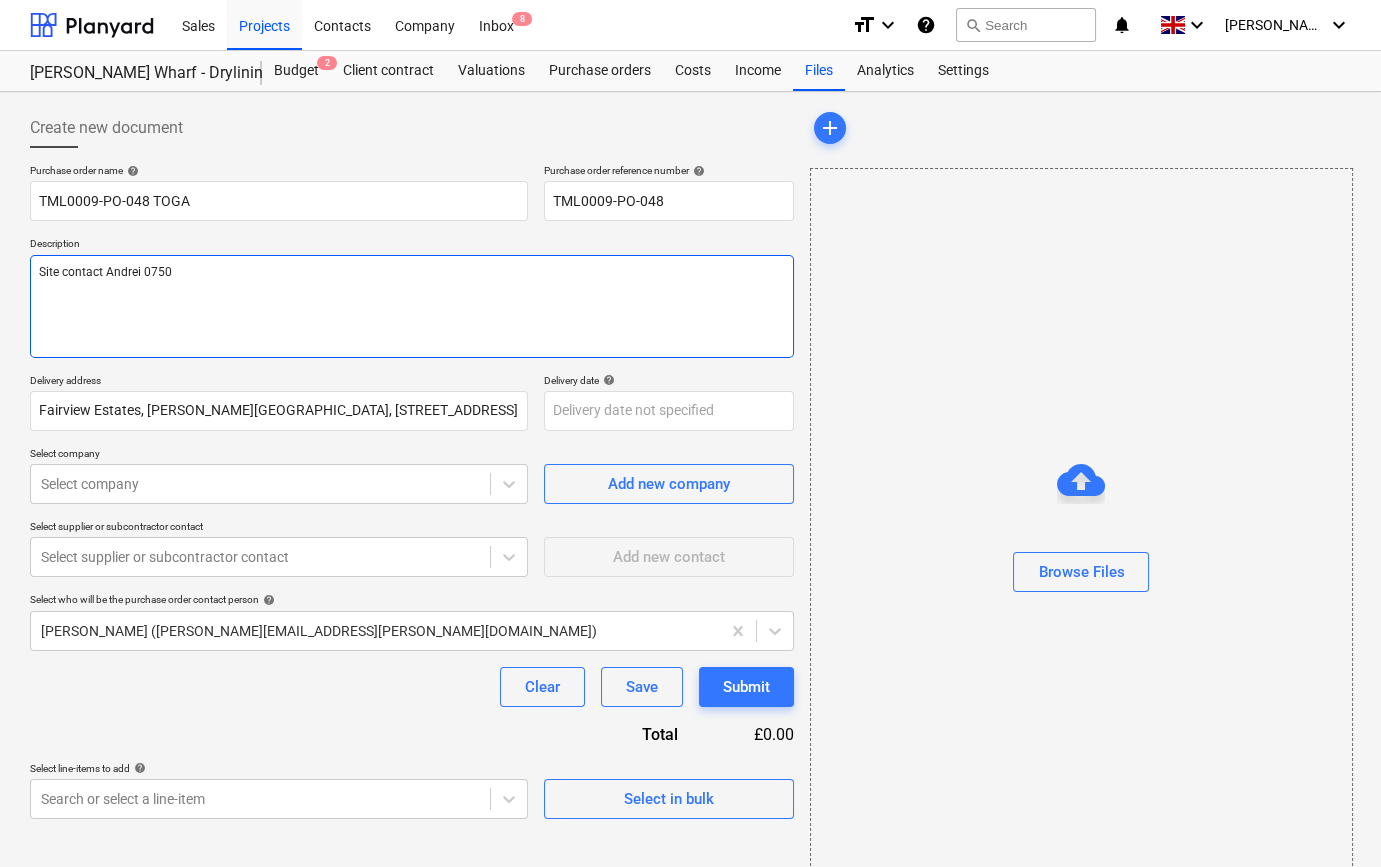 type on "x" 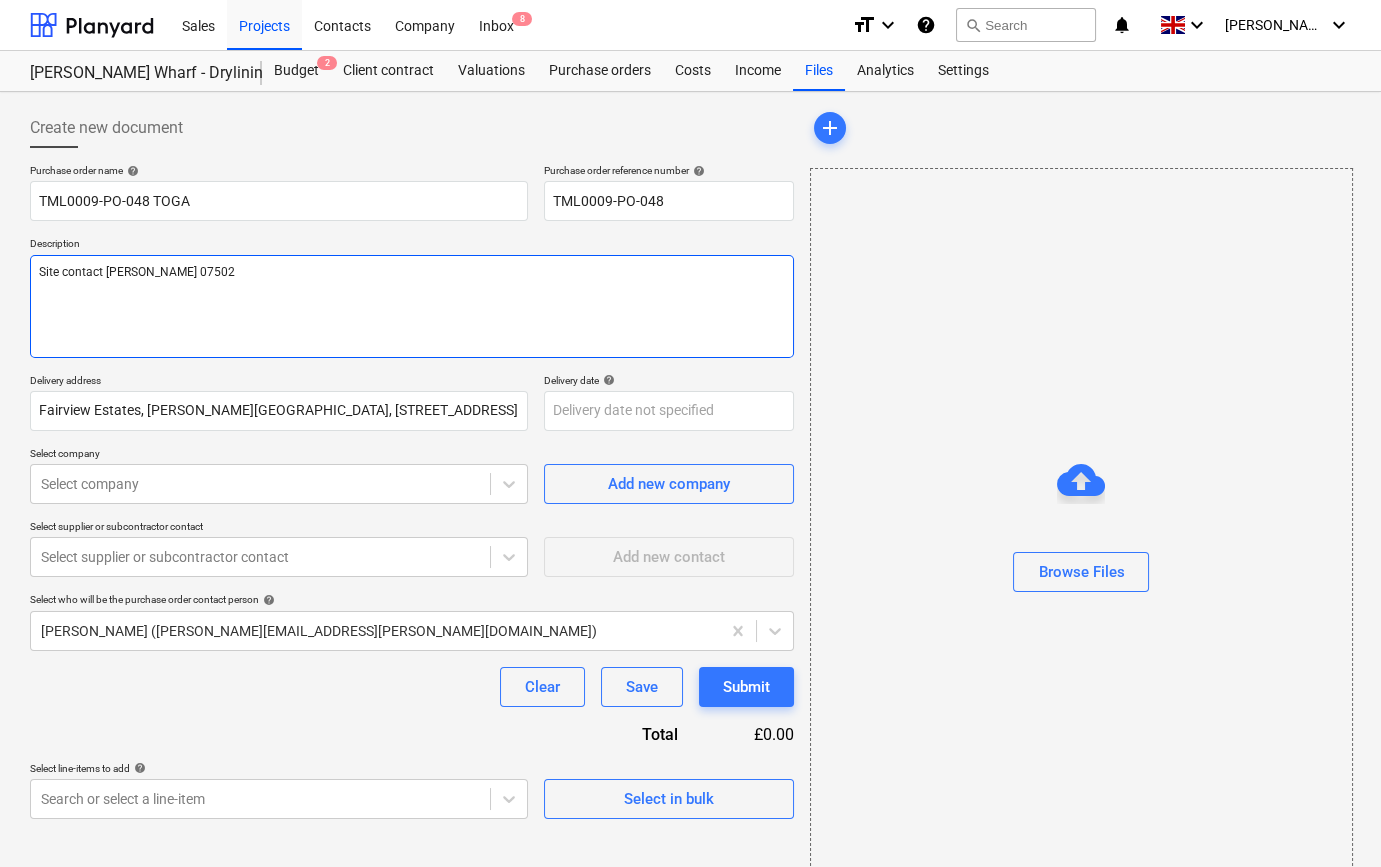 type on "x" 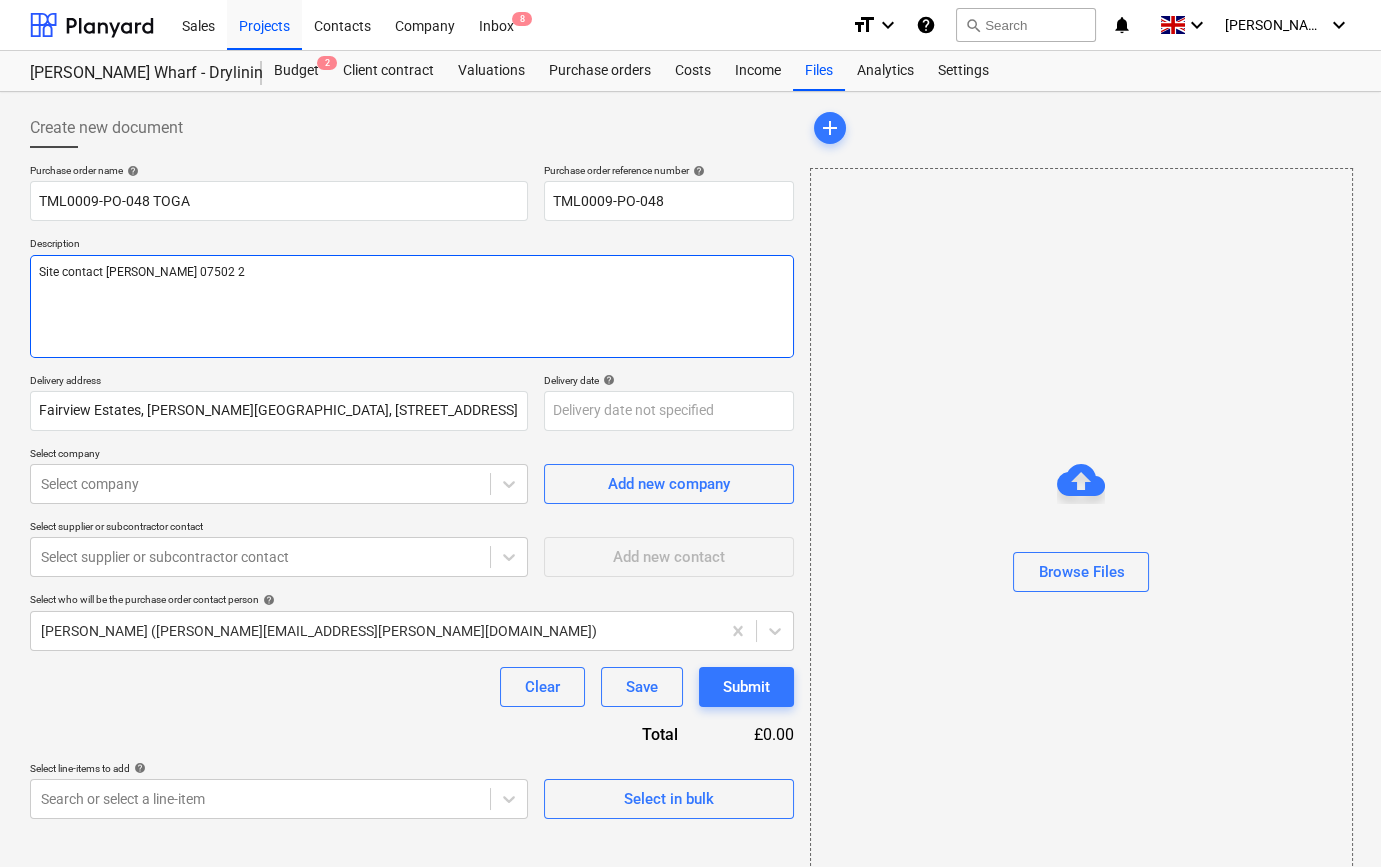 type on "x" 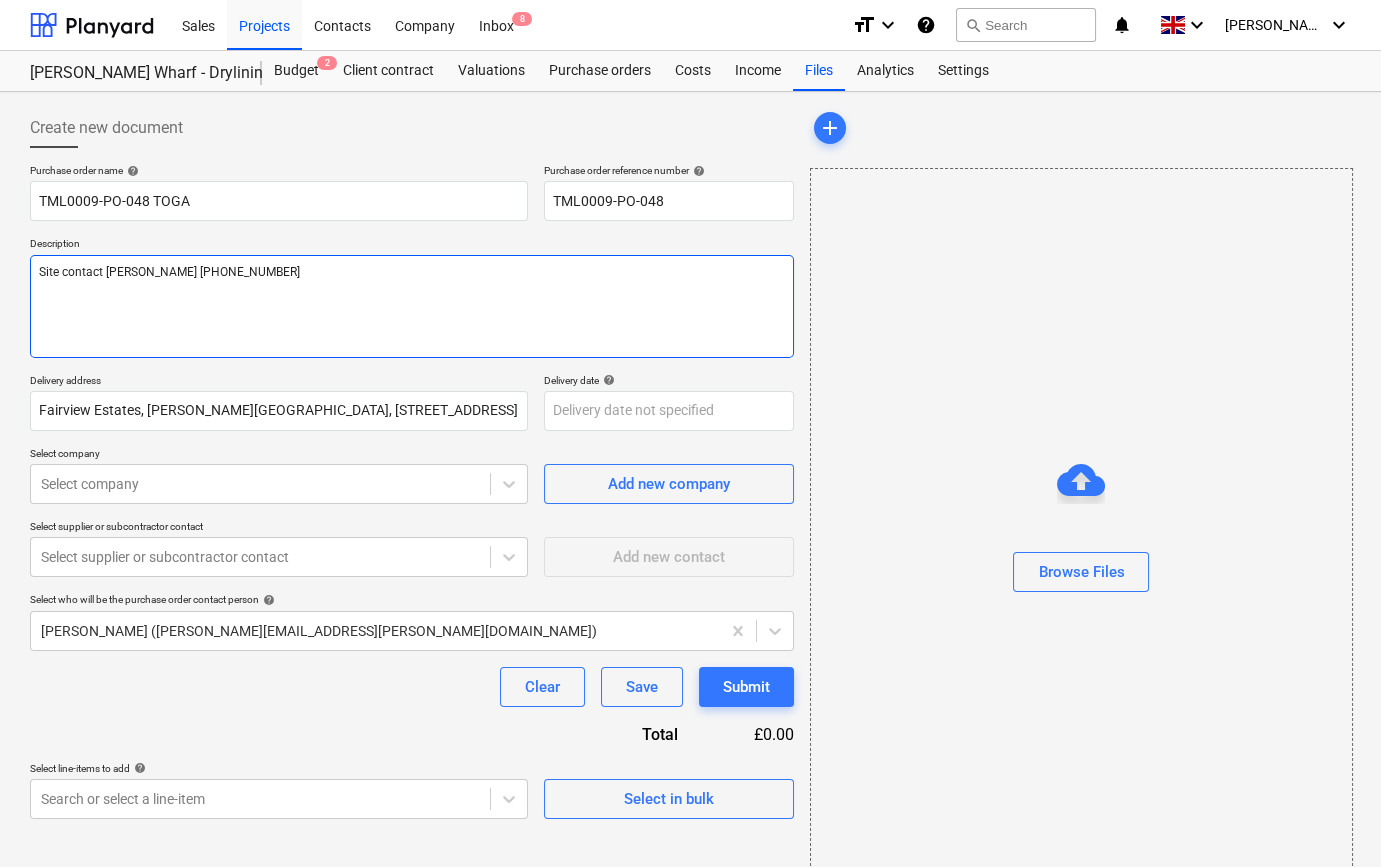 type on "x" 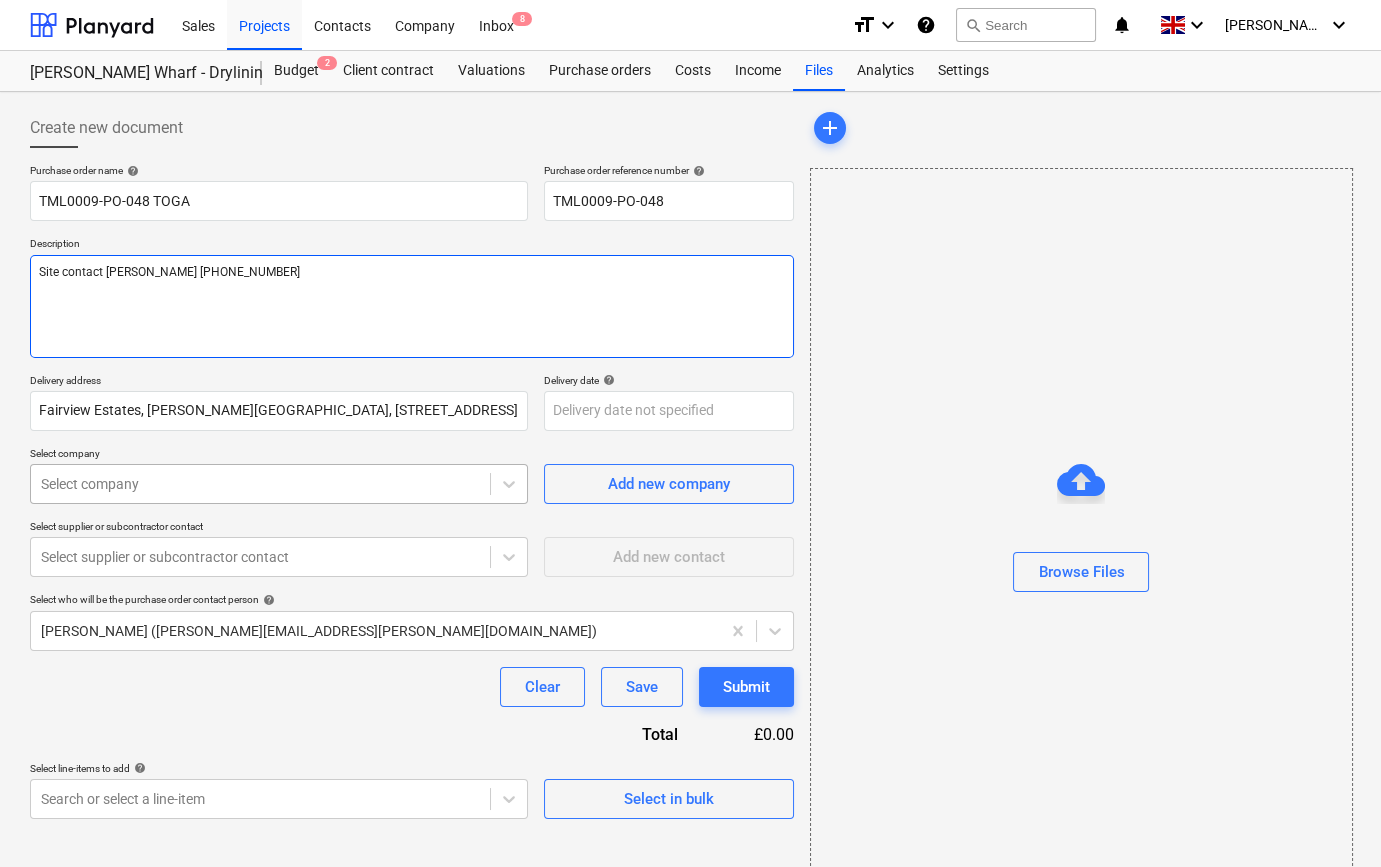 type on "Site contact [PERSON_NAME] [PHONE_NUMBER]" 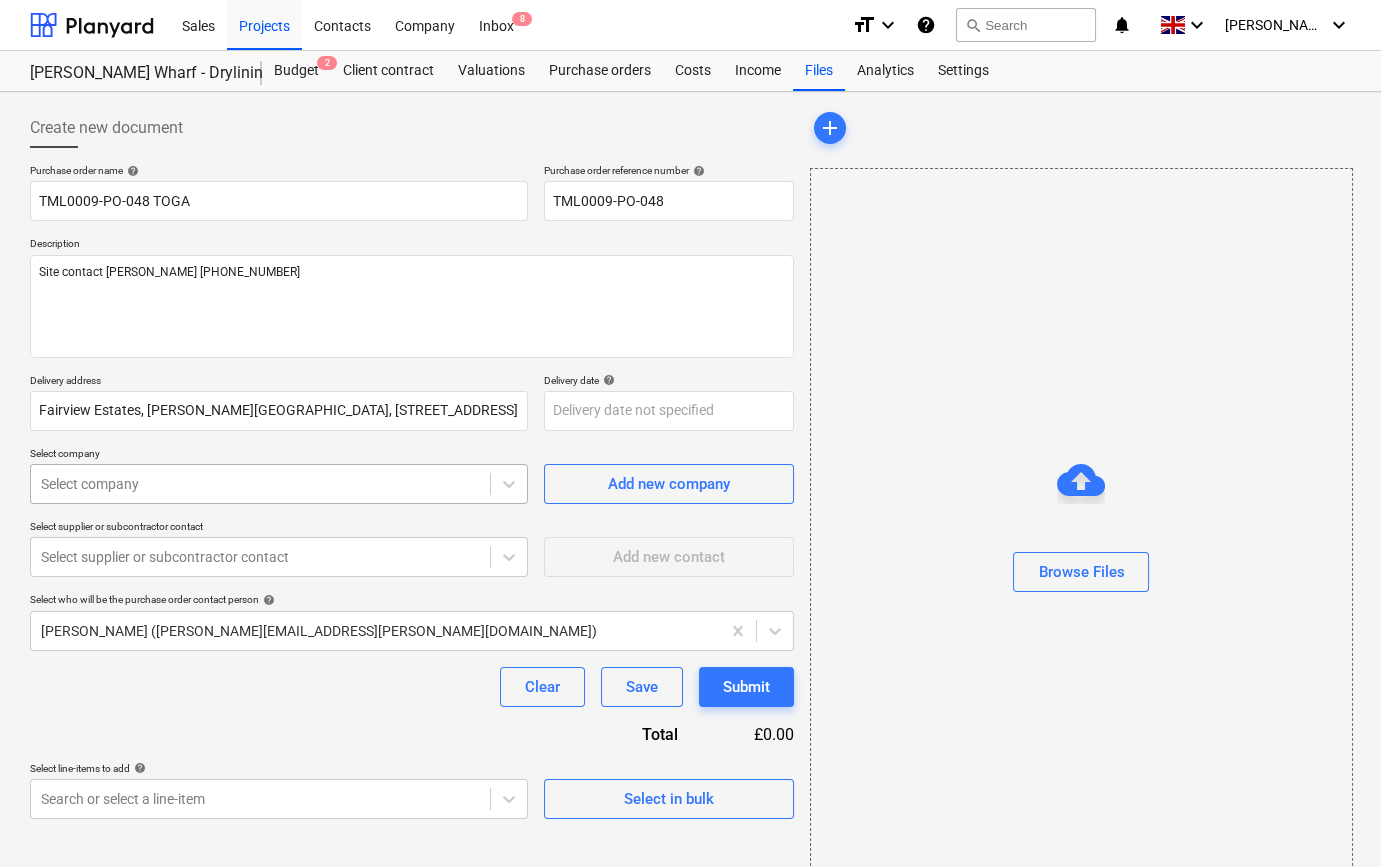 type on "x" 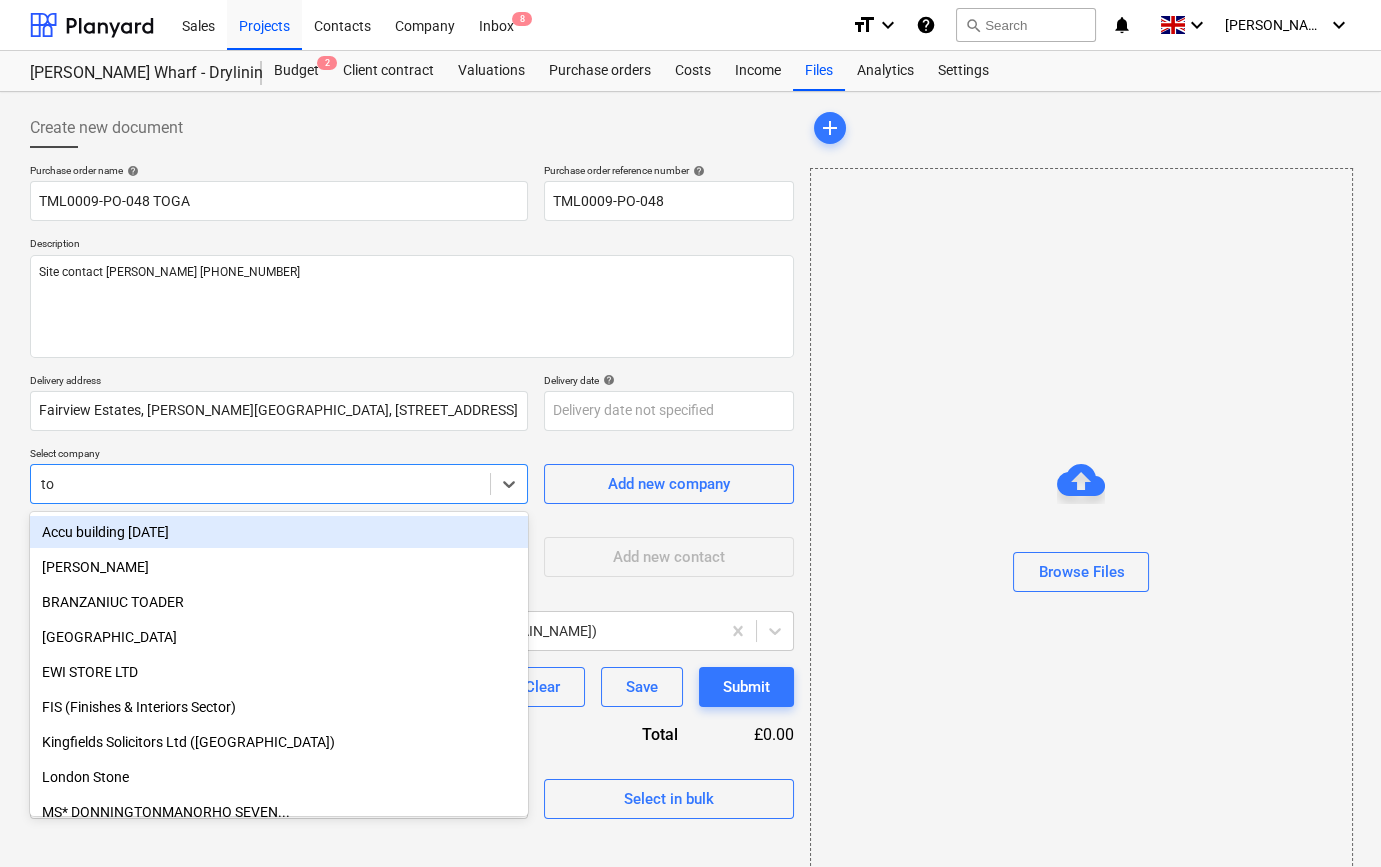 type on "tog" 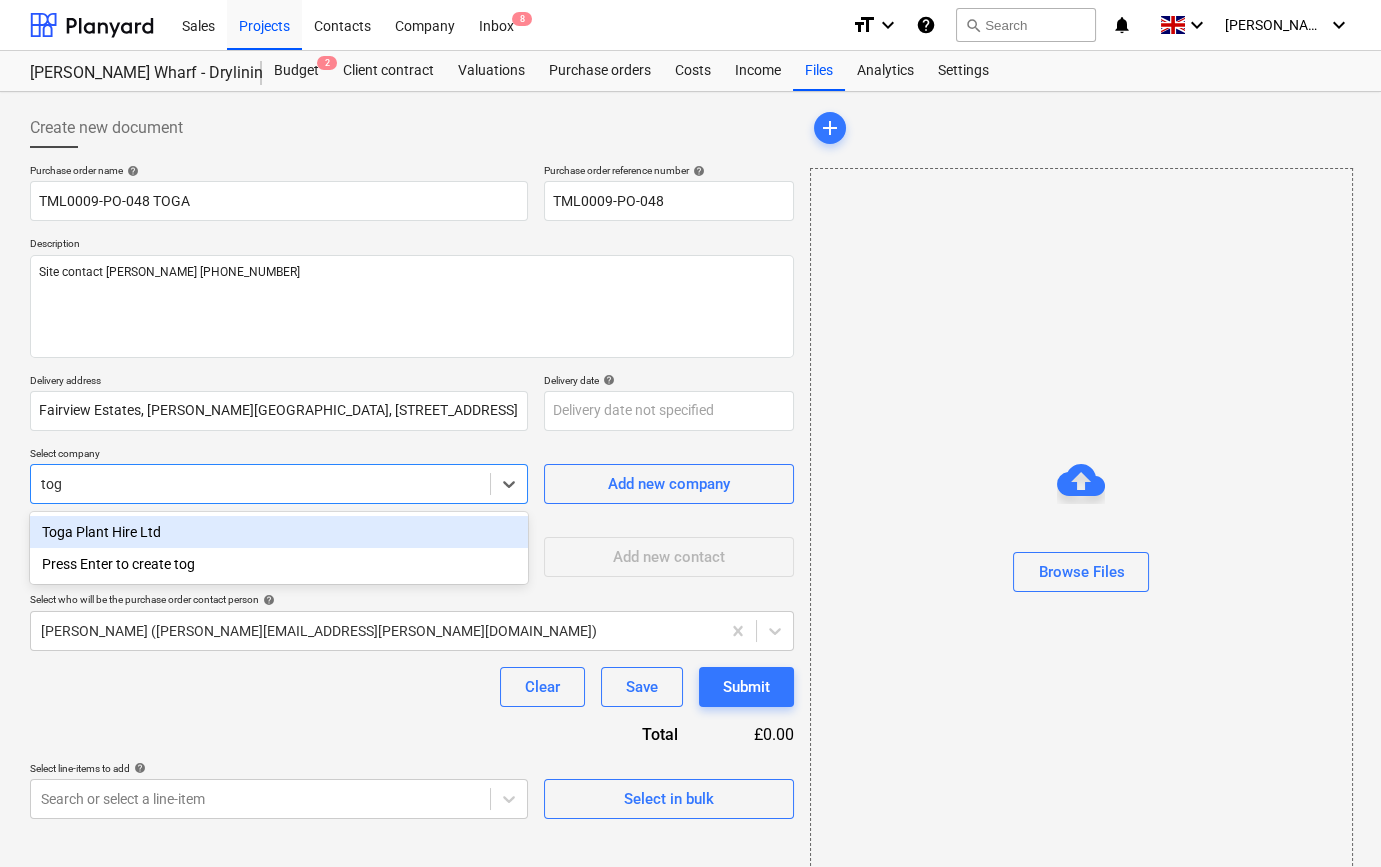 click on "Toga Plant Hire Ltd" at bounding box center [279, 532] 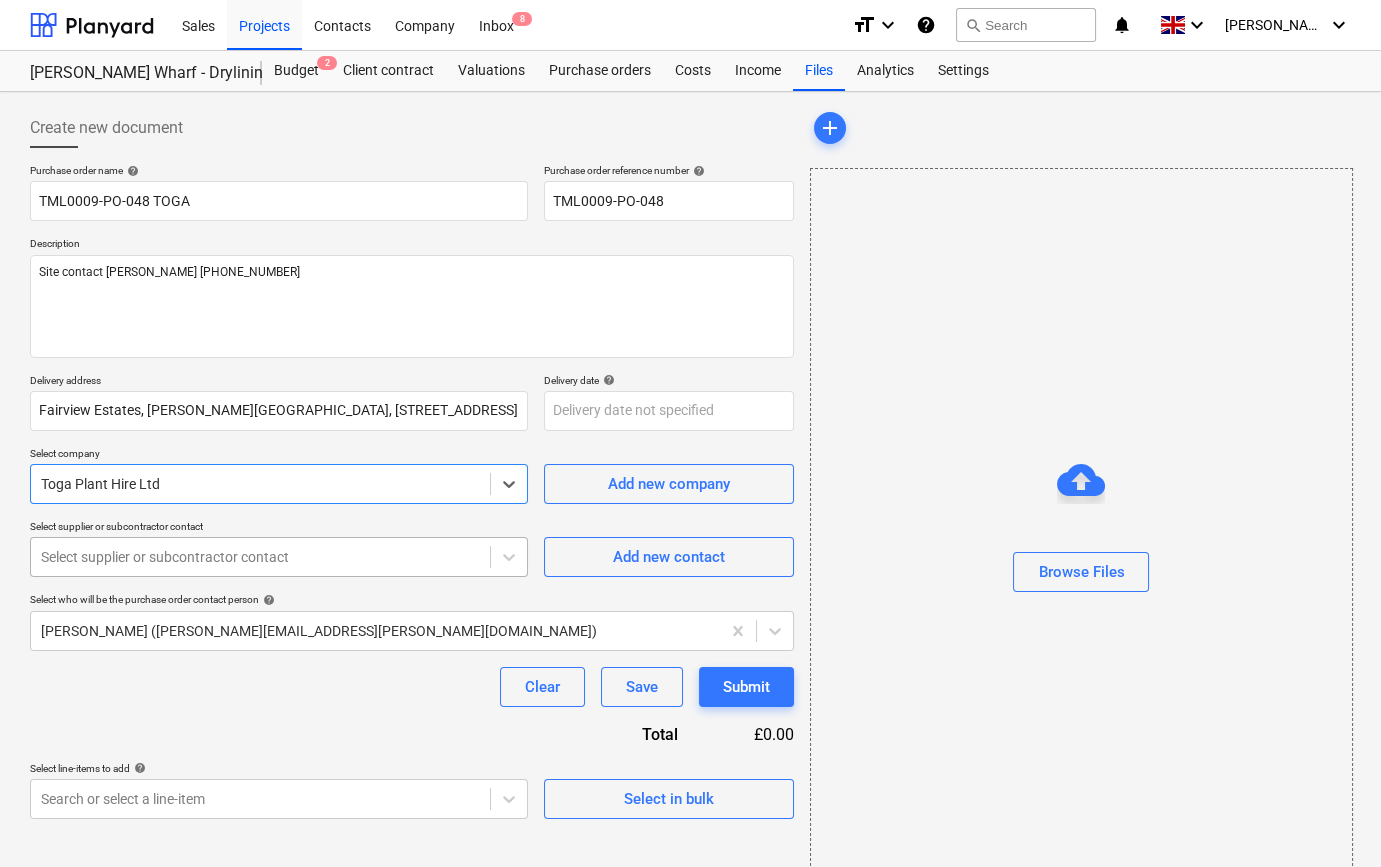 click at bounding box center [260, 557] 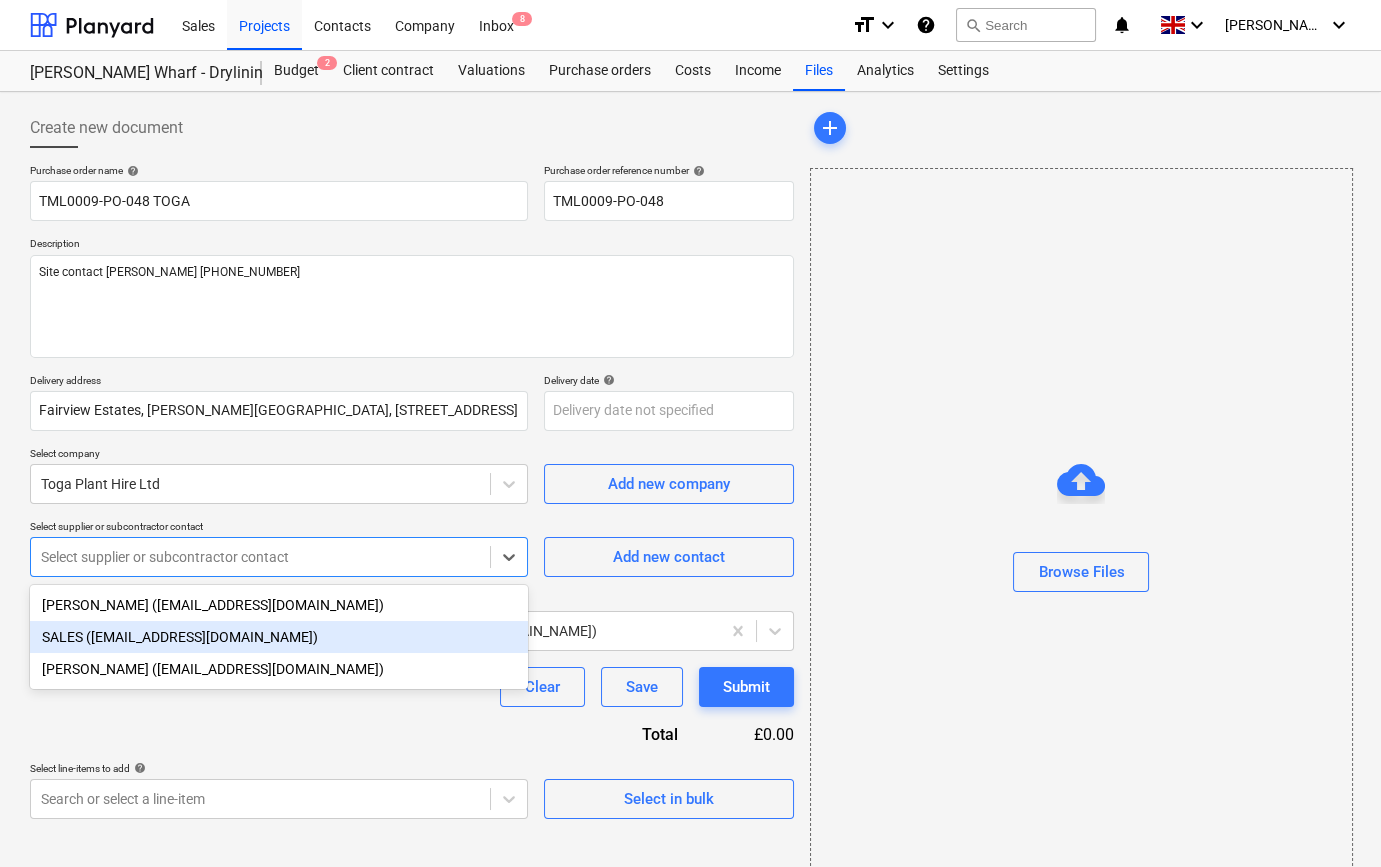 click on "SALES  ([EMAIL_ADDRESS][DOMAIN_NAME])" at bounding box center [279, 637] 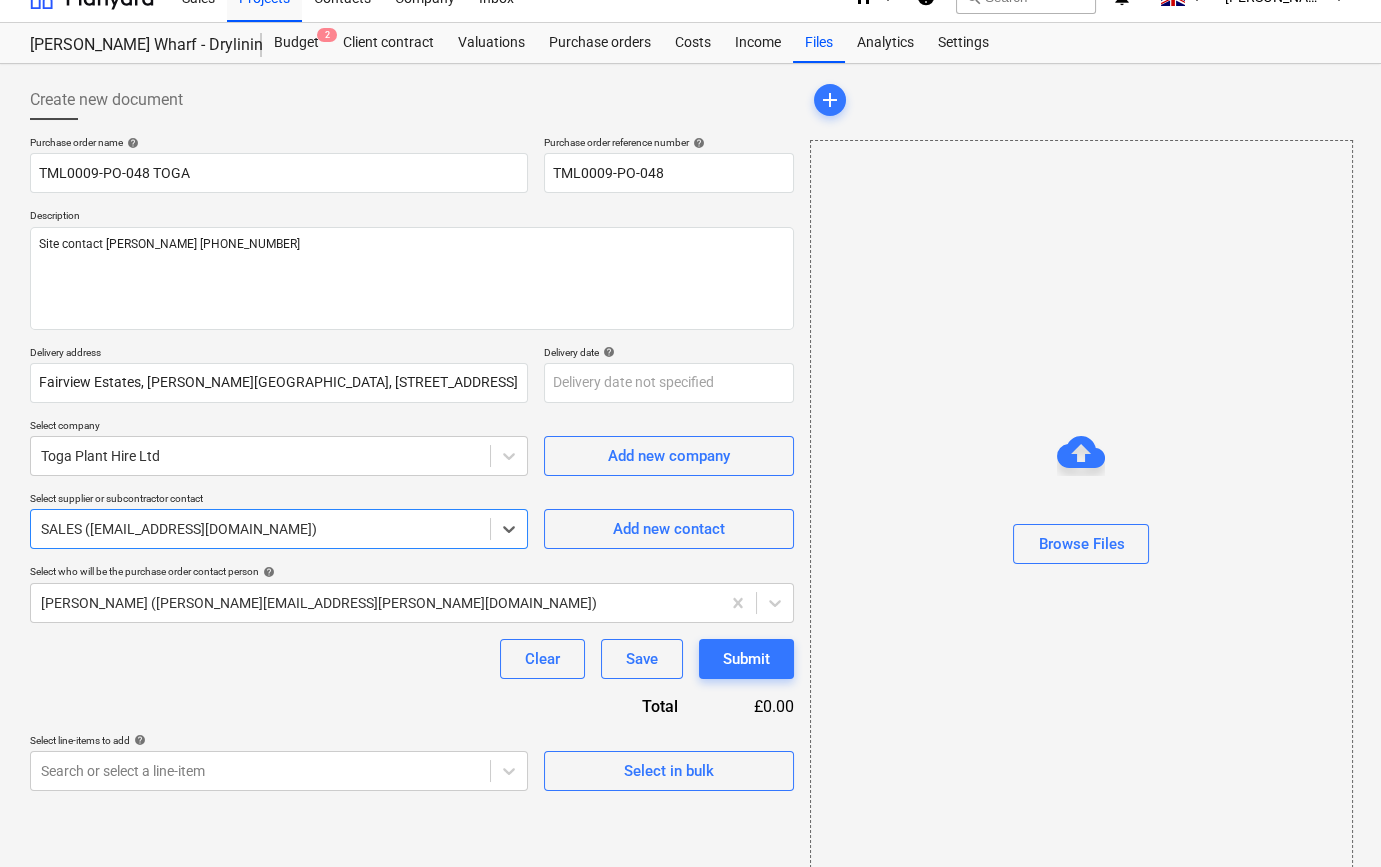 scroll, scrollTop: 43, scrollLeft: 0, axis: vertical 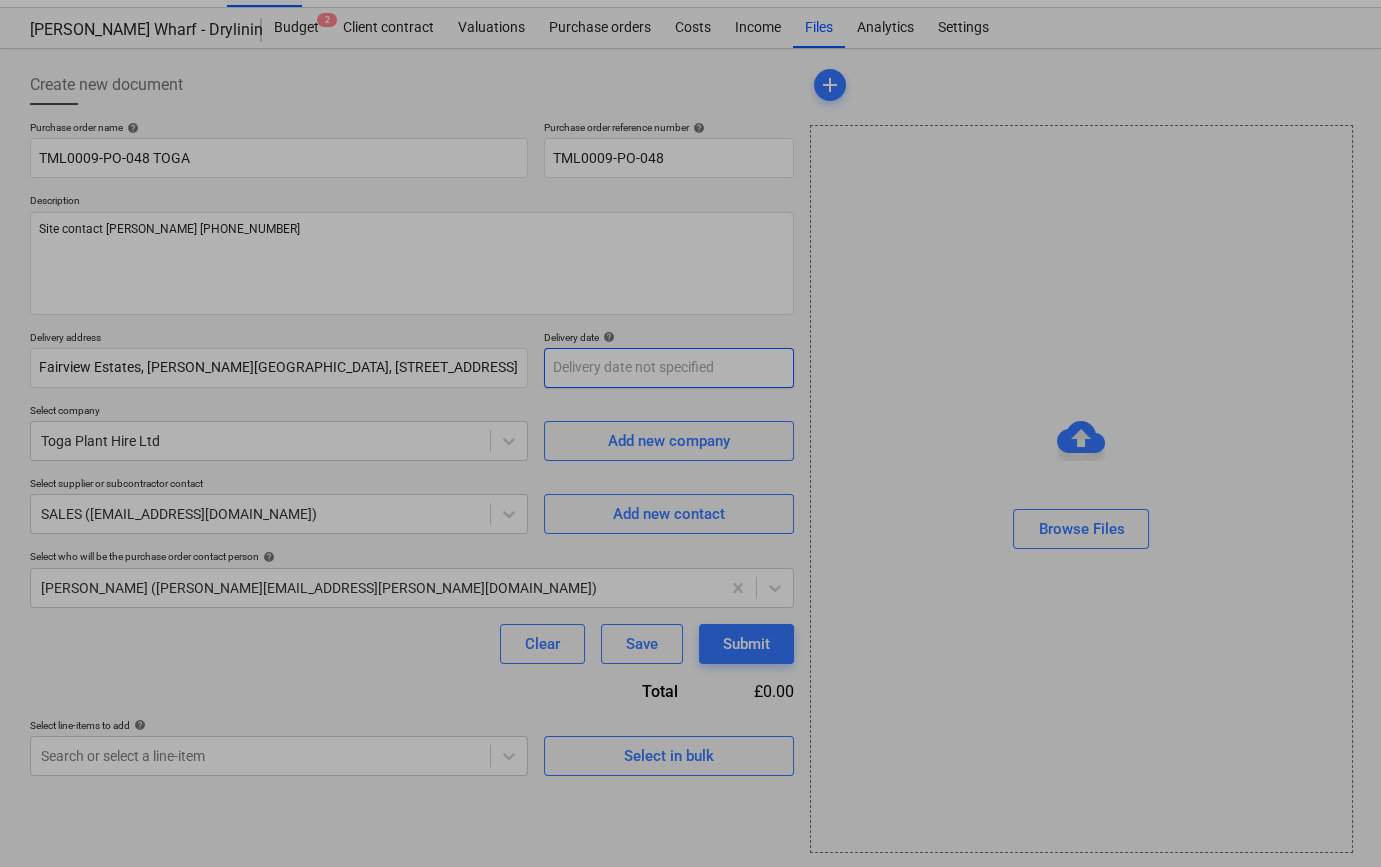 click on "Sales Projects Contacts Company Inbox 8 format_size keyboard_arrow_down help search Search notifications 0 keyboard_arrow_down [PERSON_NAME] keyboard_arrow_down [PERSON_NAME] Wharf - Drylining Budget 2 Client contract Valuations Purchase orders Costs Income Files Analytics Settings Create new document Purchase order name help TML0009-PO-048 TOGA Purchase order reference number help TML0009-PO-048 Description Site contact [PERSON_NAME] [PHONE_NUMBER] Delivery address [GEOGRAPHIC_DATA][PERSON_NAME], [STREET_ADDRESS] Delivery date help Press the down arrow key to interact with the calendar and
select a date. Press the question mark key to get the keyboard shortcuts for changing dates. Select company Toga Plant Hire Ltd   Add new company Select supplier or subcontractor contact SALES  ([EMAIL_ADDRESS][DOMAIN_NAME]) Add new contact Select who will be the purchase order contact person help [PERSON_NAME] ([PERSON_NAME][EMAIL_ADDRESS][PERSON_NAME][DOMAIN_NAME]) Clear Save Submit Total £0.00 Select line-items to add help add" at bounding box center [690, 390] 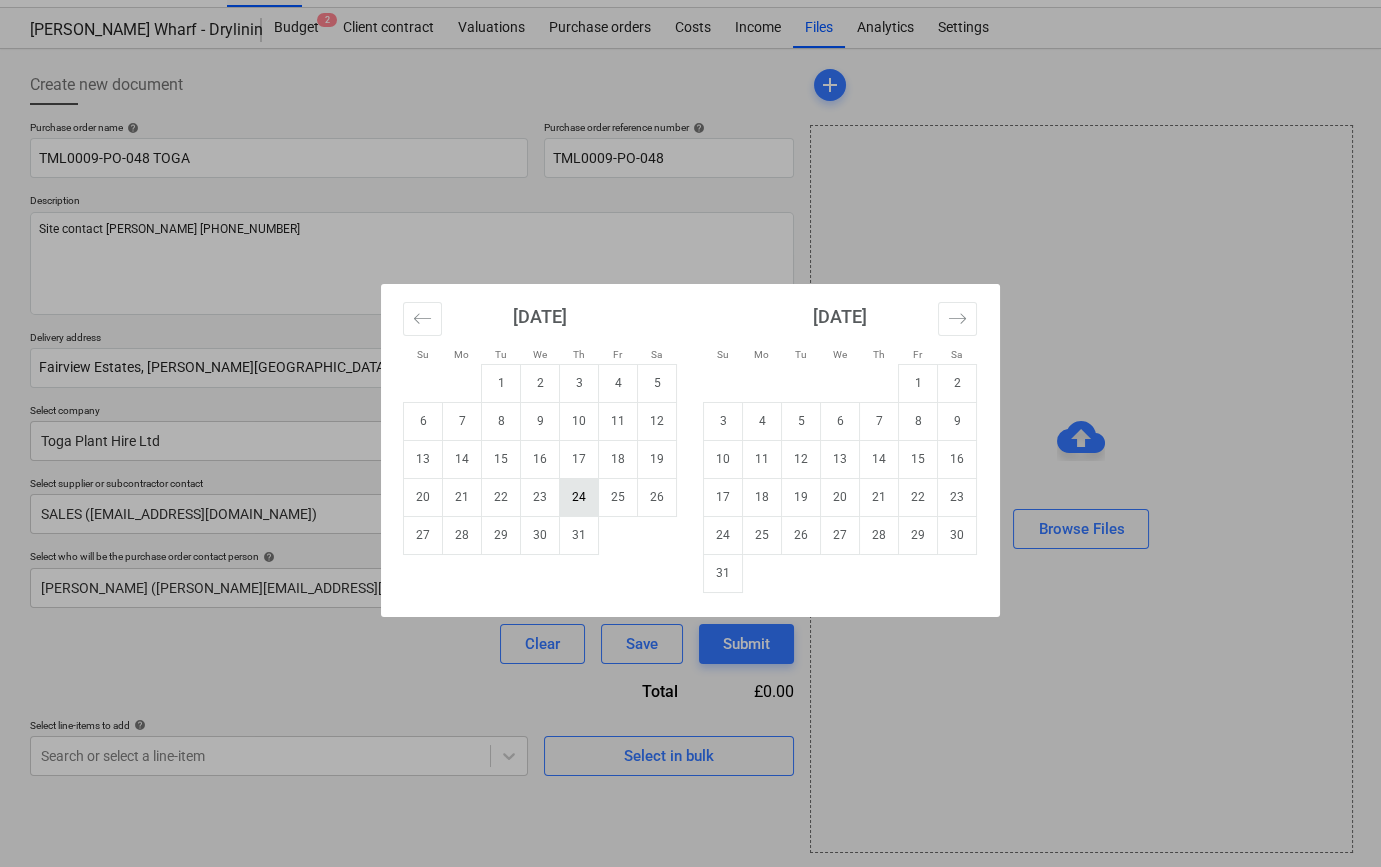 click on "24" at bounding box center (579, 497) 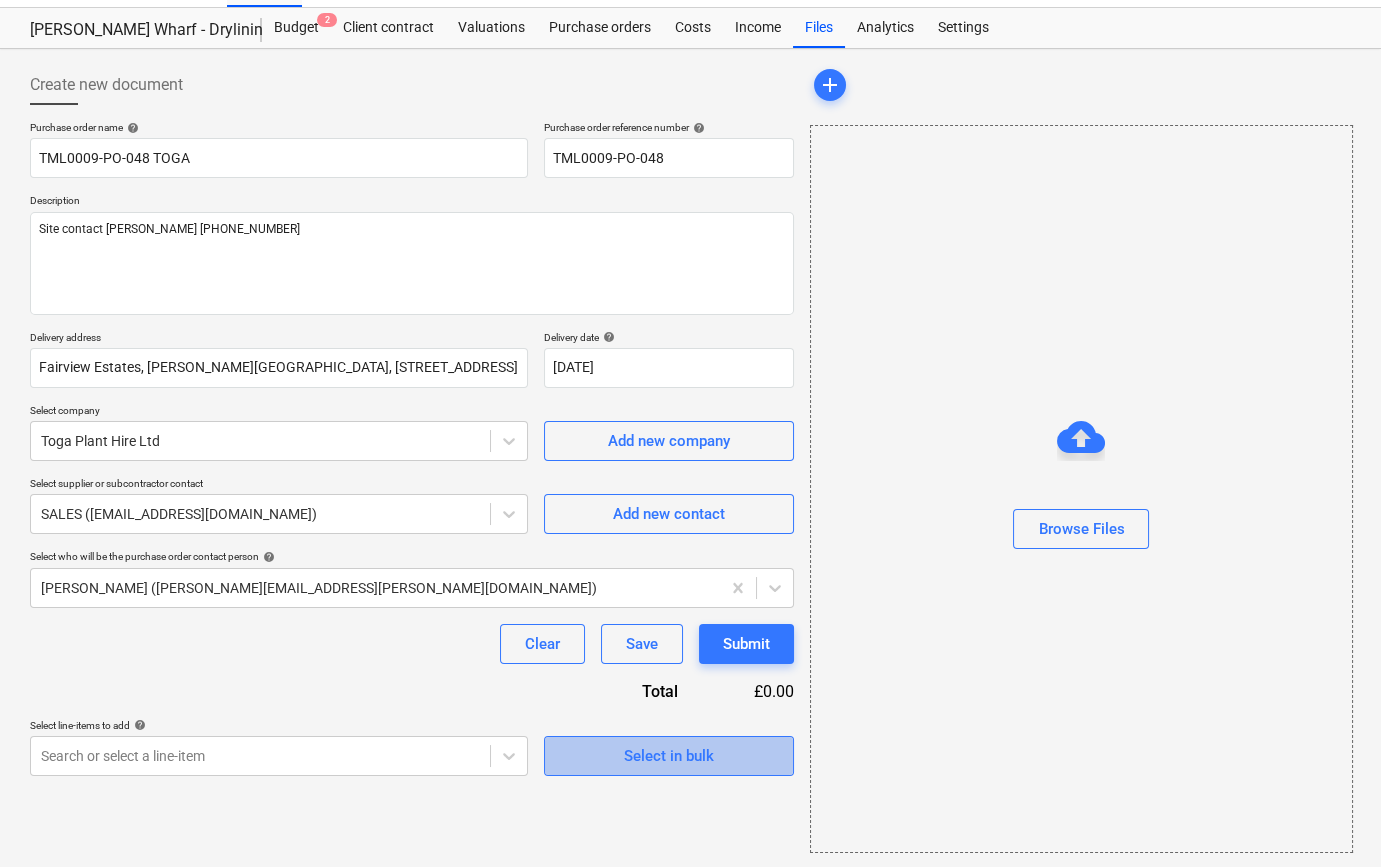 click on "Select in bulk" at bounding box center (669, 756) 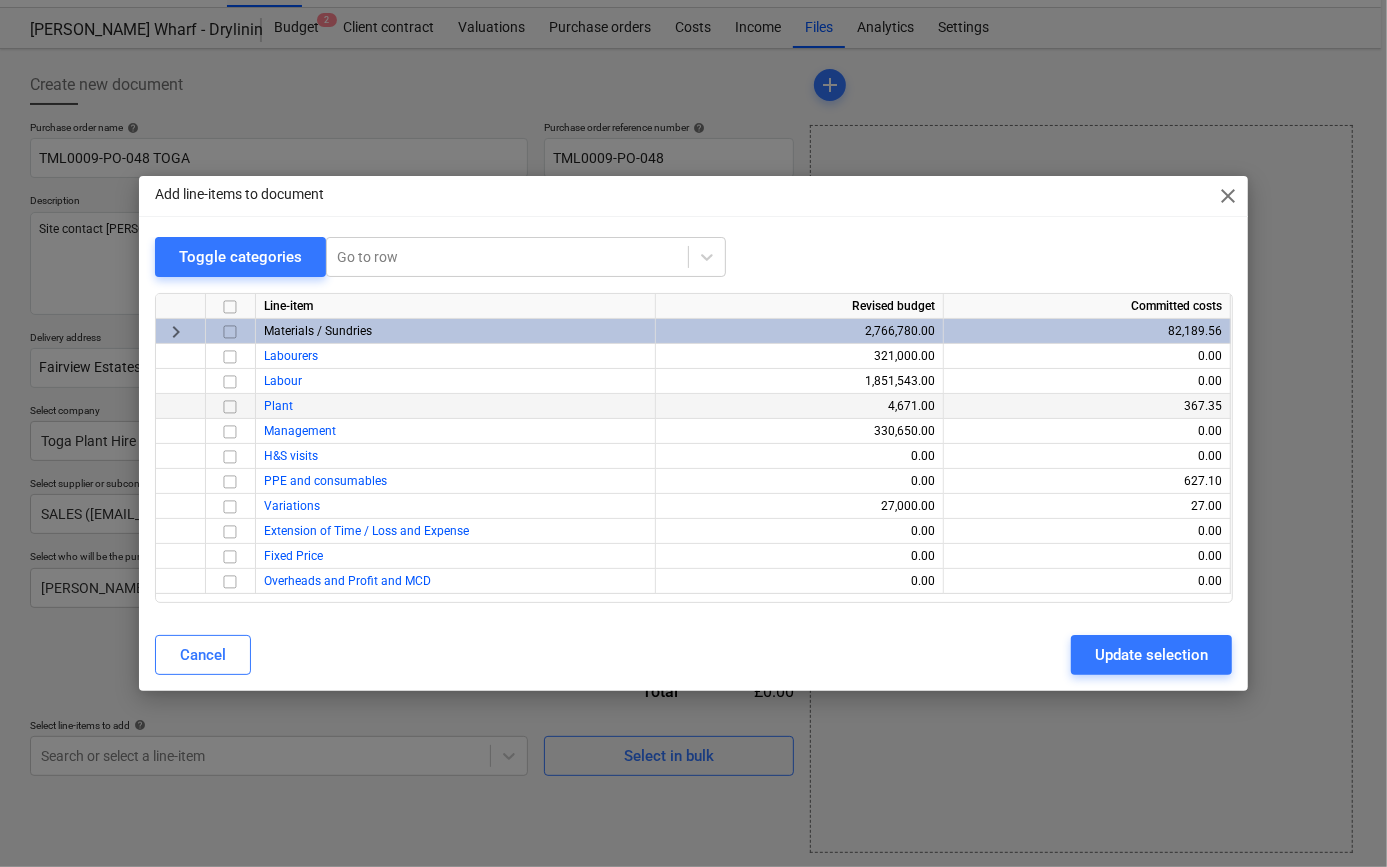 click at bounding box center [230, 407] 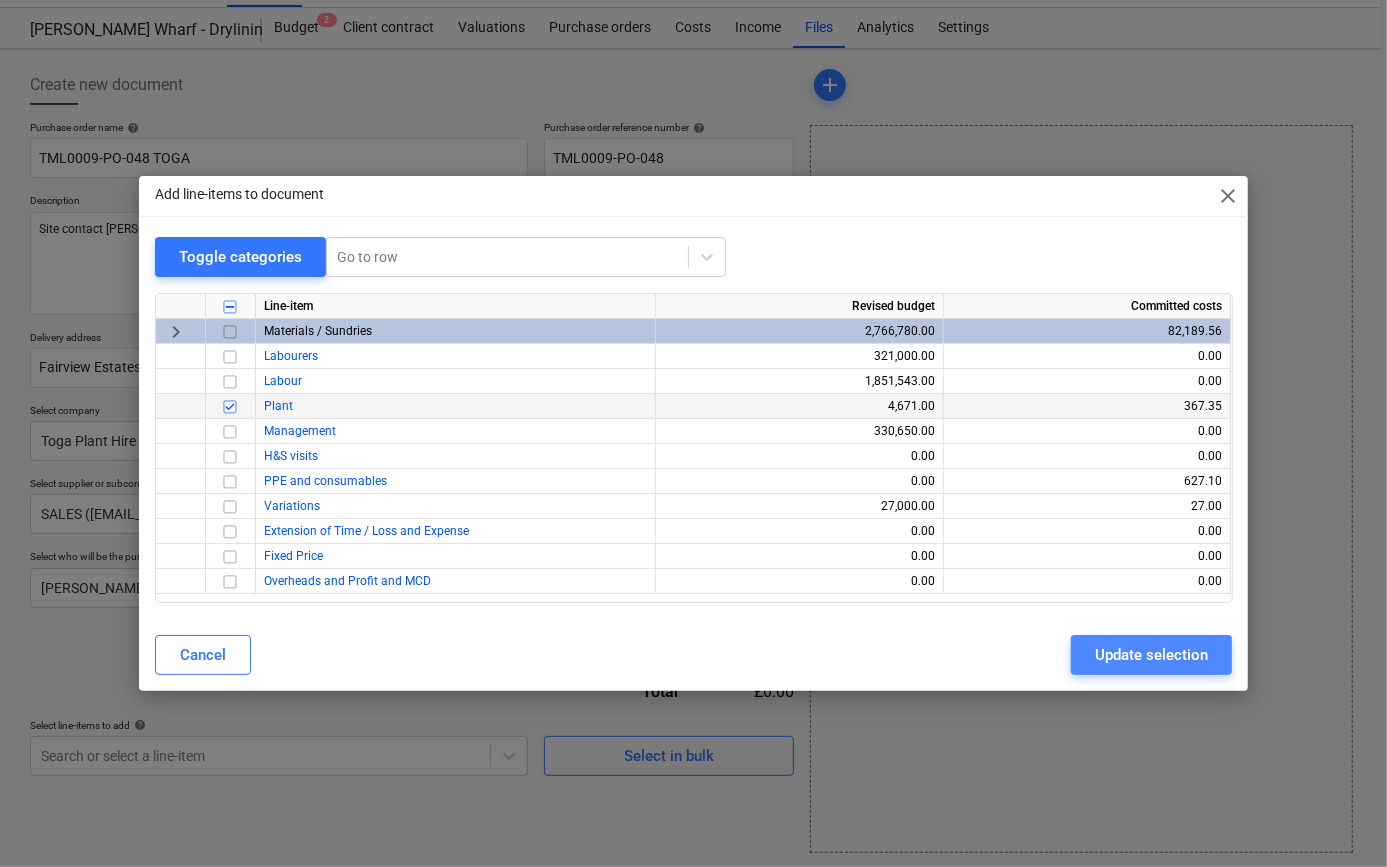click on "Update selection" at bounding box center (1151, 655) 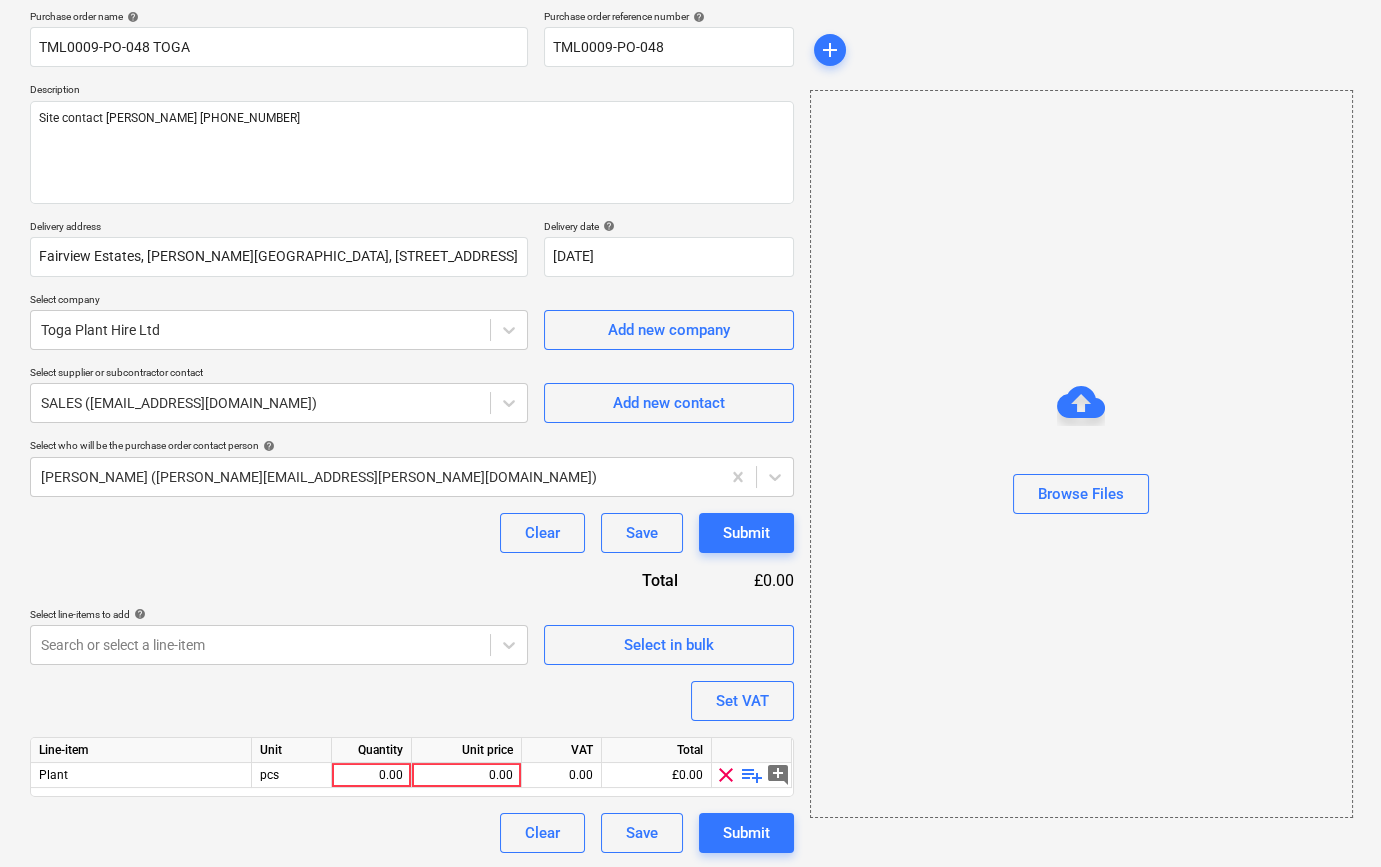 scroll, scrollTop: 155, scrollLeft: 0, axis: vertical 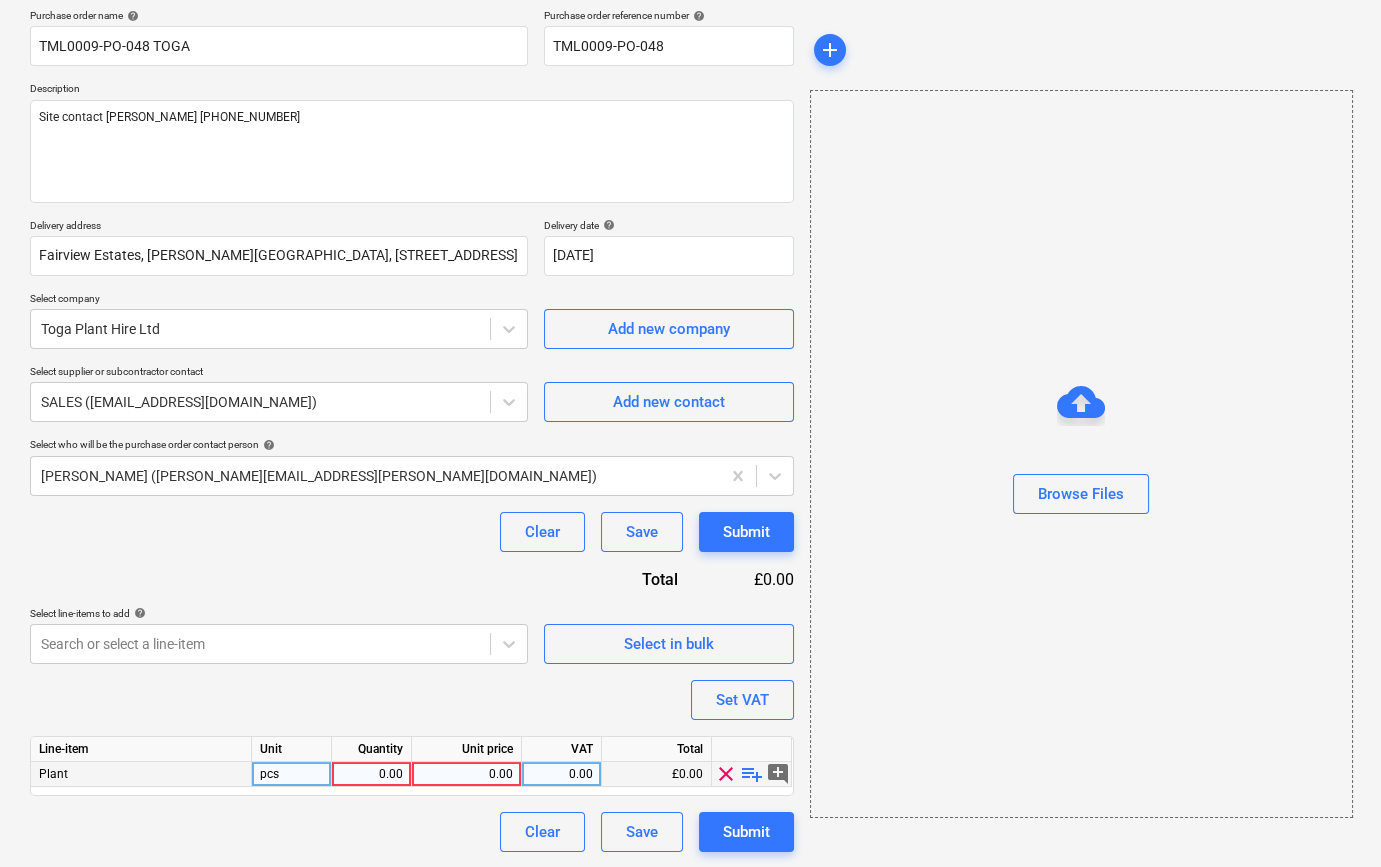 click on "playlist_add" at bounding box center [752, 774] 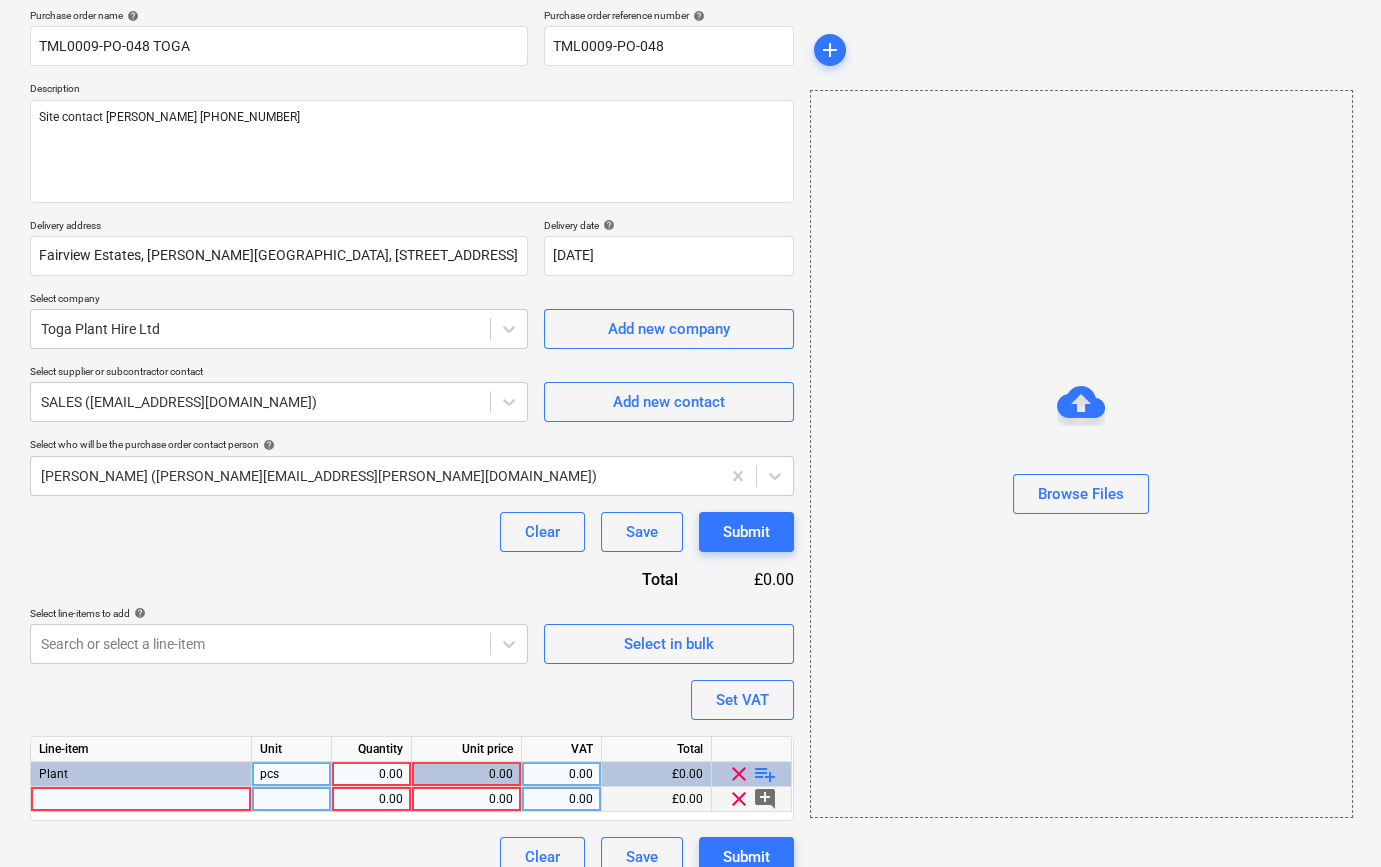 click at bounding box center [141, 799] 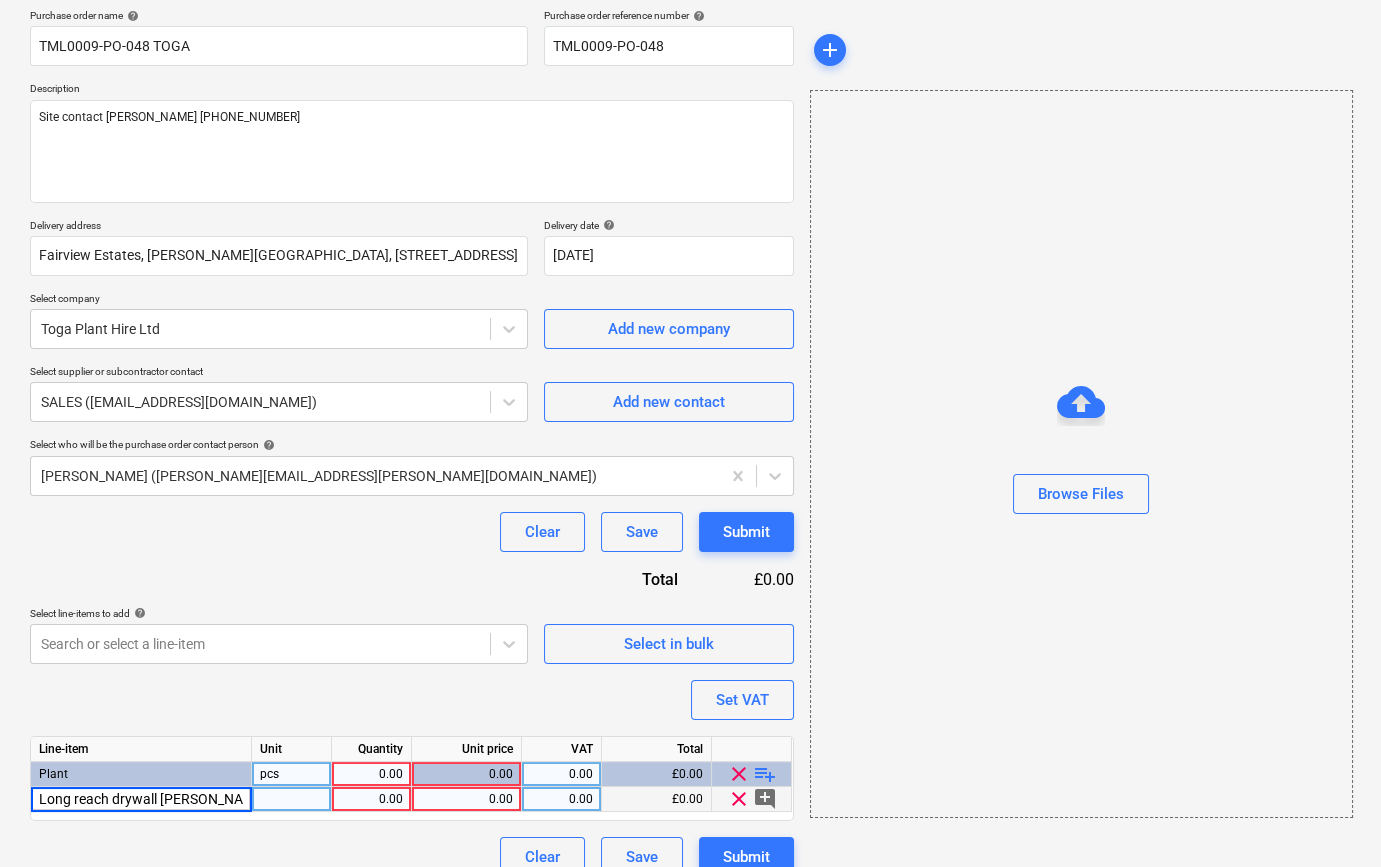 type on "Long reach drywall sander" 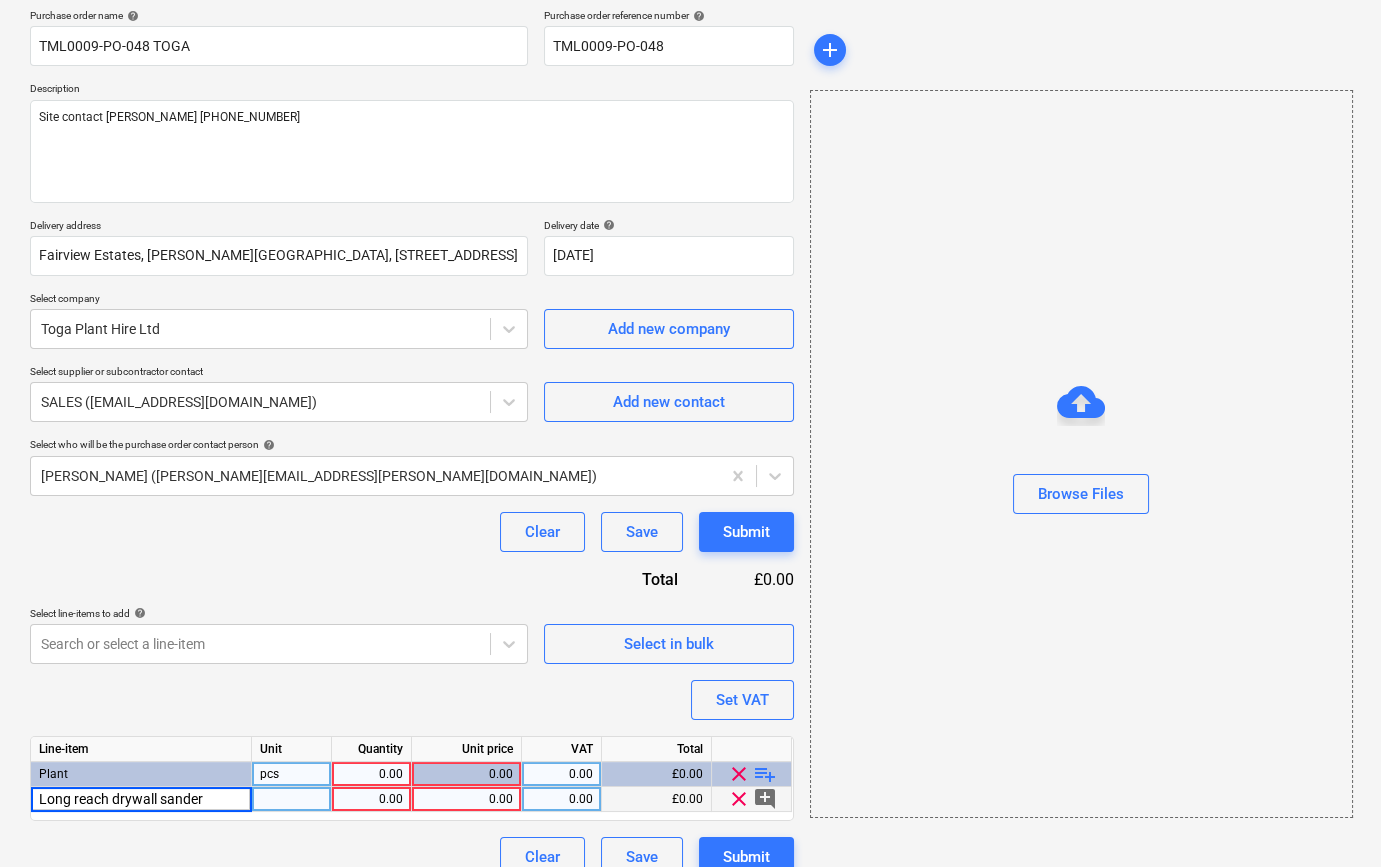type on "x" 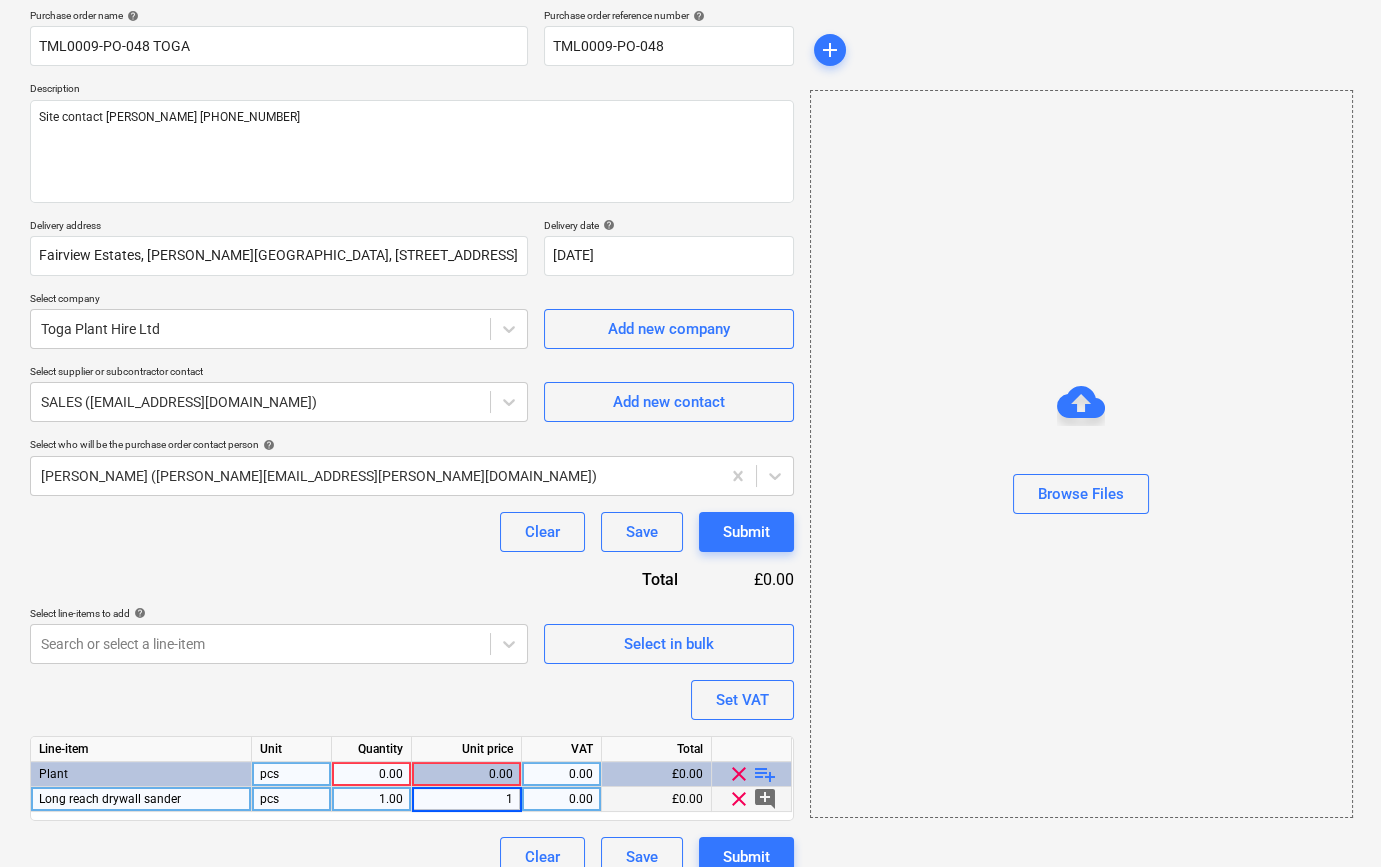 type on "15" 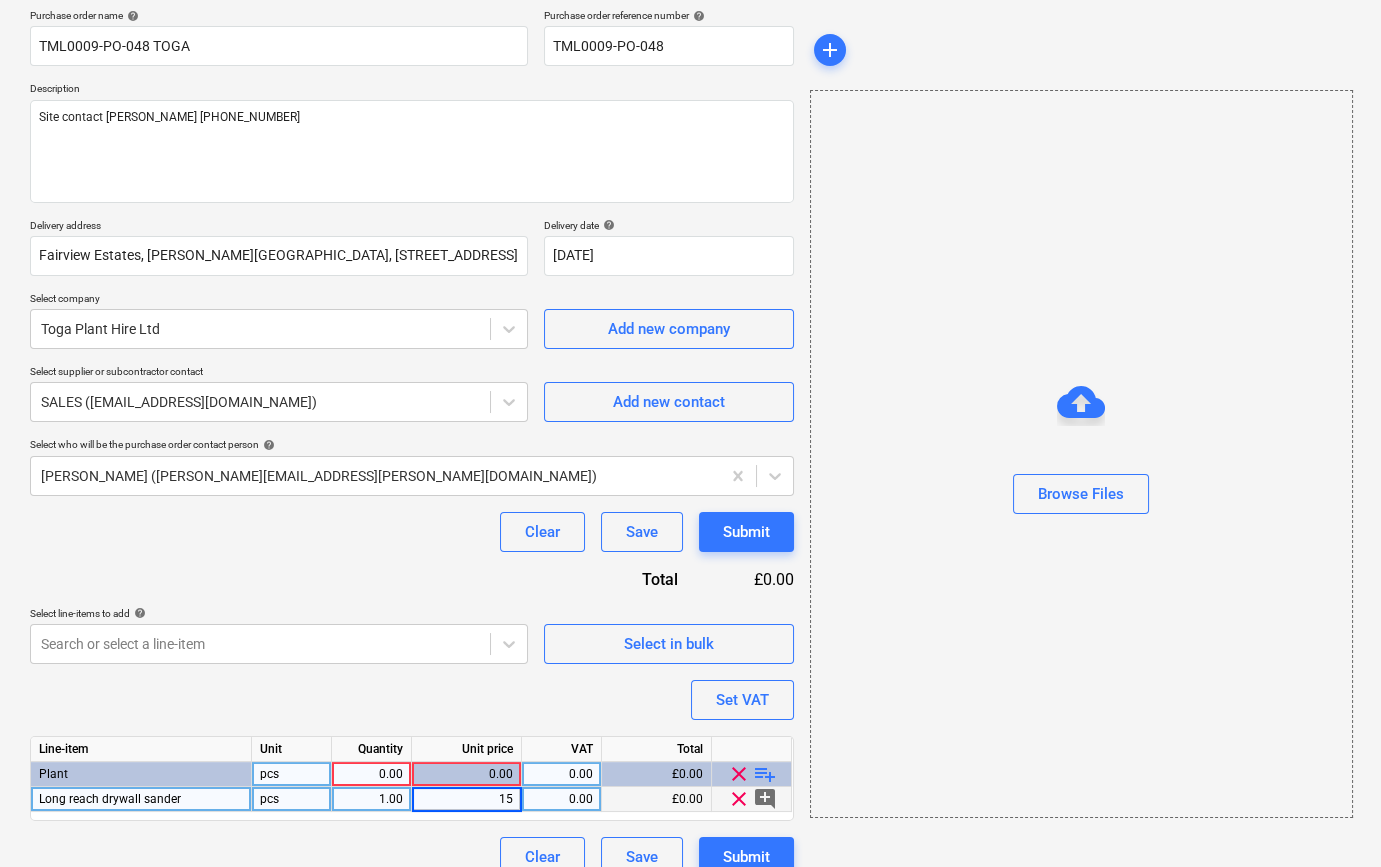 type on "x" 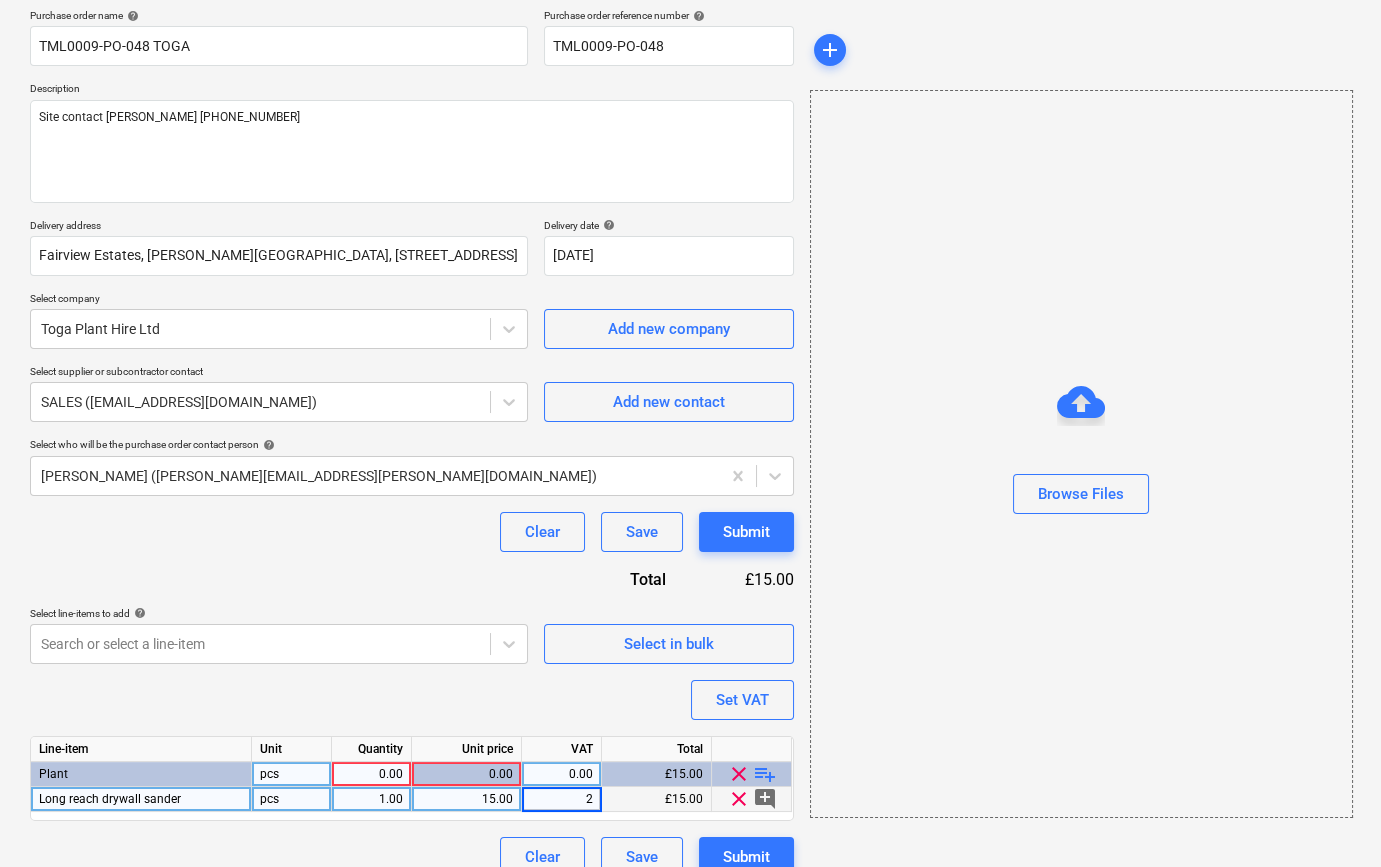 type on "20" 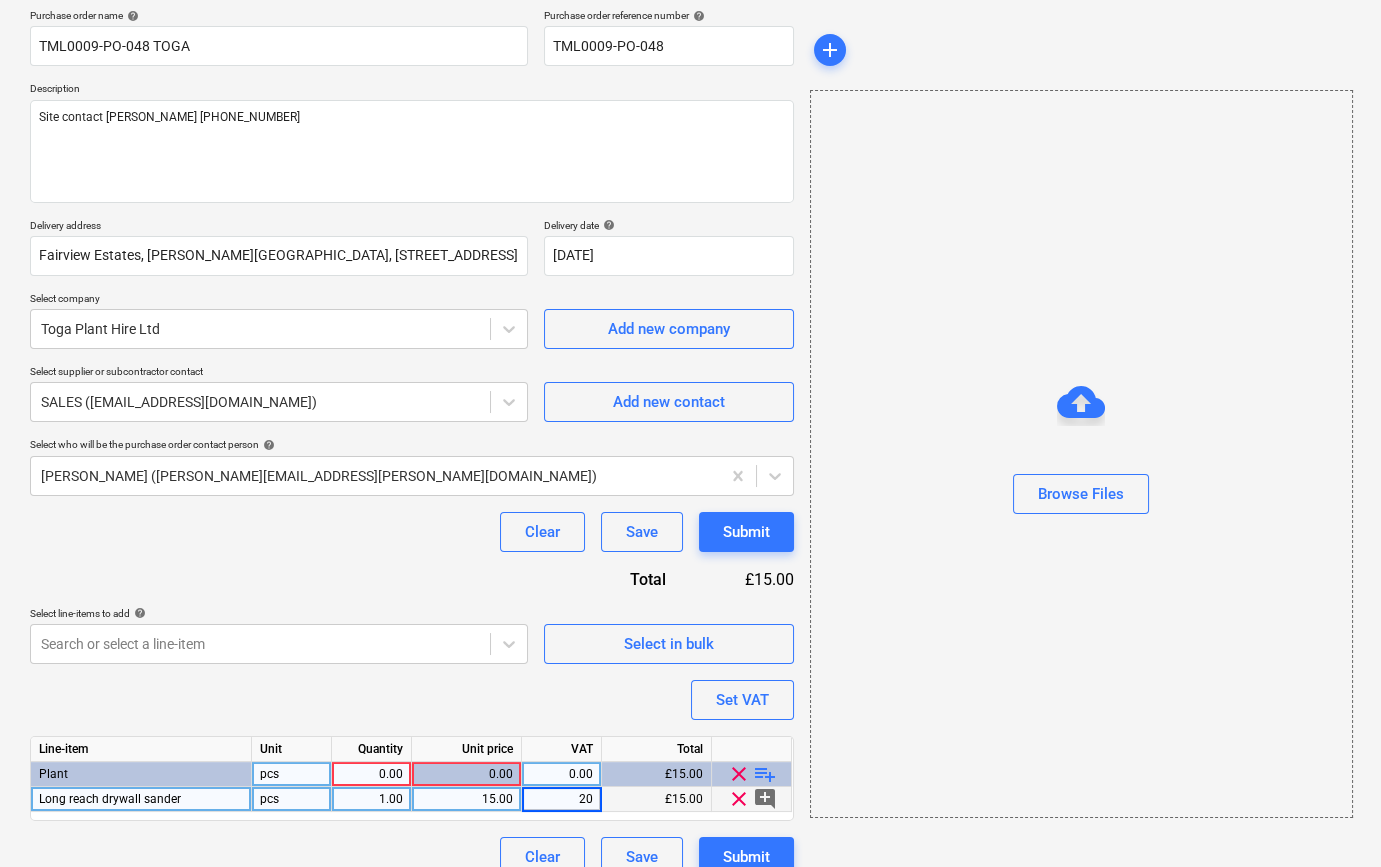 type on "x" 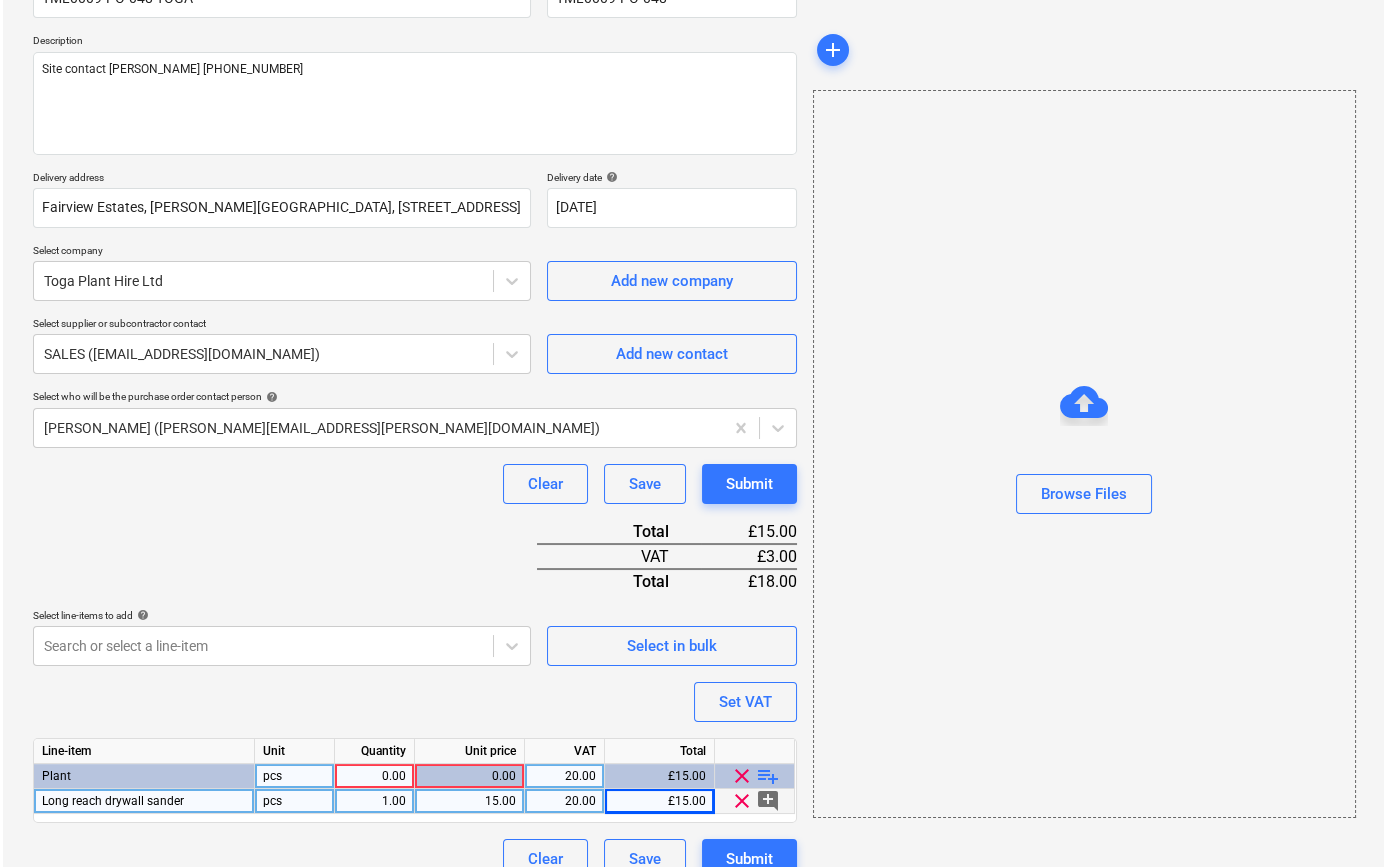 scroll, scrollTop: 230, scrollLeft: 0, axis: vertical 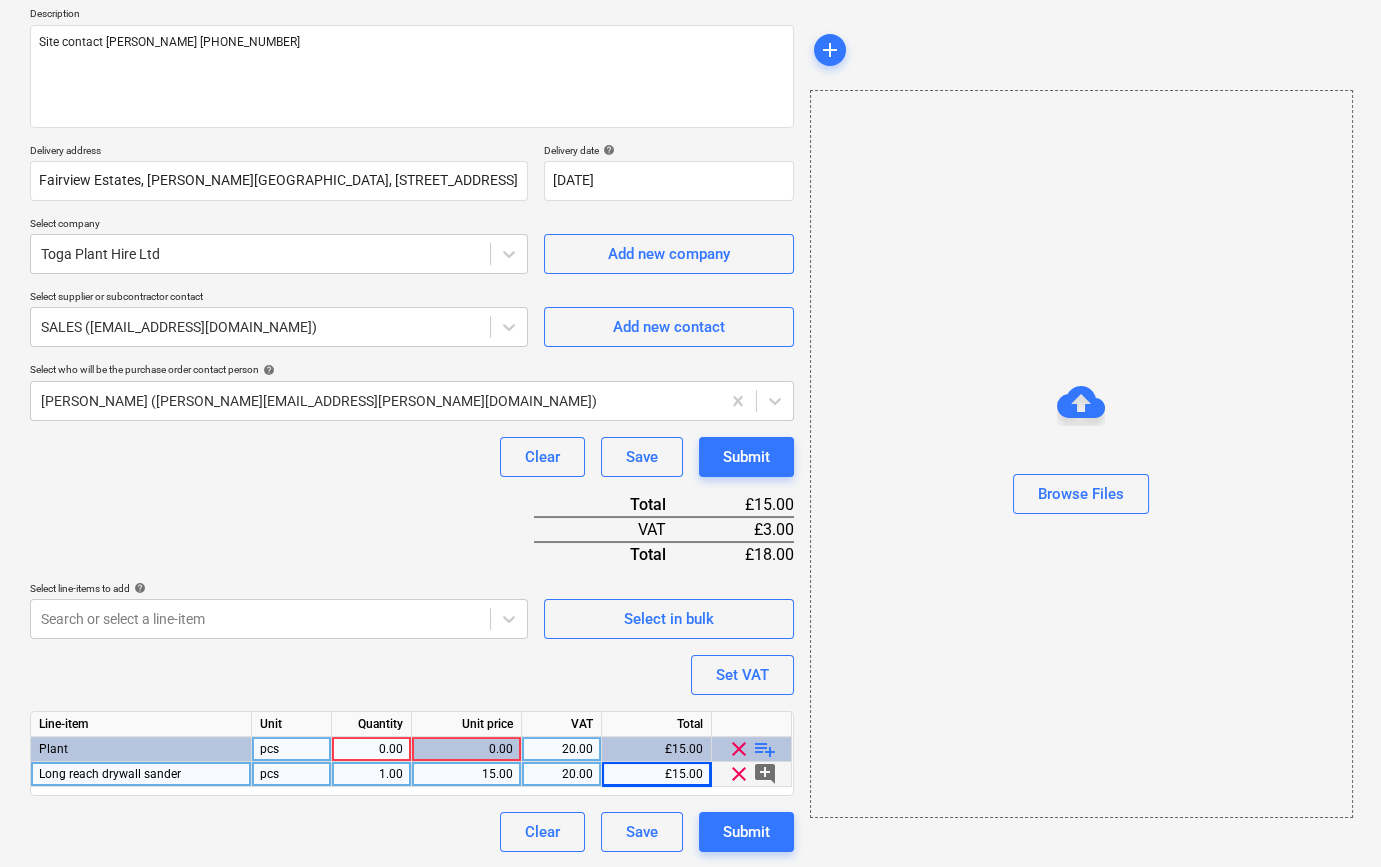 click on "0.00" at bounding box center [371, 749] 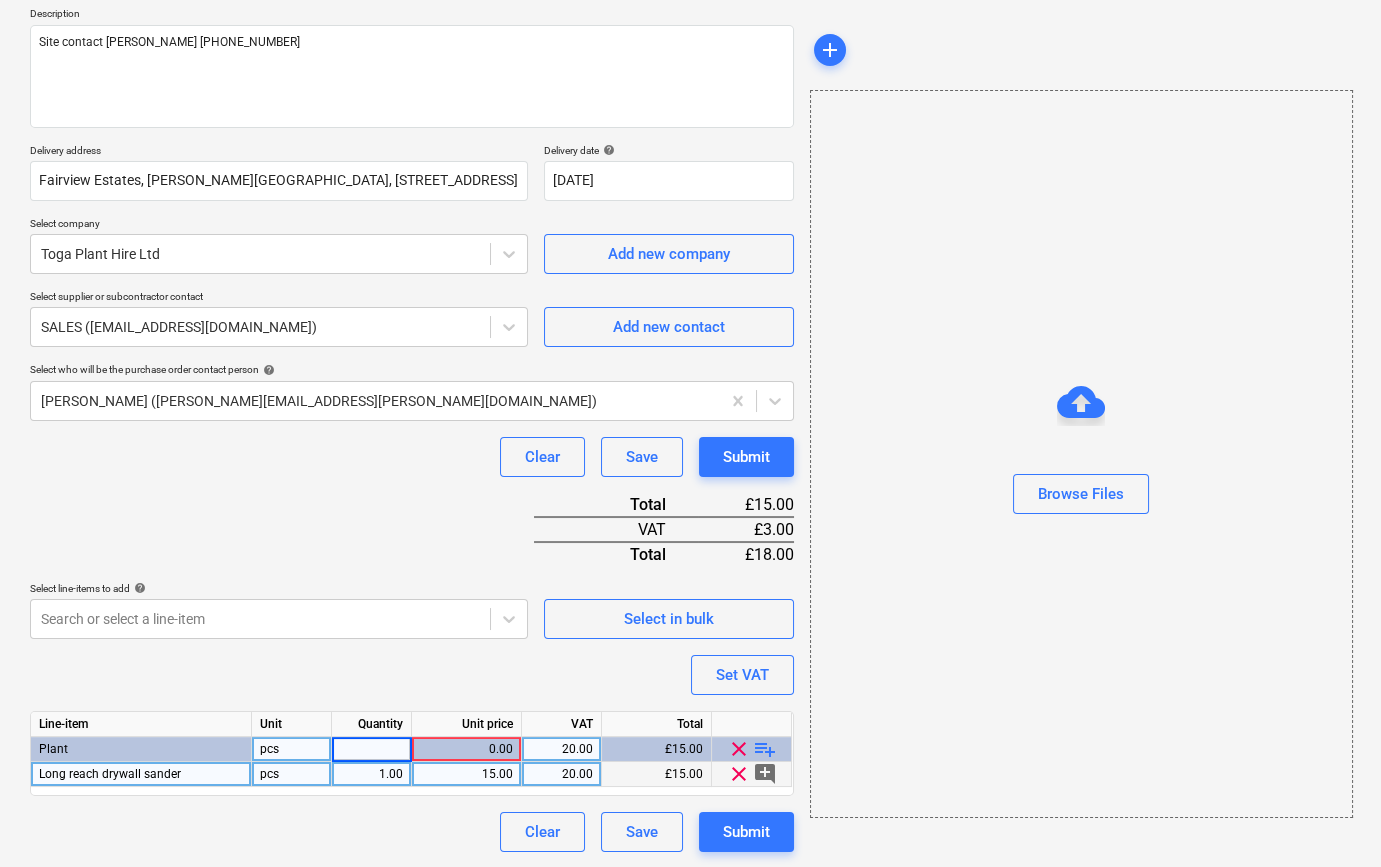 type on "1" 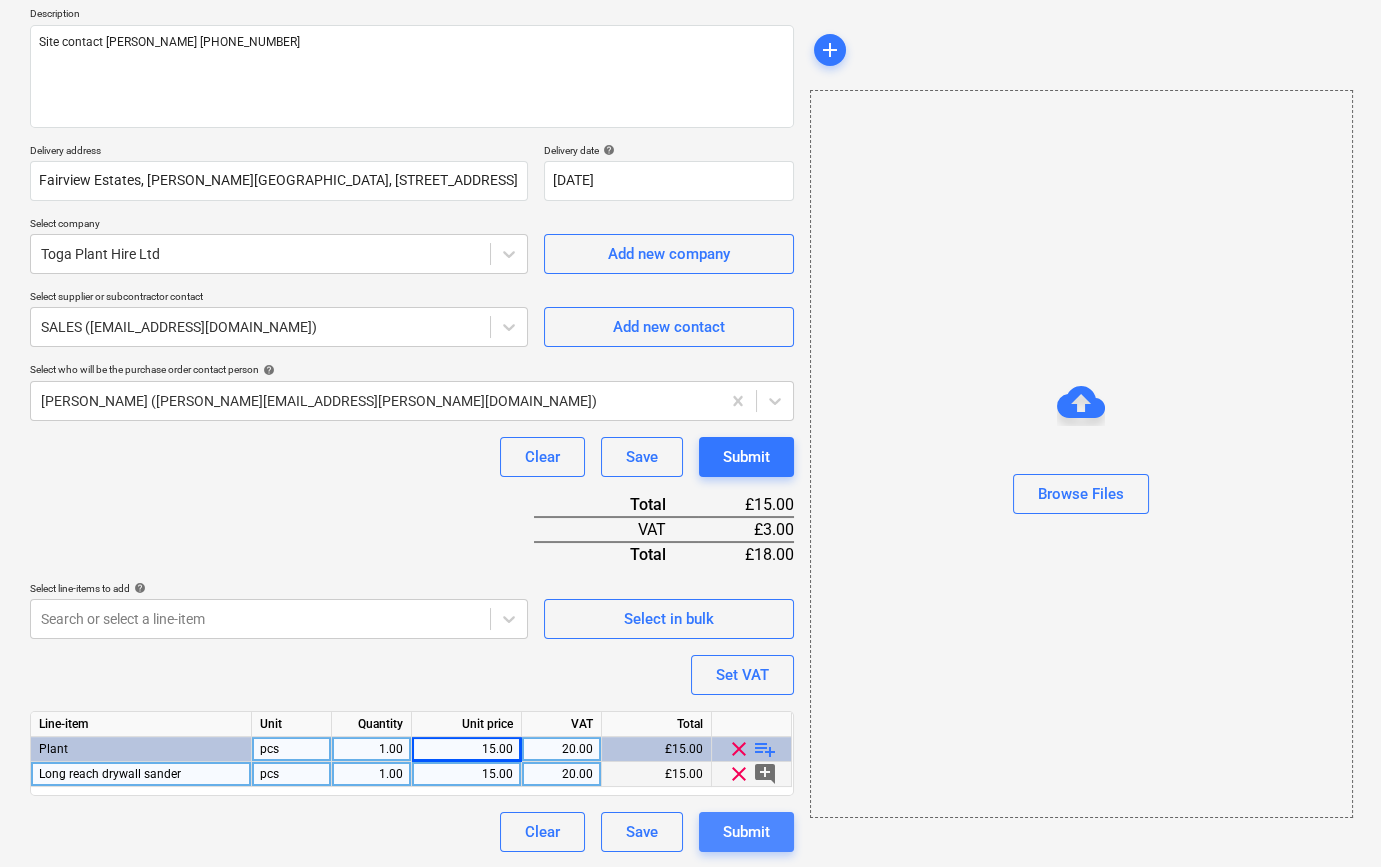 click on "Submit" at bounding box center (746, 832) 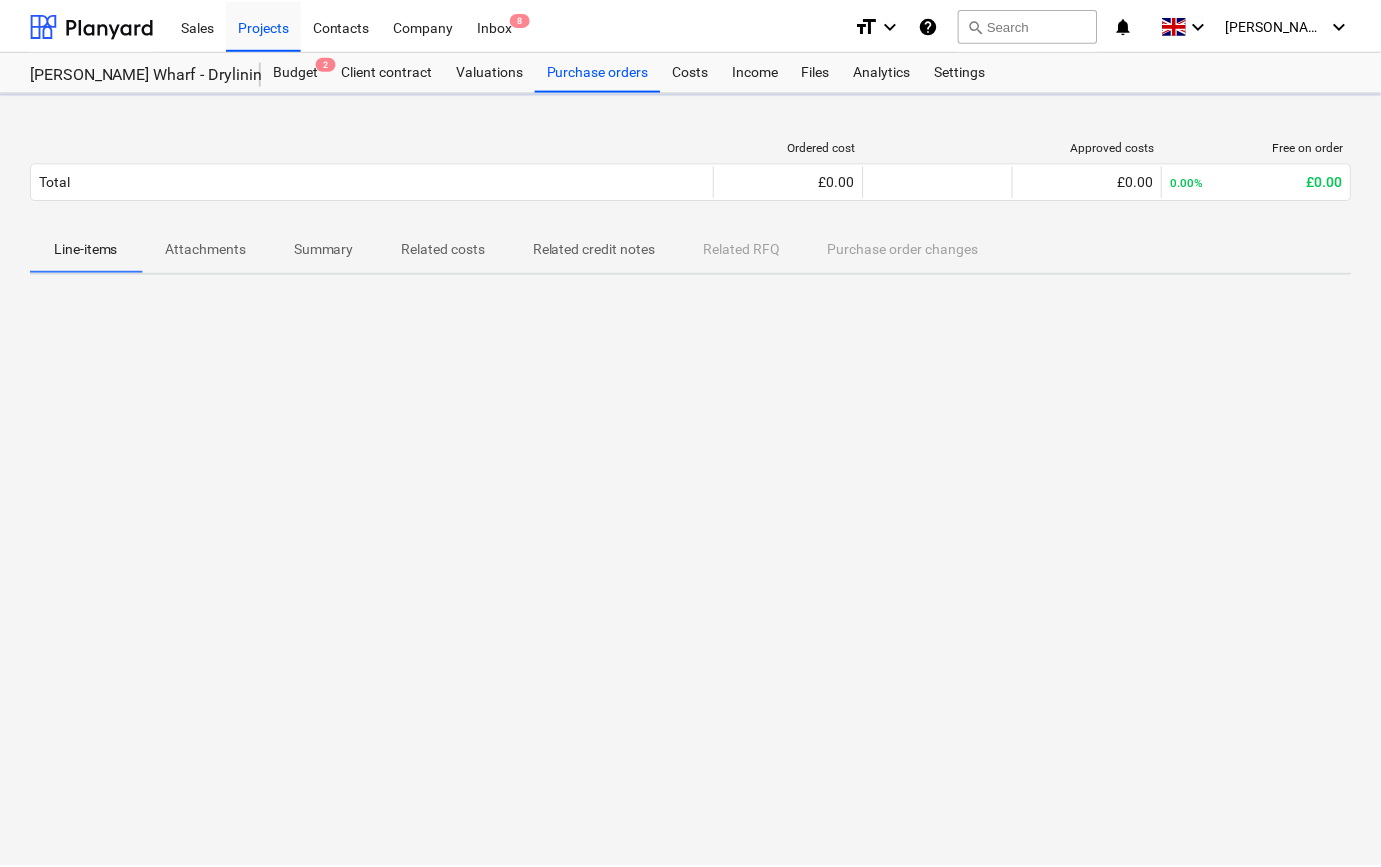 scroll, scrollTop: 0, scrollLeft: 0, axis: both 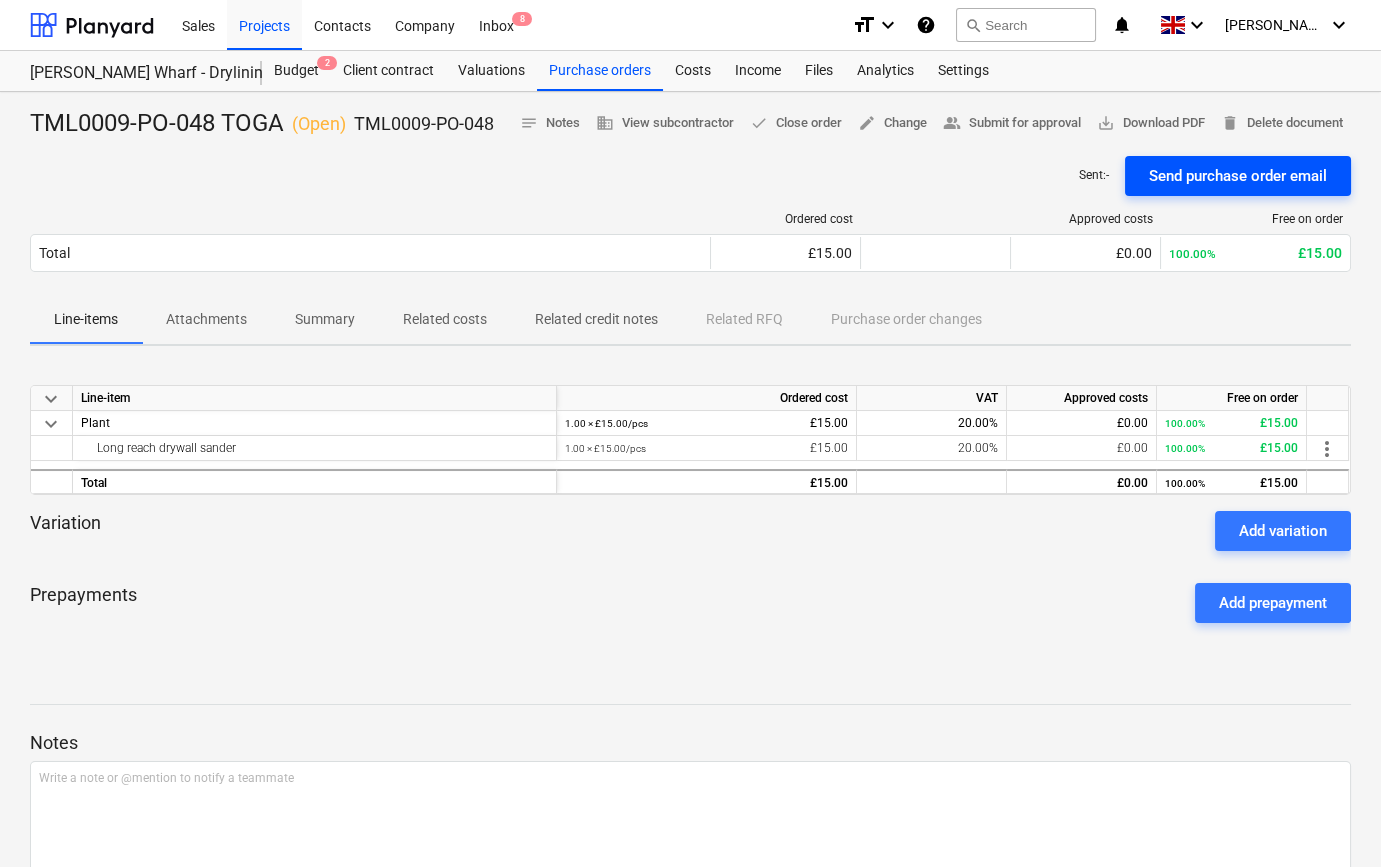 click on "Send purchase order email" at bounding box center (1238, 176) 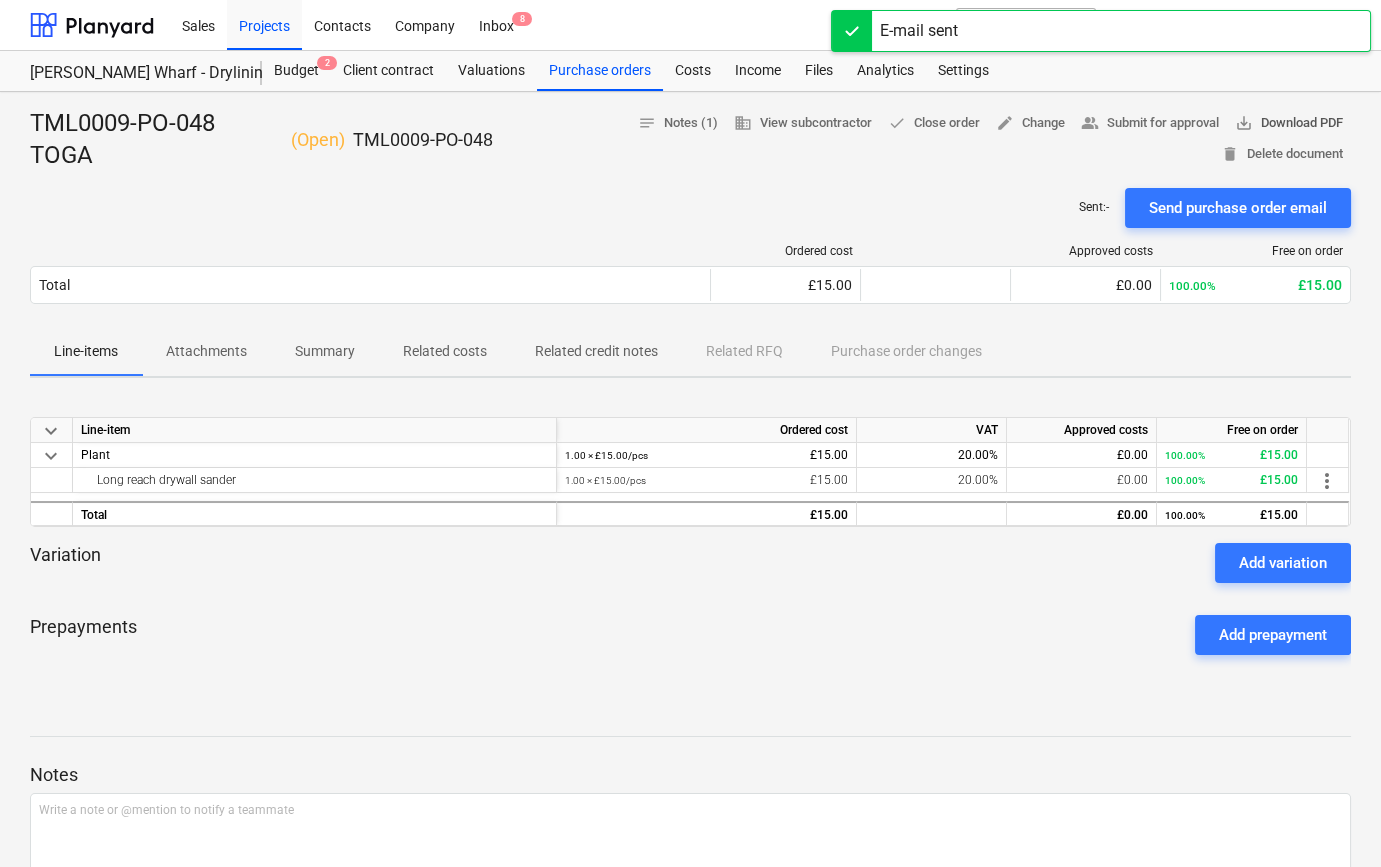click on "save_alt Download PDF" at bounding box center [1289, 123] 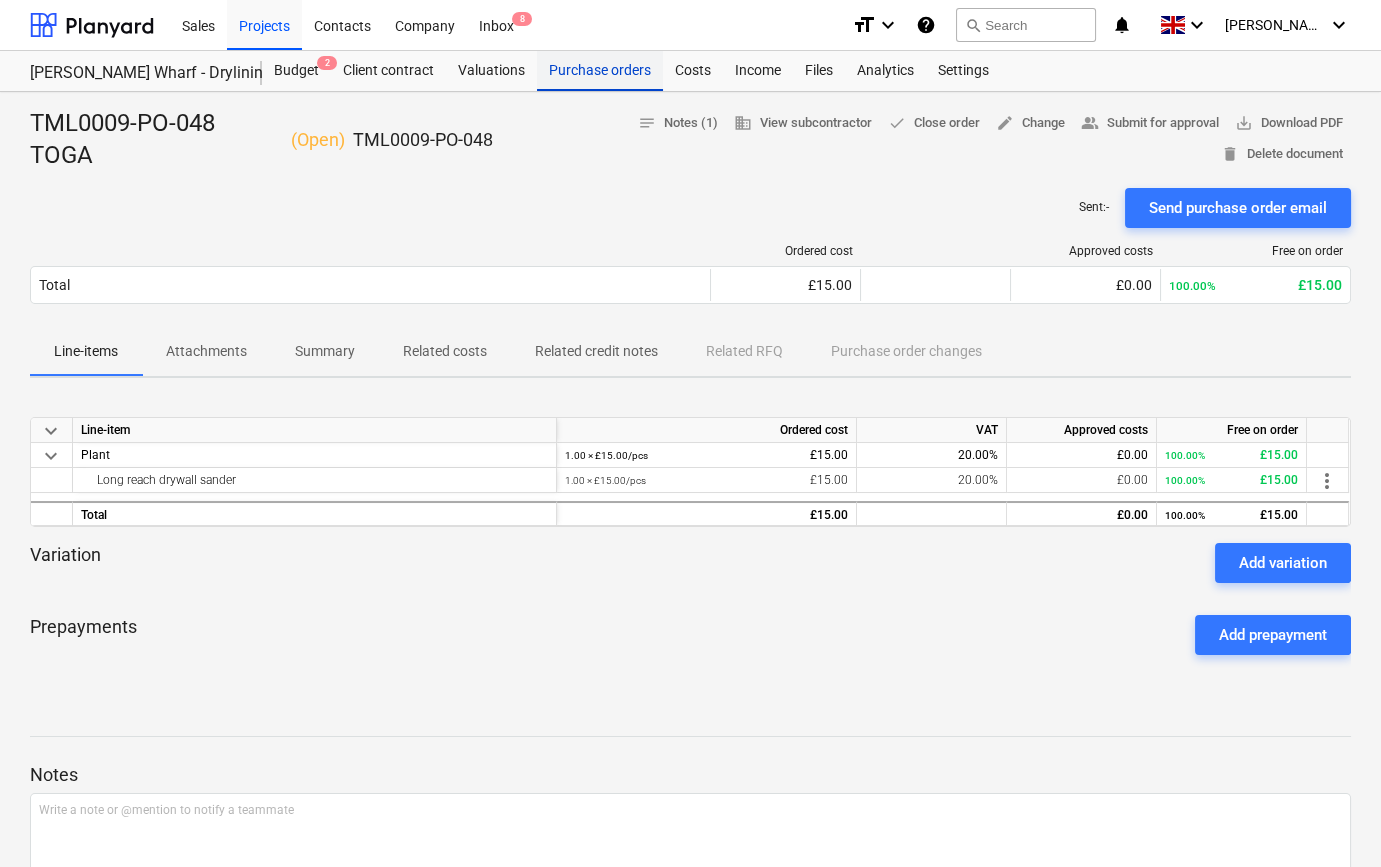 click on "Purchase orders" at bounding box center [600, 71] 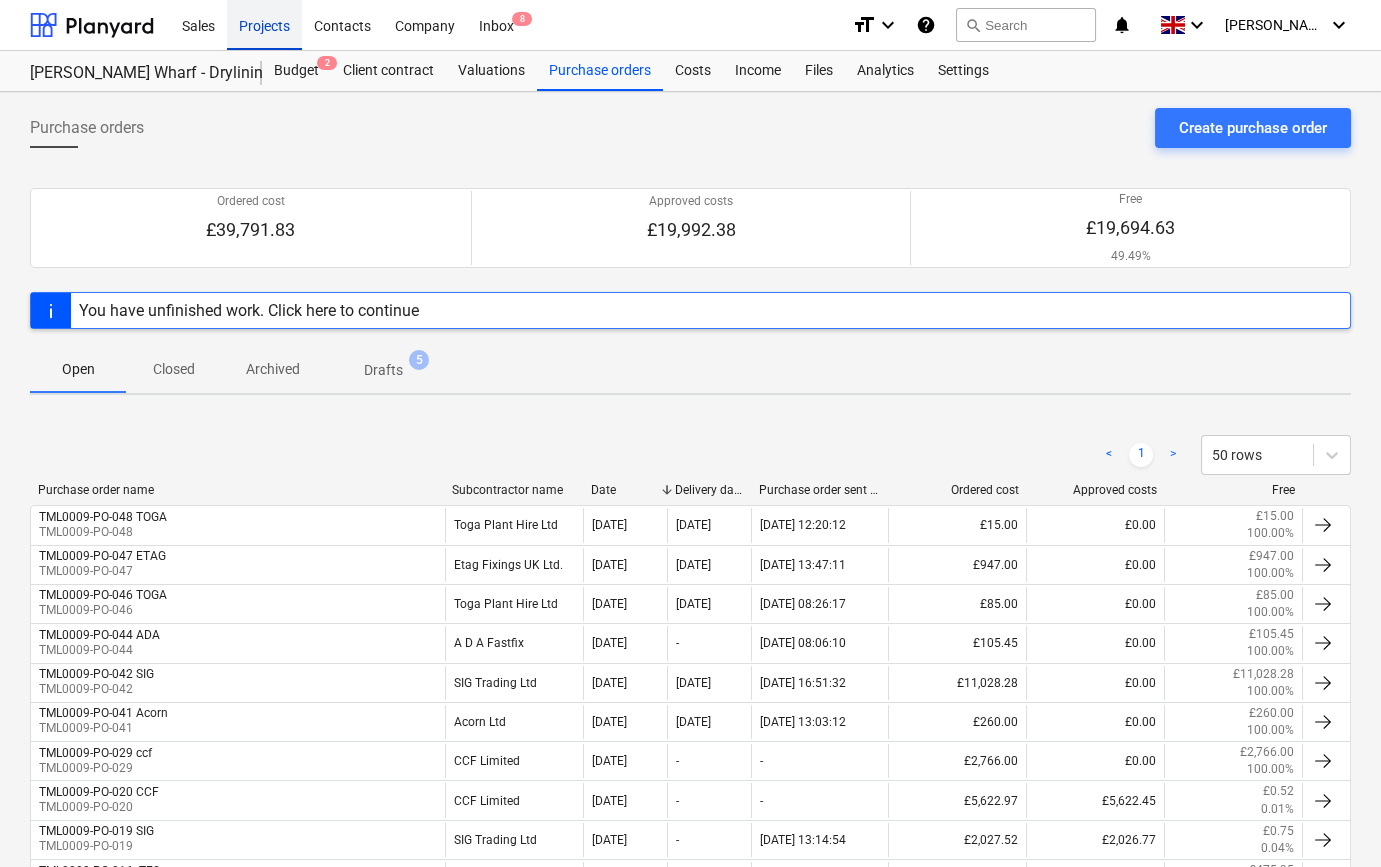 click on "Projects" at bounding box center (264, 24) 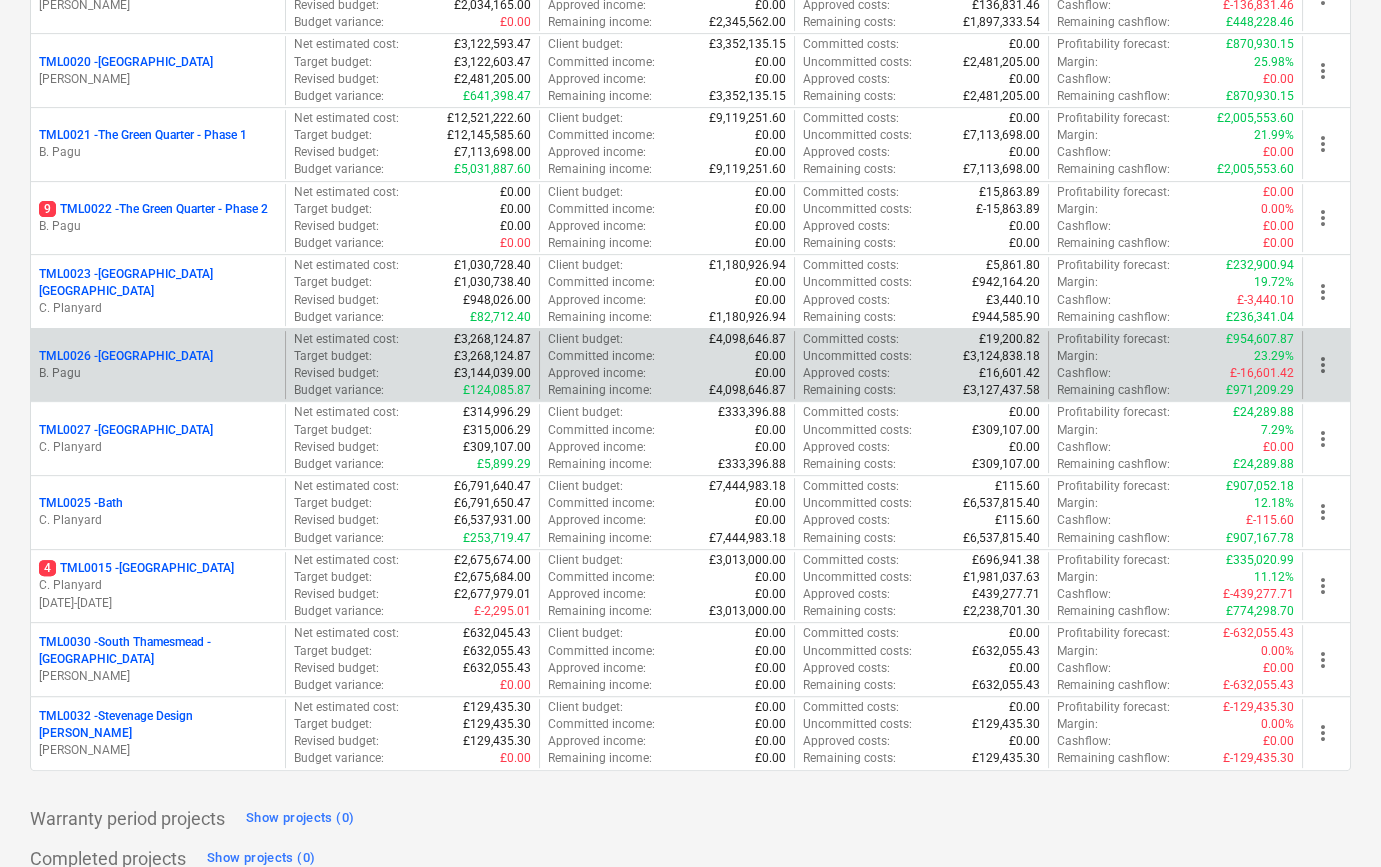 scroll, scrollTop: 1636, scrollLeft: 0, axis: vertical 